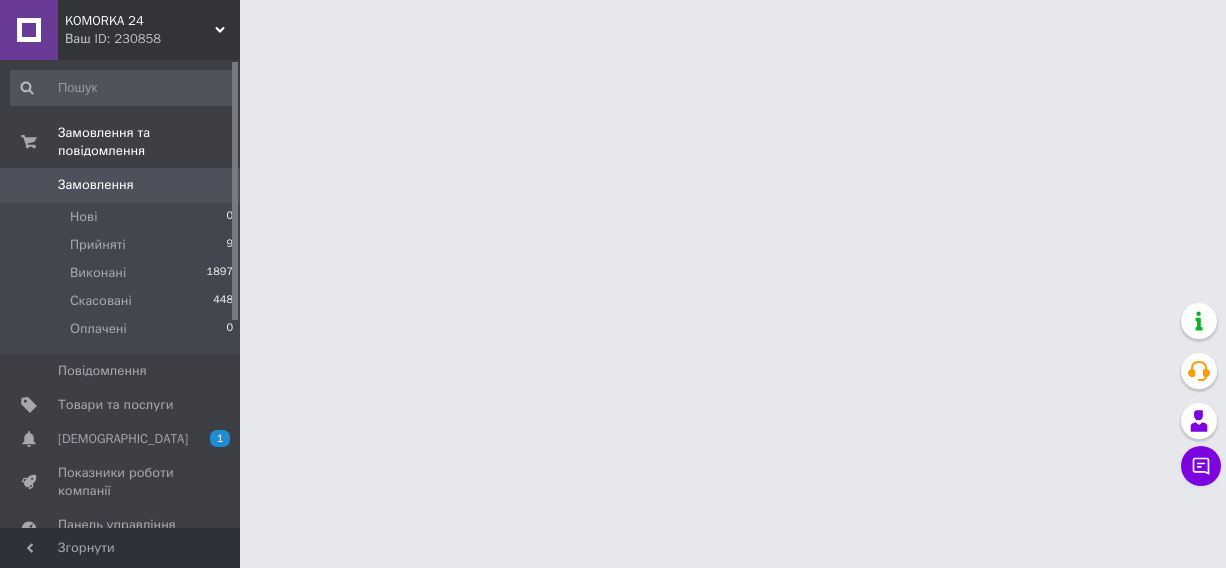 scroll, scrollTop: 0, scrollLeft: 0, axis: both 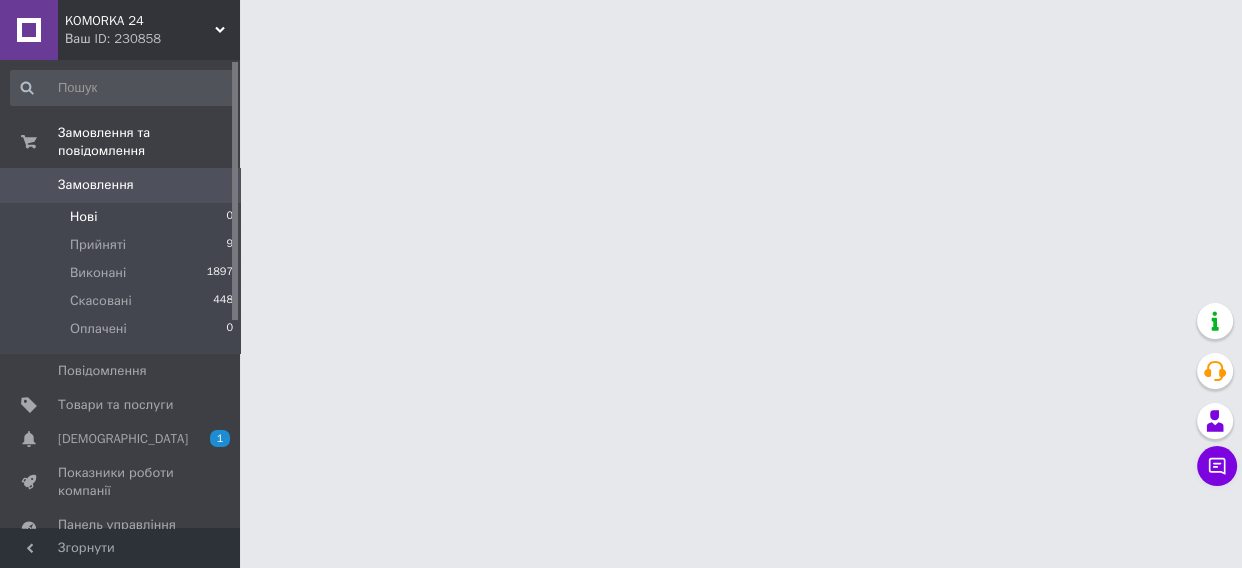 click on "Нові 0" at bounding box center [122, 217] 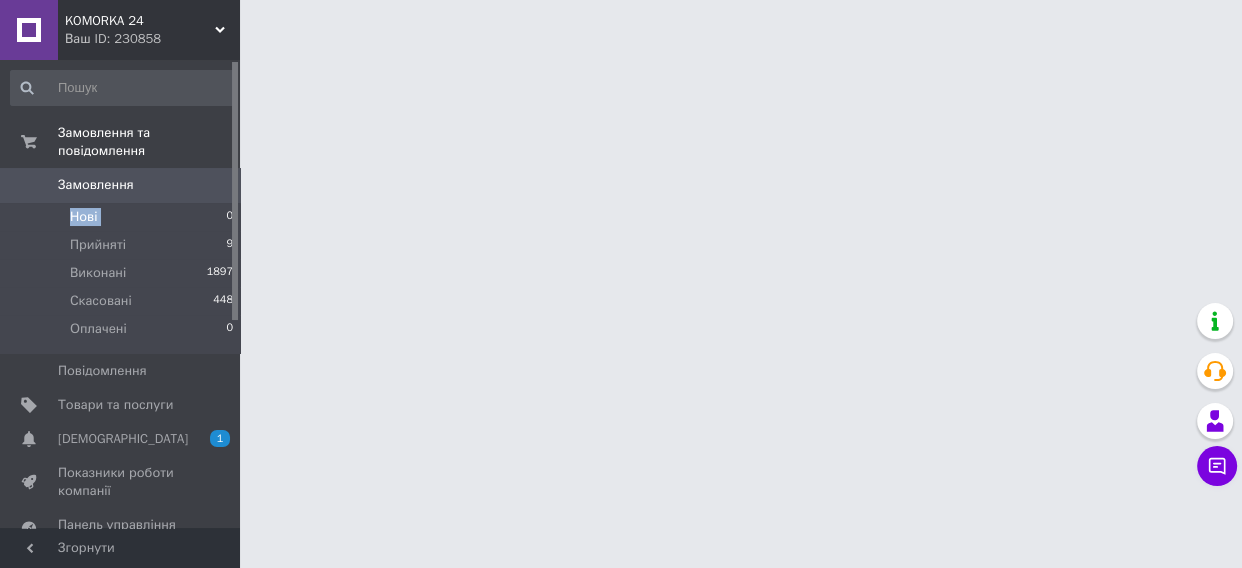 click on "Нові 0" at bounding box center (122, 217) 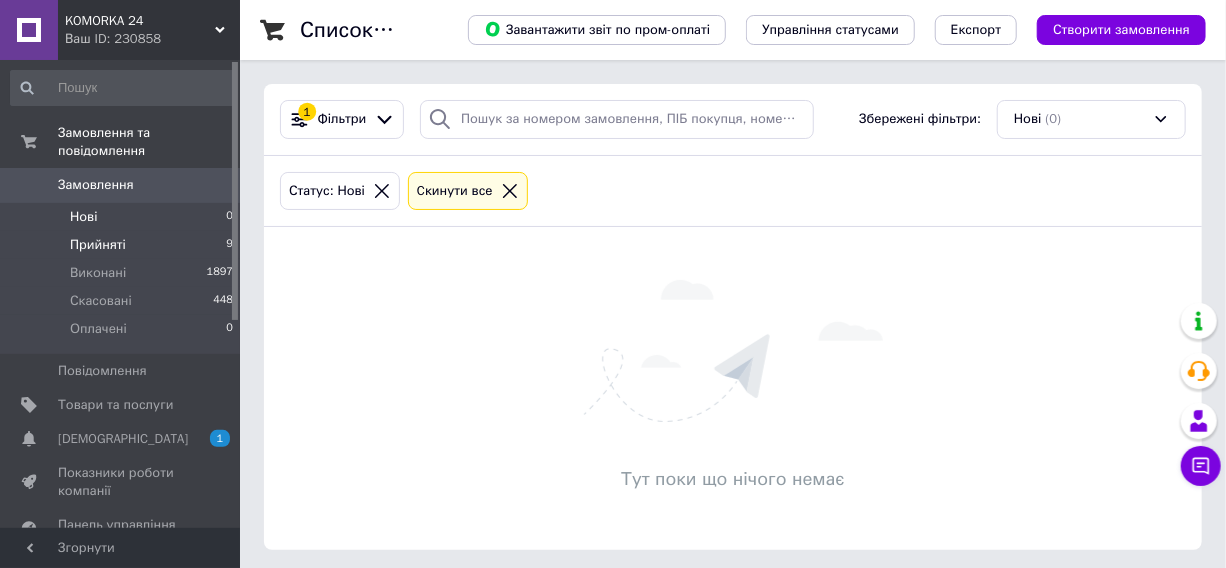 click on "Прийняті 9" at bounding box center (122, 245) 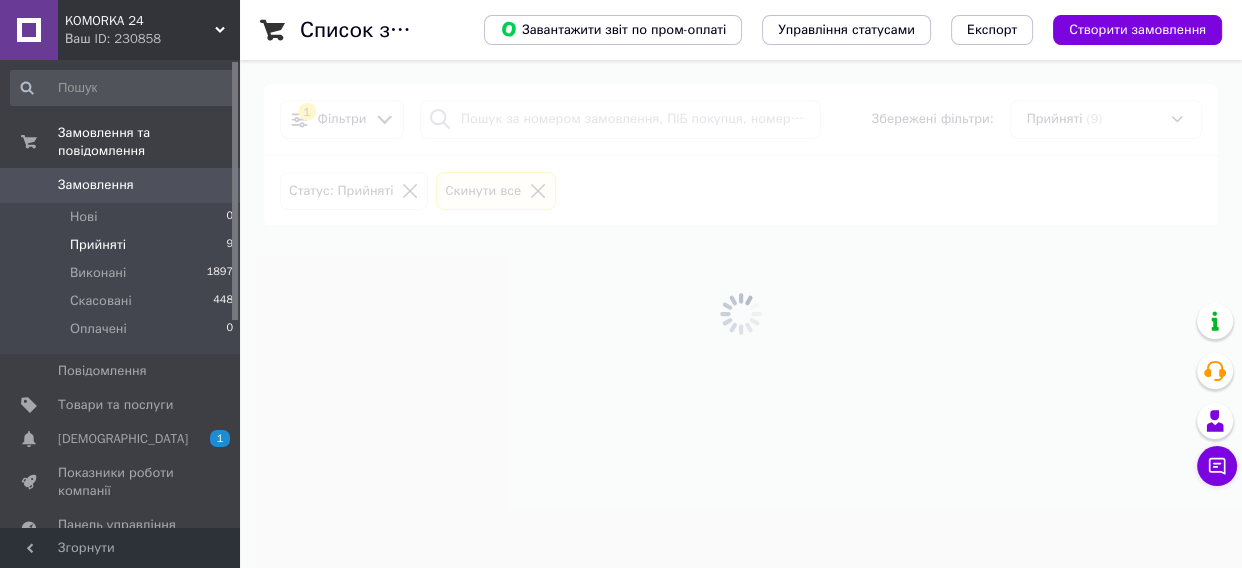 click on "Прийняті 9" at bounding box center (122, 245) 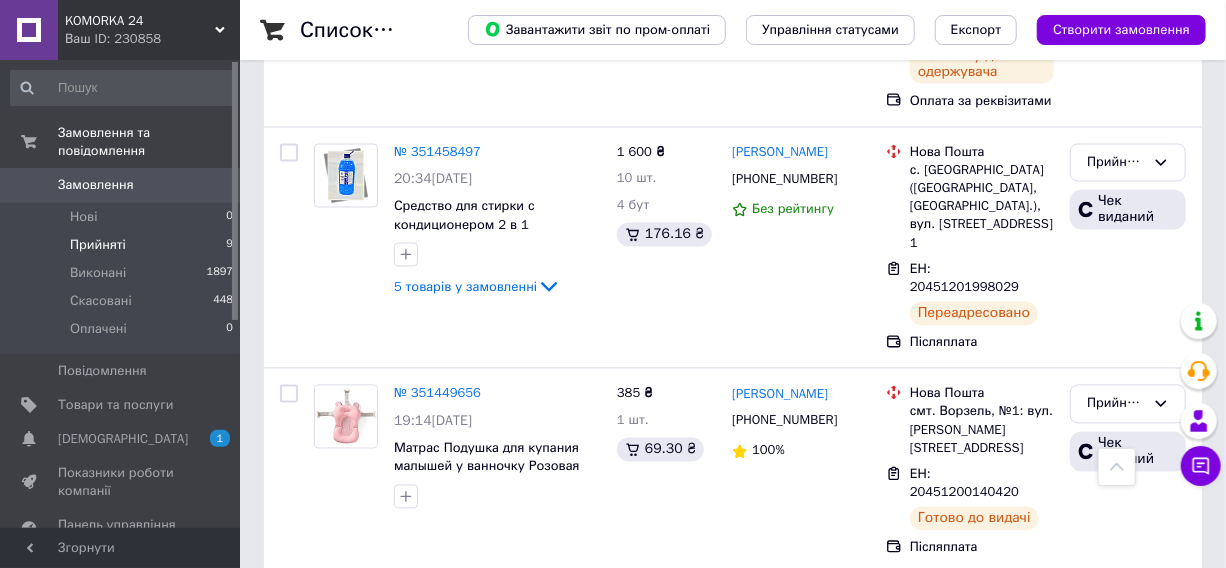 scroll, scrollTop: 1604, scrollLeft: 0, axis: vertical 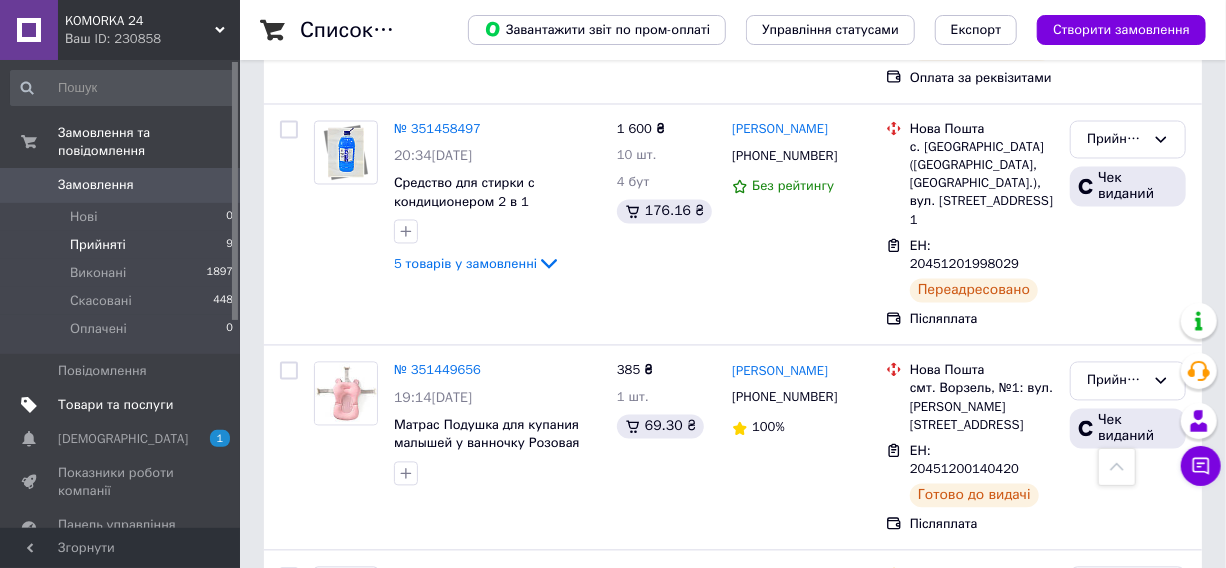click on "Товари та послуги" at bounding box center [115, 405] 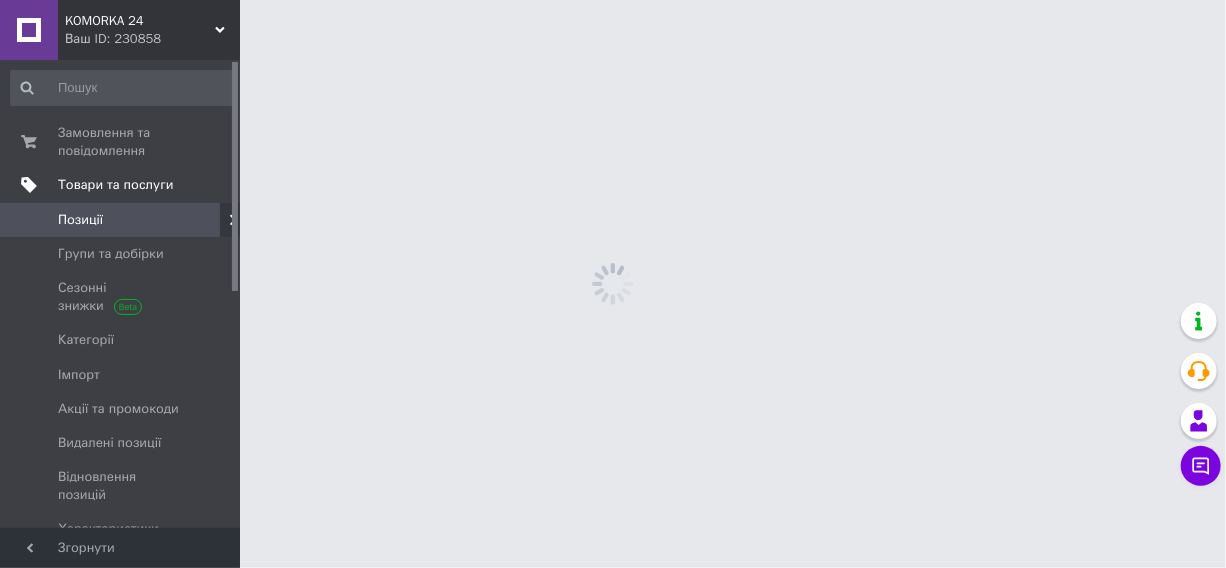 scroll, scrollTop: 0, scrollLeft: 0, axis: both 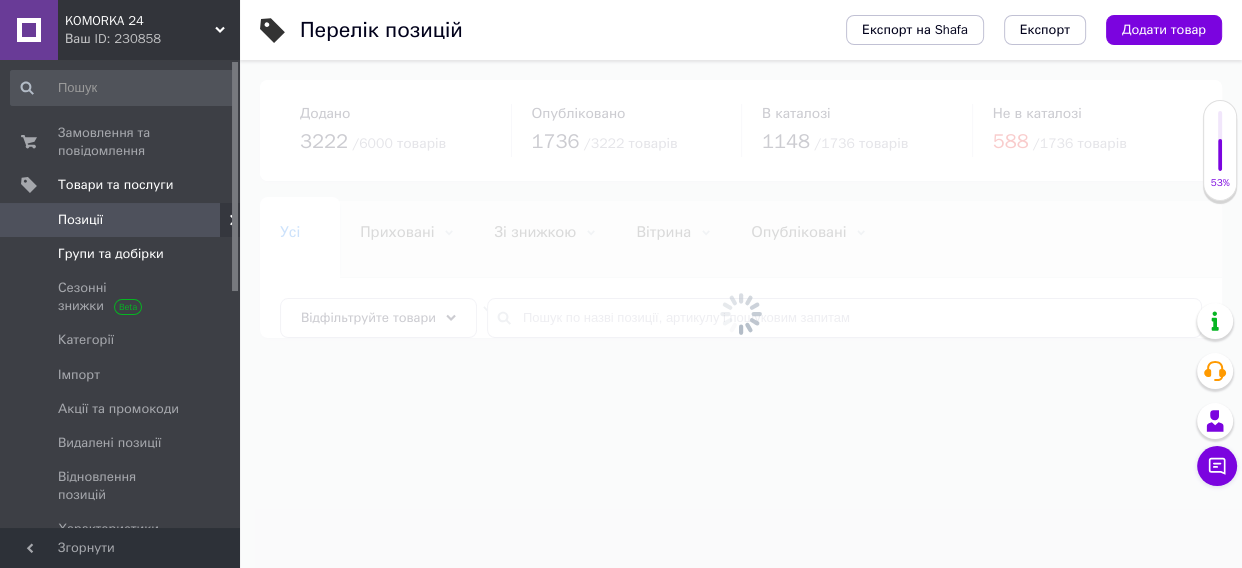 click on "Групи та добірки" at bounding box center [122, 254] 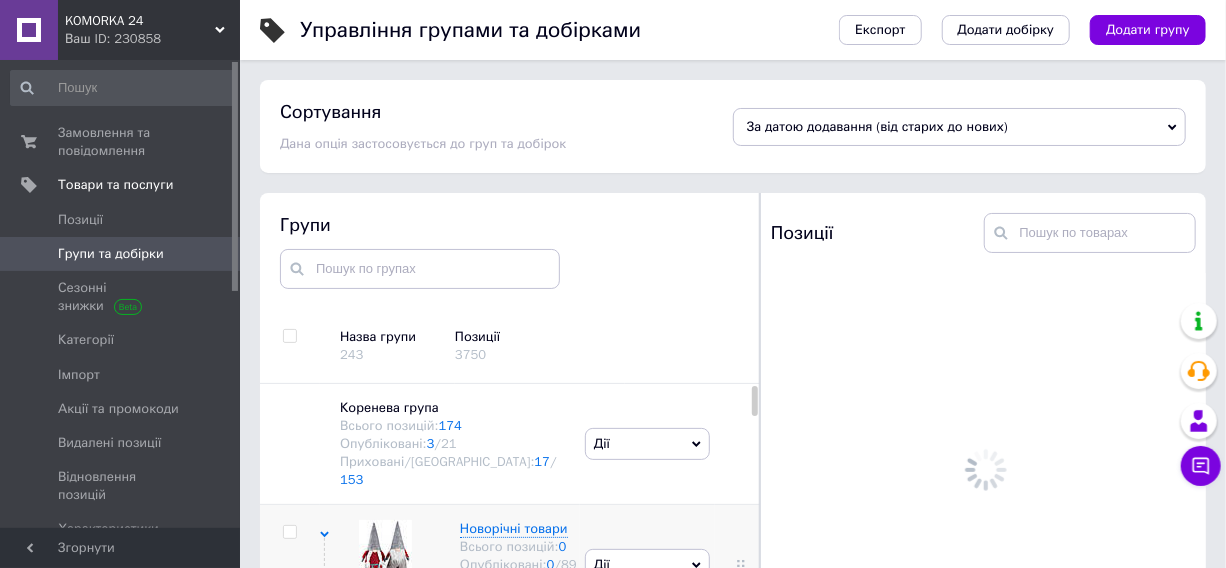 scroll, scrollTop: 113, scrollLeft: 0, axis: vertical 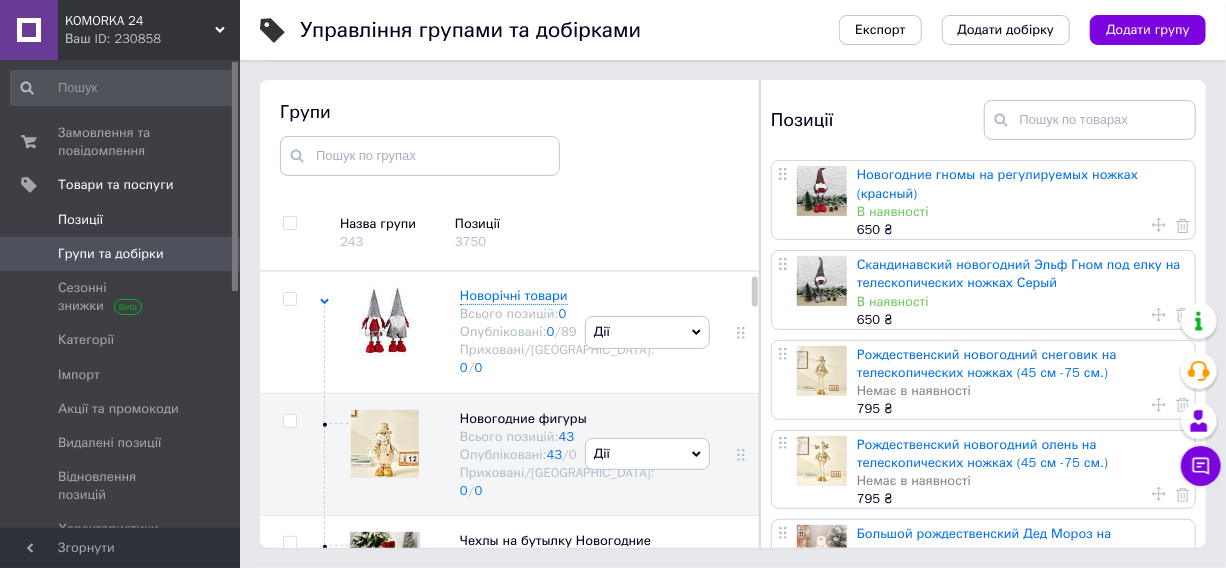 click on "Позиції" at bounding box center [80, 220] 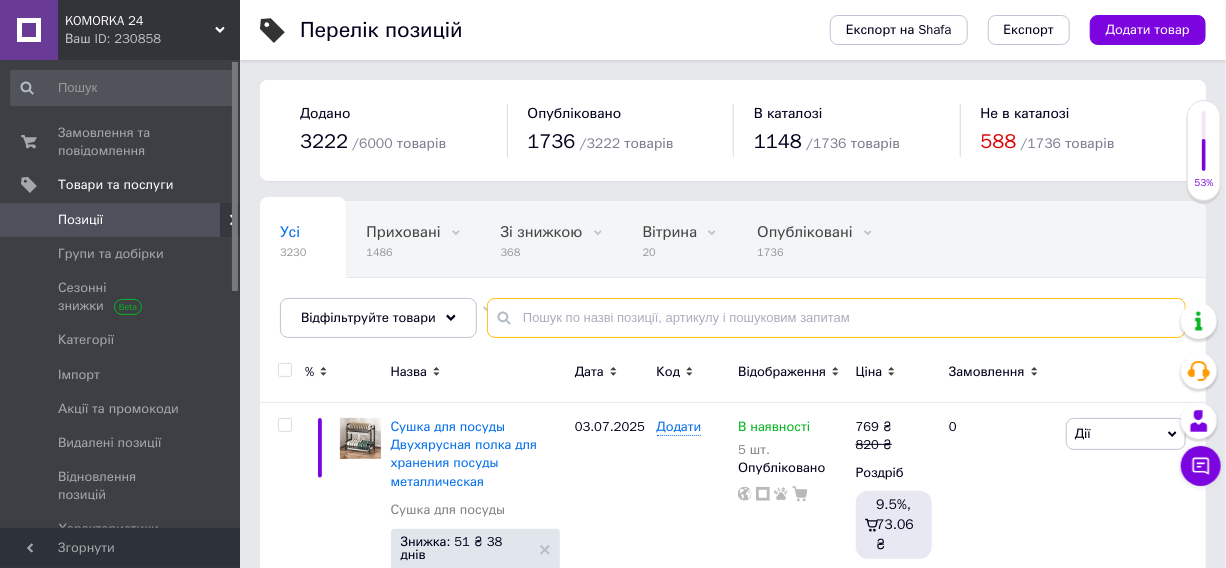 click at bounding box center (836, 318) 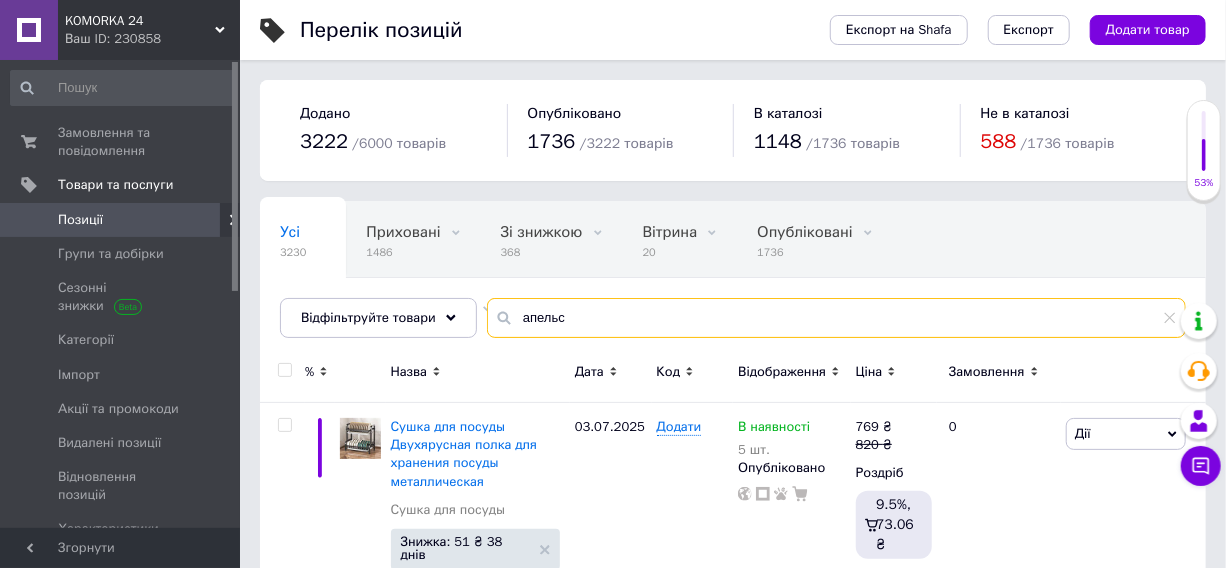 type on "апельс" 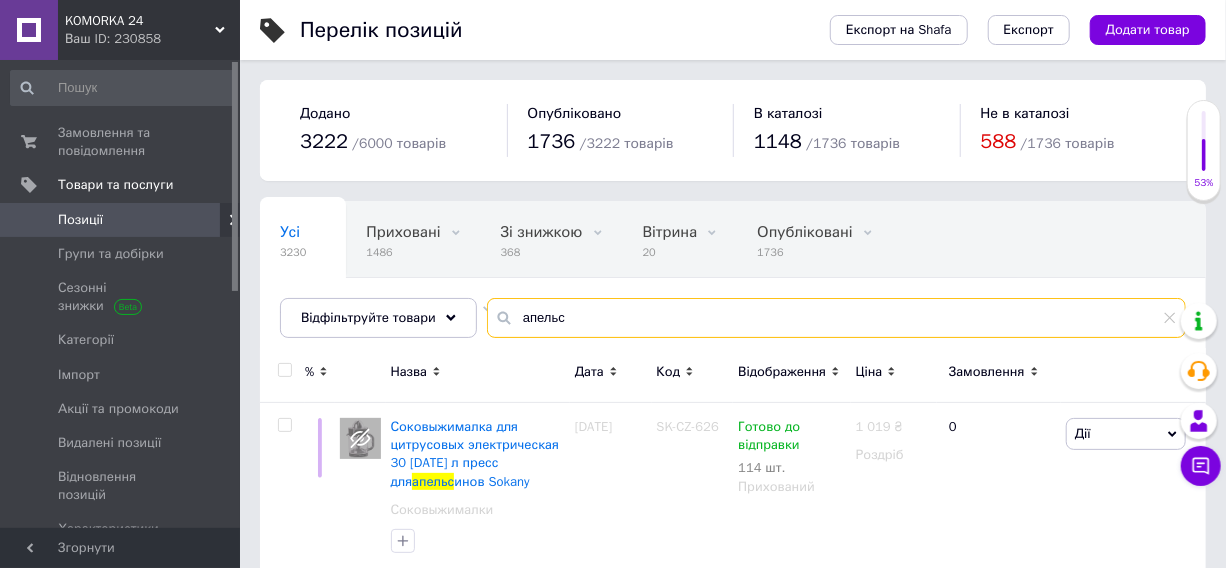 scroll, scrollTop: 29, scrollLeft: 0, axis: vertical 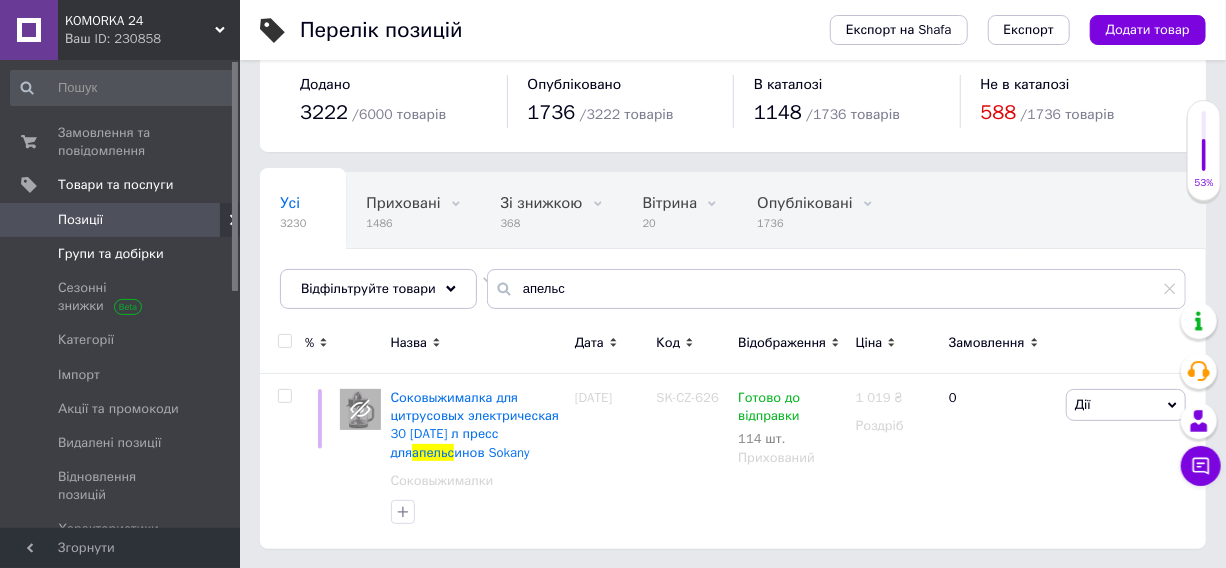 click on "Групи та добірки" at bounding box center [111, 254] 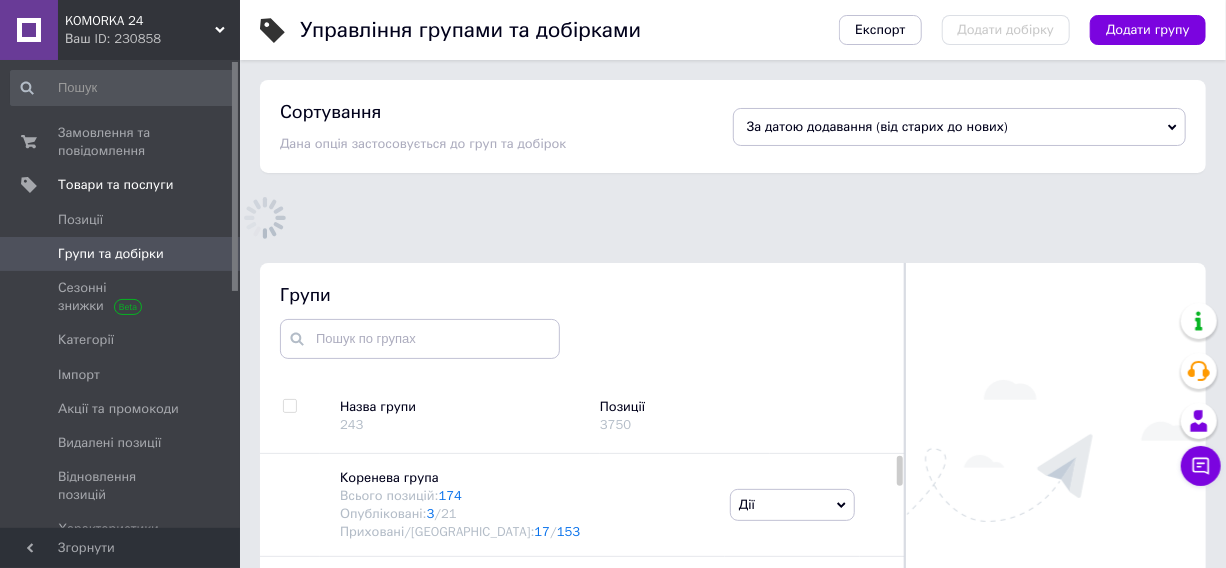 scroll, scrollTop: 113, scrollLeft: 0, axis: vertical 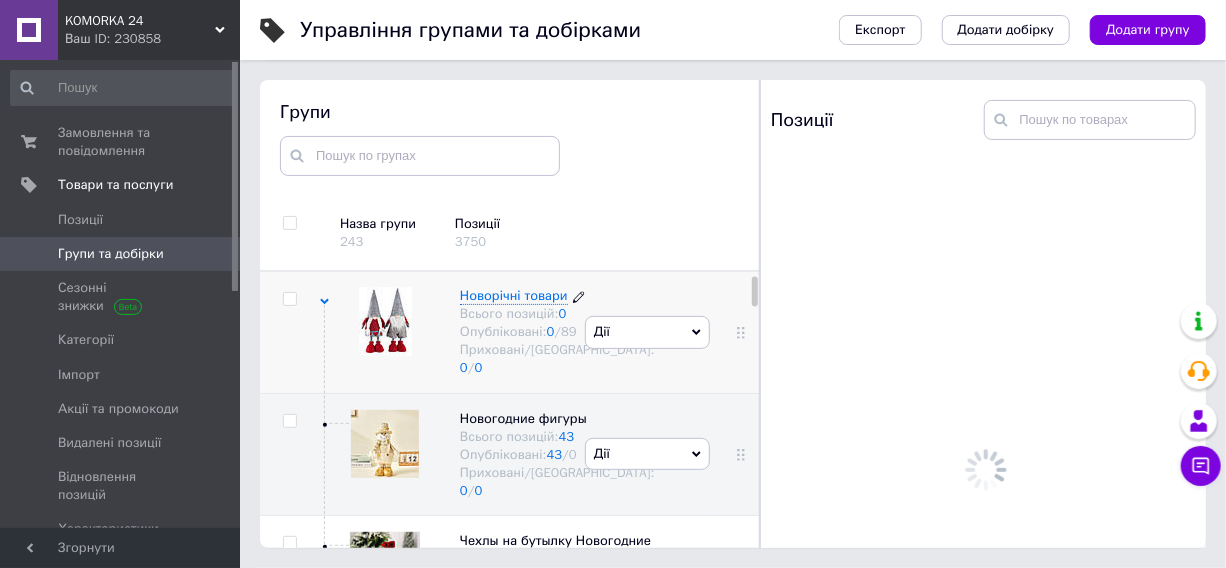 click on "Новорічні товари" at bounding box center (514, 295) 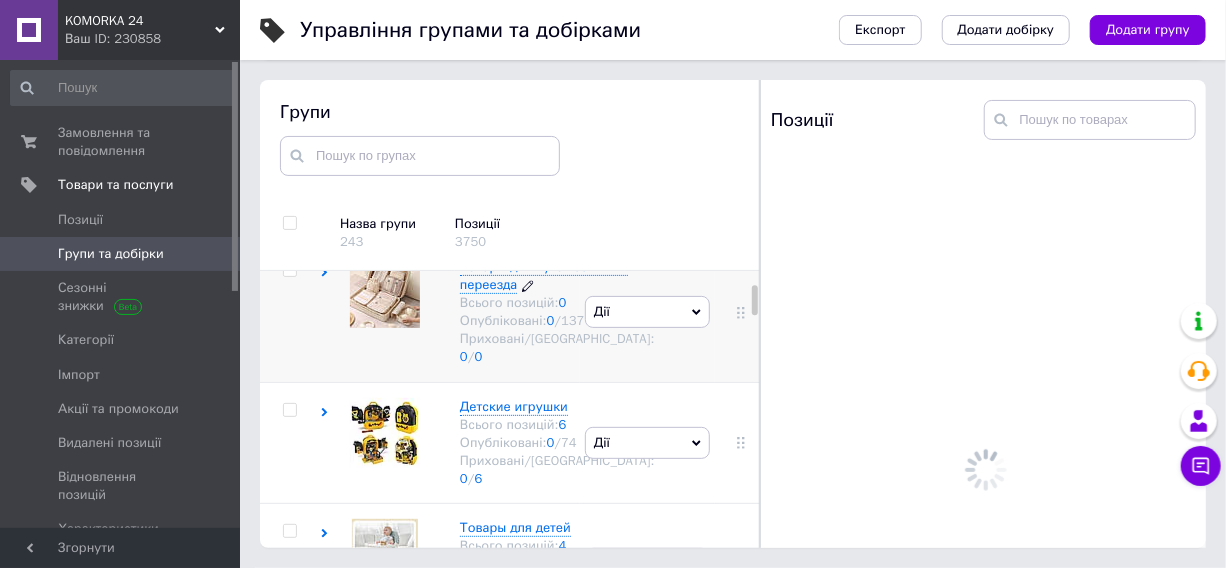 scroll, scrollTop: 393, scrollLeft: 0, axis: vertical 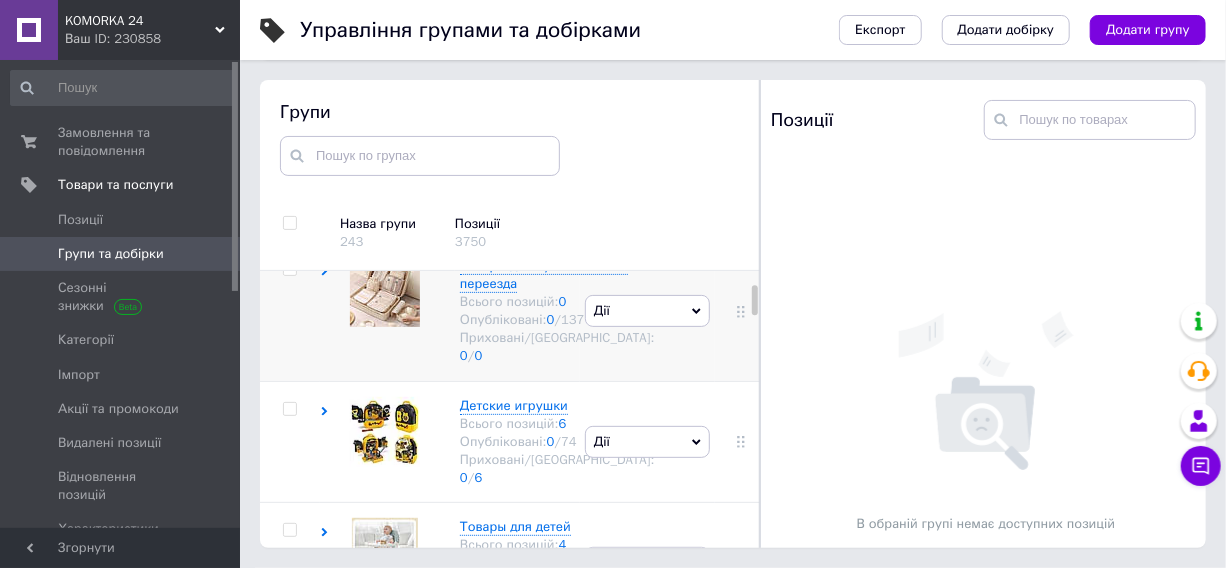 click on "Товары для путешествий и переезда Всього позицій:  0 Опубліковані:  0  /  137 Приховані/Видалені:  0  /  0" at bounding box center (450, 312) 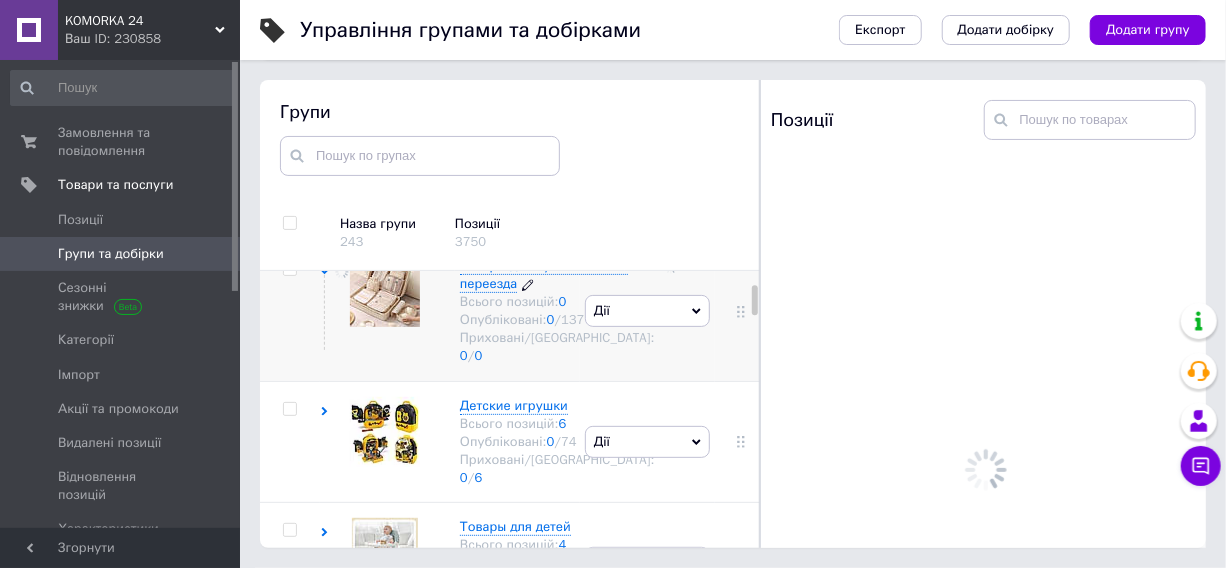 click on "Товары для путешествий и переезда" at bounding box center (544, 274) 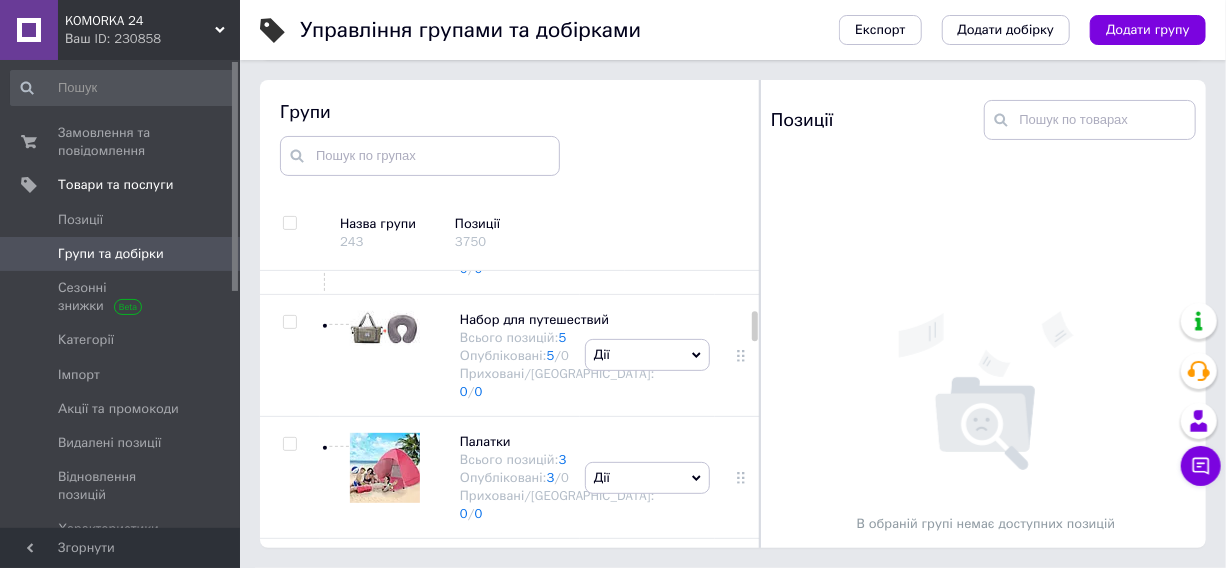 scroll, scrollTop: 1484, scrollLeft: 0, axis: vertical 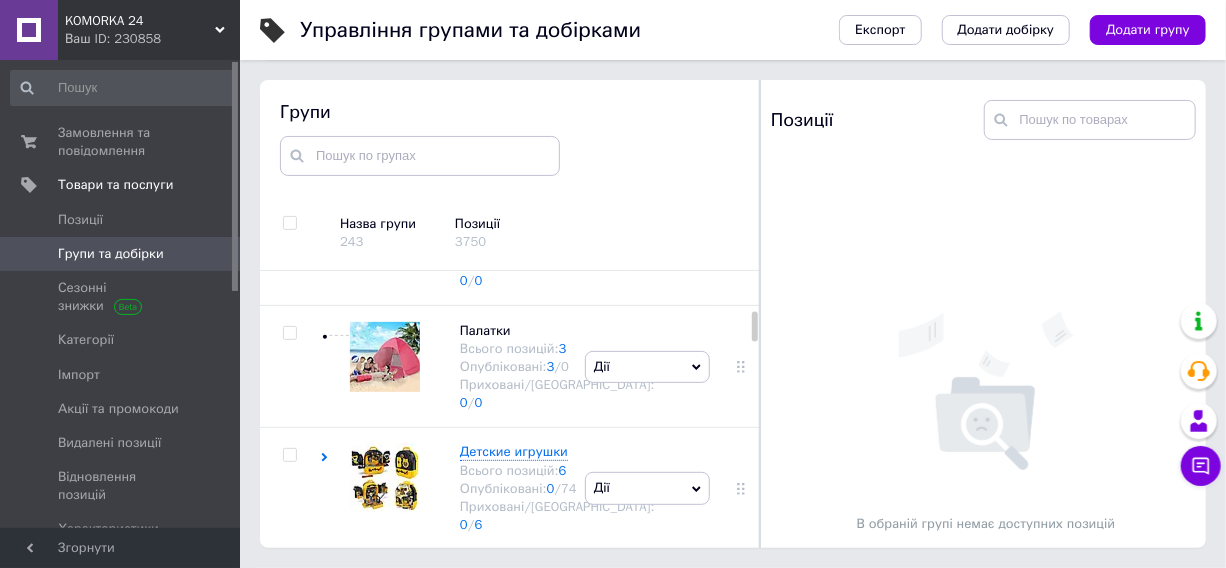 click on "Коврики для пляжа" at bounding box center [520, -55] 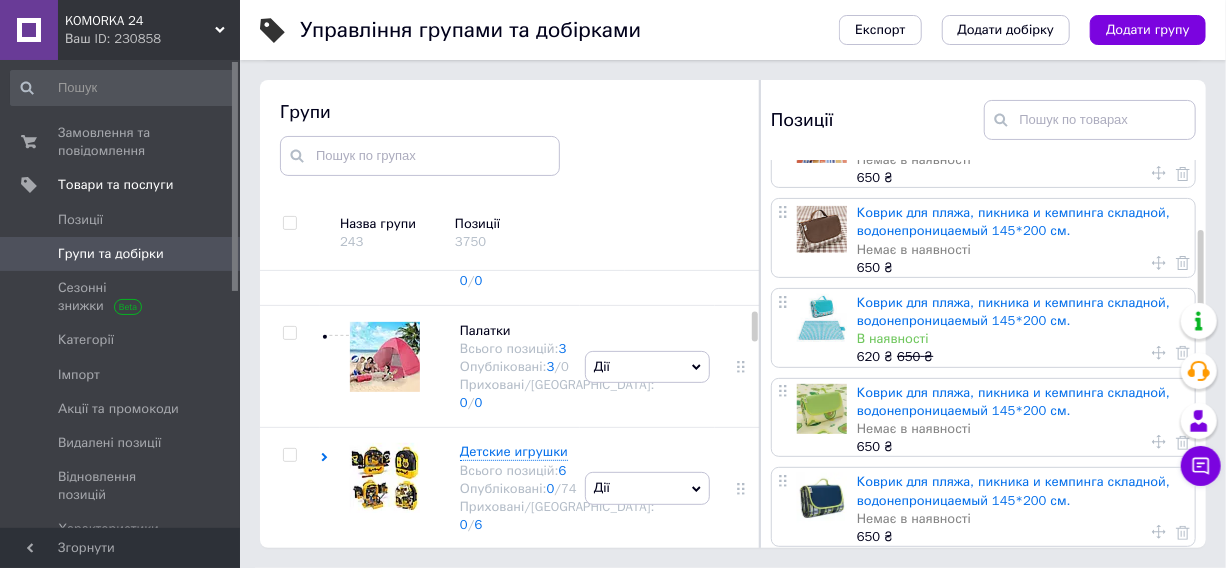 scroll, scrollTop: 727, scrollLeft: 0, axis: vertical 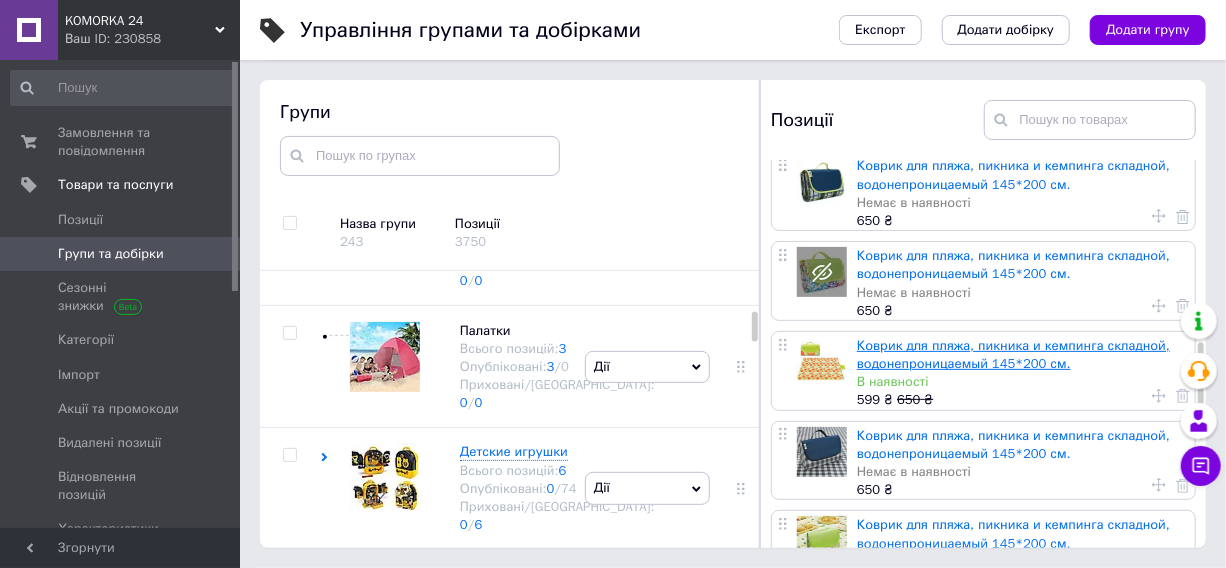 click on "Коврик для пляжа, пикника и кемпинга складной, водонепроницаемый 145*200 см." at bounding box center (1013, 354) 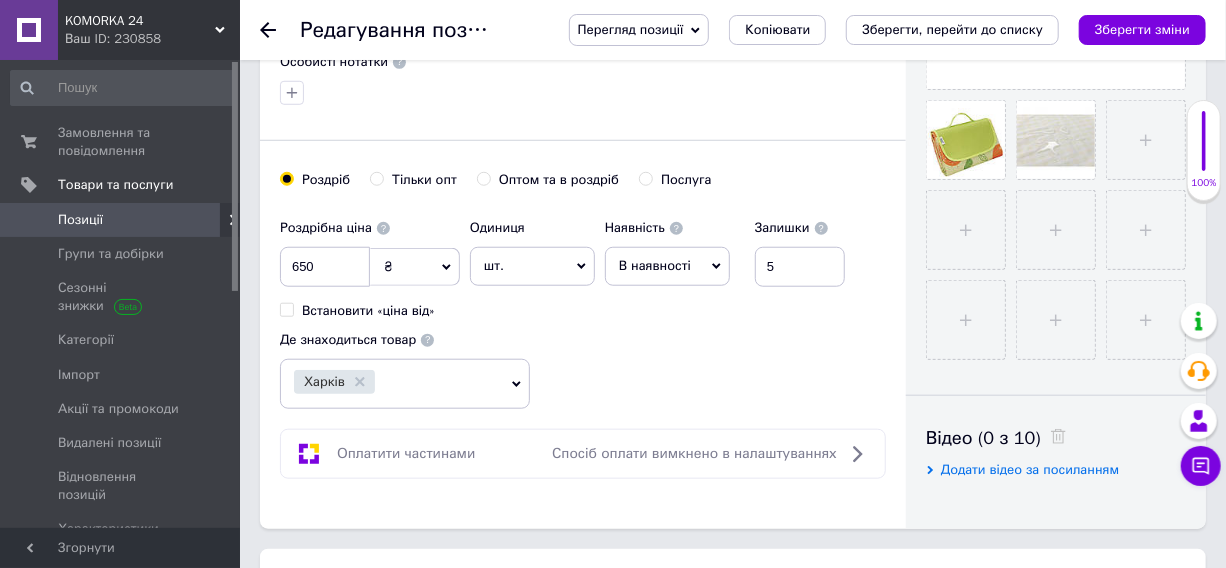 scroll, scrollTop: 818, scrollLeft: 0, axis: vertical 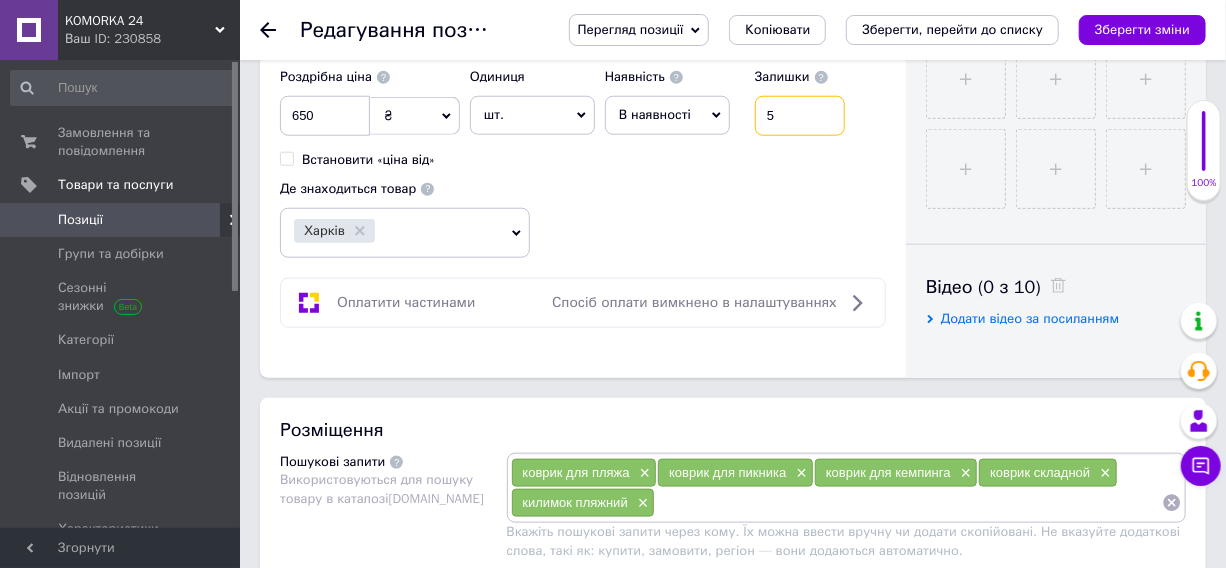 drag, startPoint x: 802, startPoint y: 144, endPoint x: 748, endPoint y: 155, distance: 55.108982 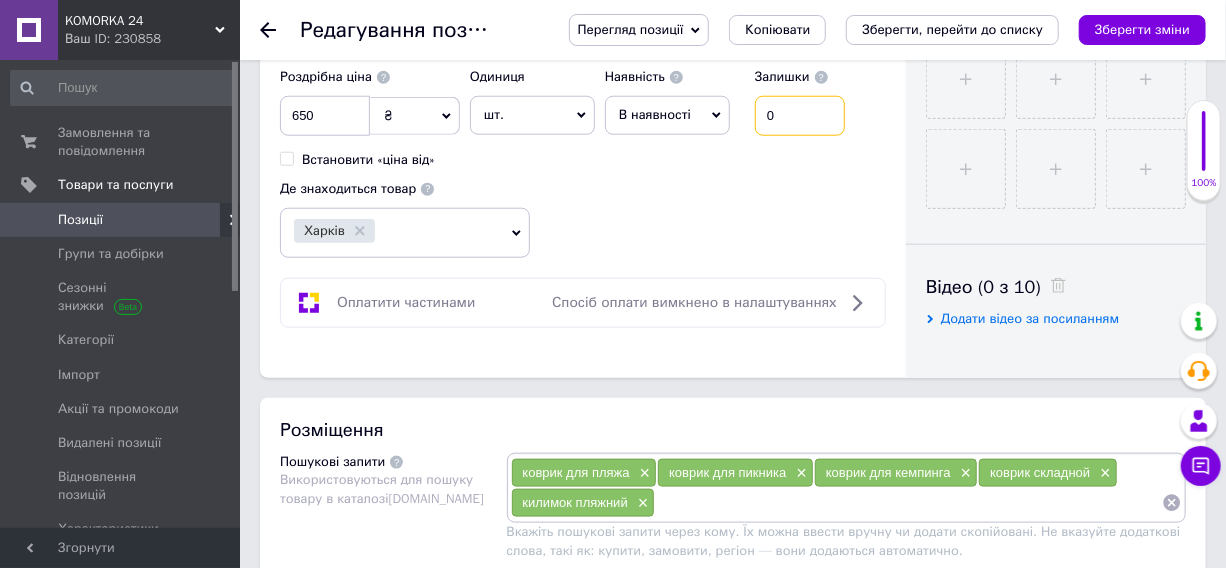 type on "0" 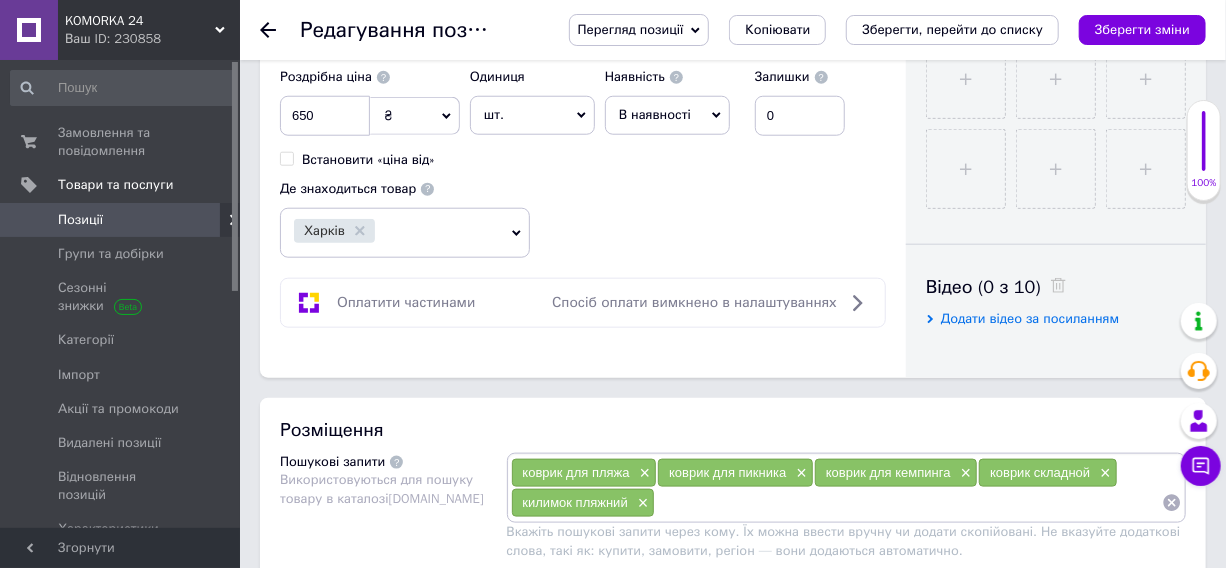 click on "В наявності" at bounding box center (655, 114) 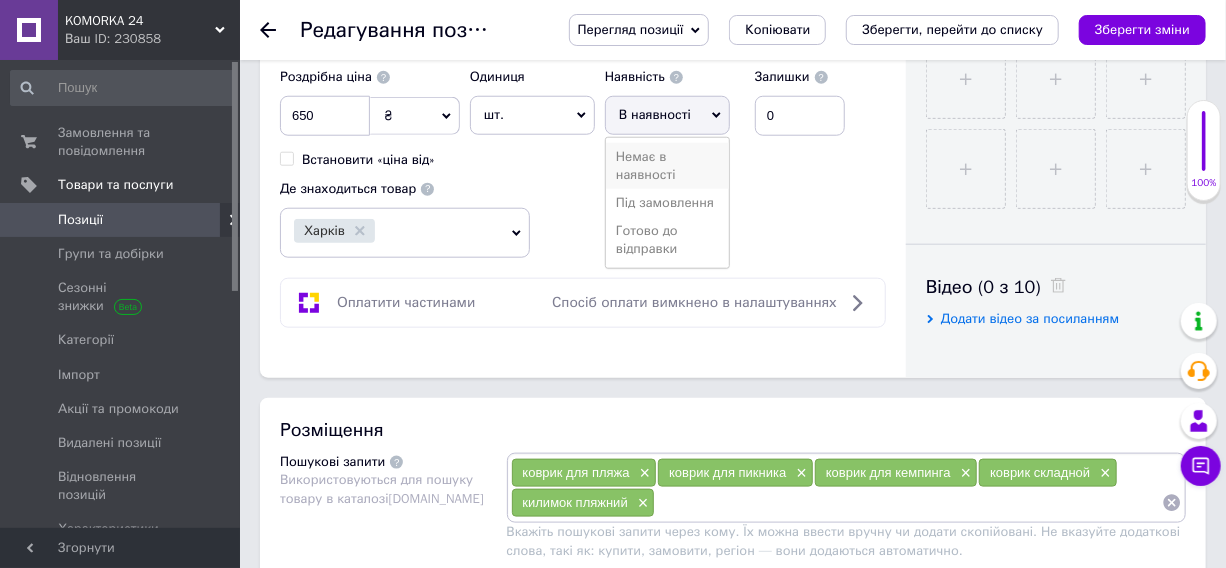 click on "Немає в наявності" at bounding box center [667, 166] 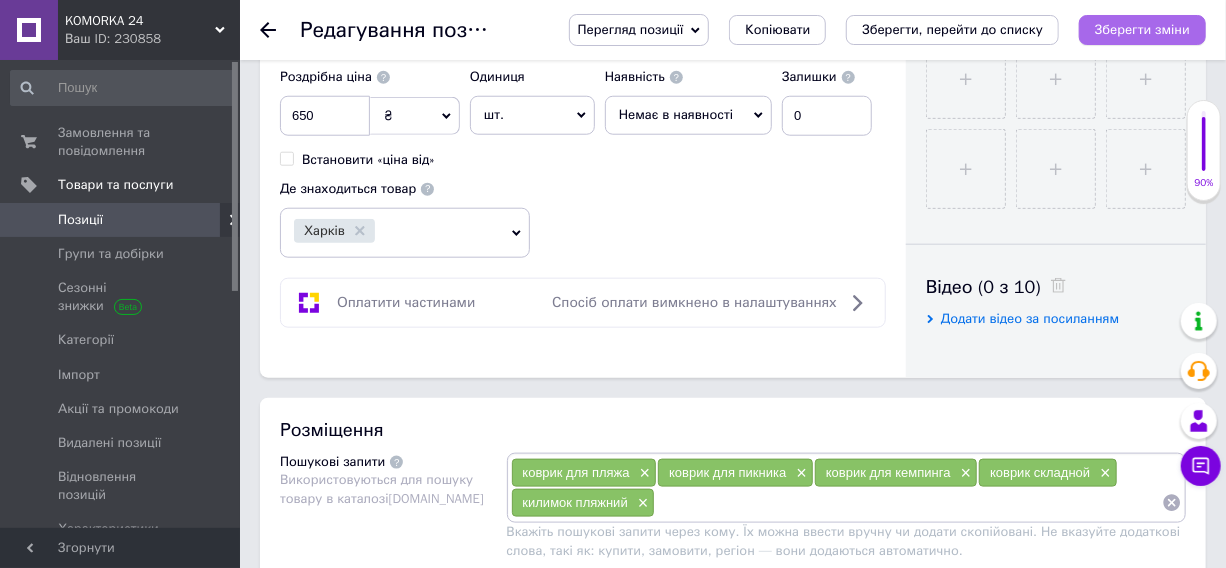 click on "Зберегти зміни" at bounding box center [1142, 30] 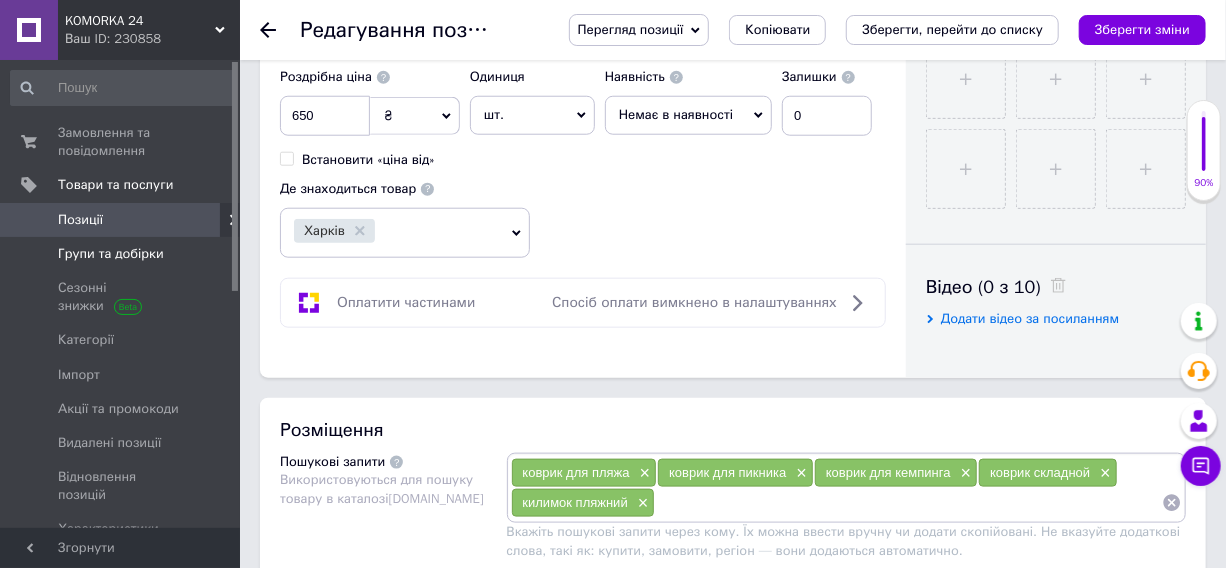 click on "Групи та добірки" at bounding box center (111, 254) 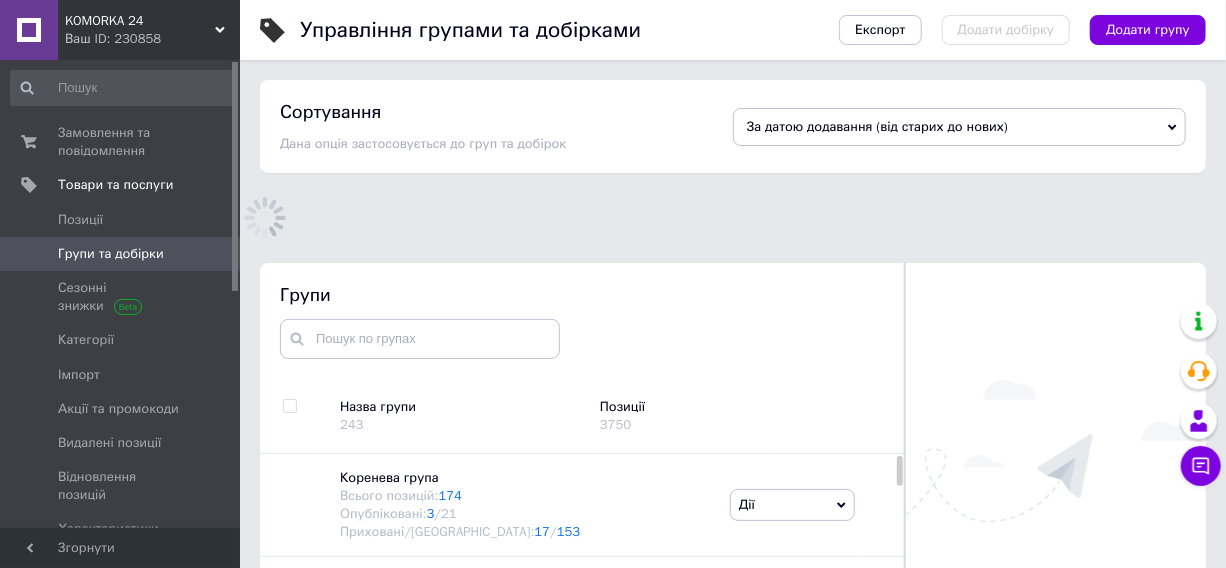 scroll, scrollTop: 113, scrollLeft: 0, axis: vertical 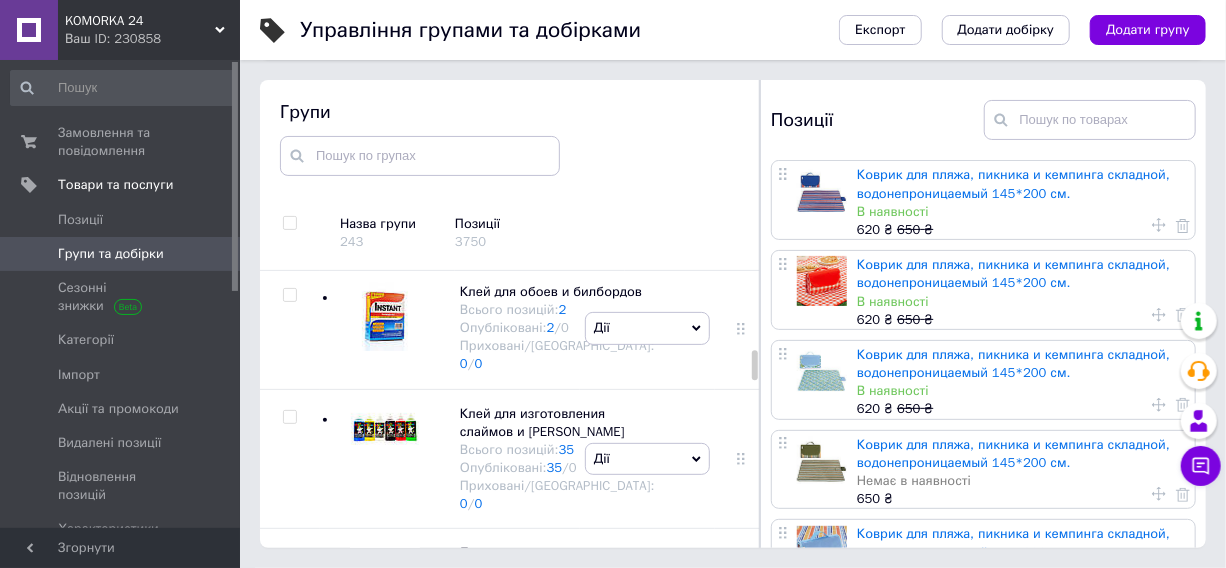 click on "Всього позицій:  0" at bounding box center [557, -509] 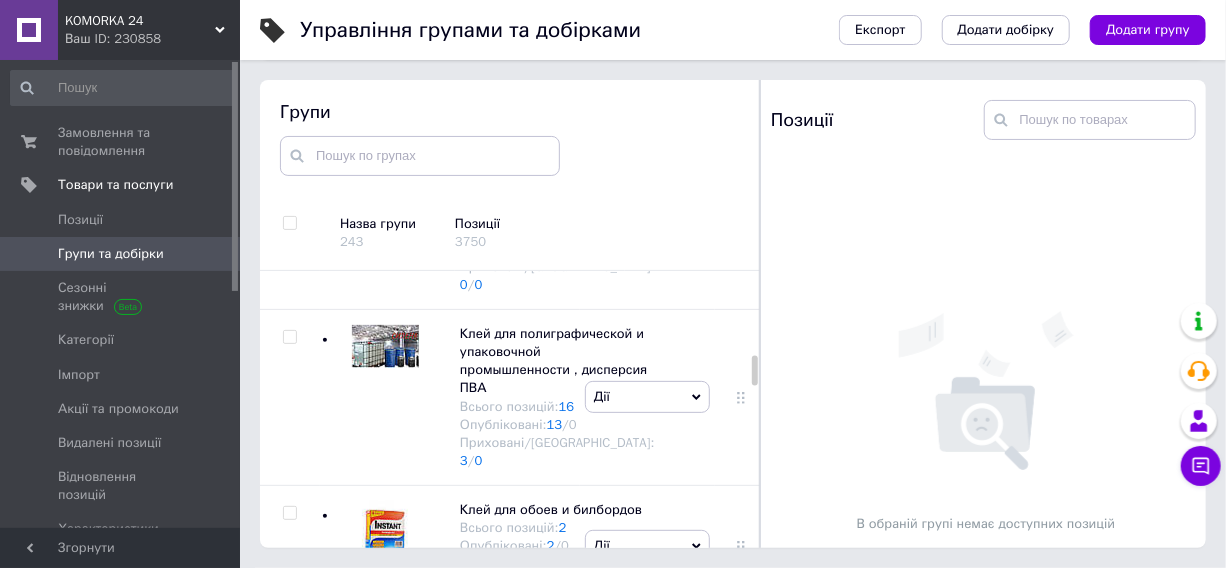 scroll, scrollTop: 3694, scrollLeft: 0, axis: vertical 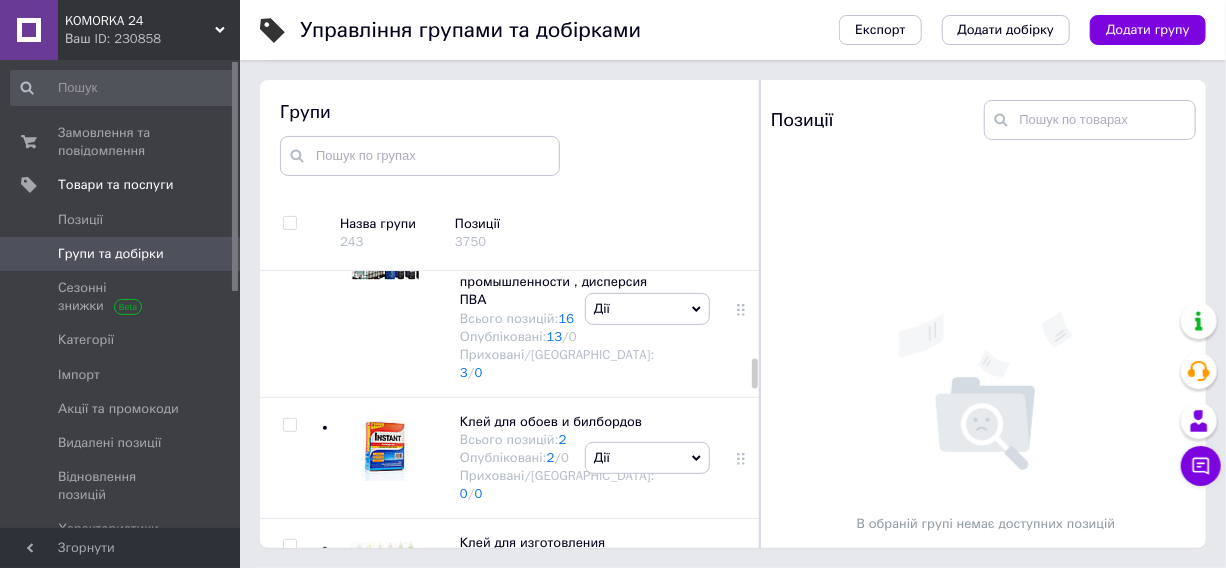 click on "Дорожные сумки" at bounding box center [514, -643] 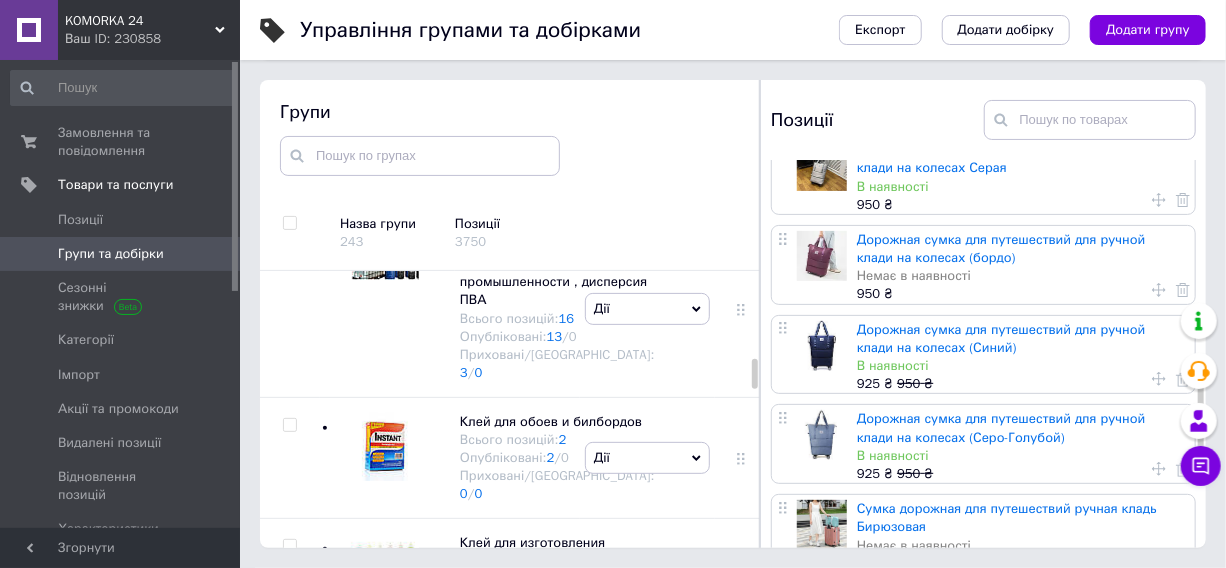 scroll, scrollTop: 953, scrollLeft: 0, axis: vertical 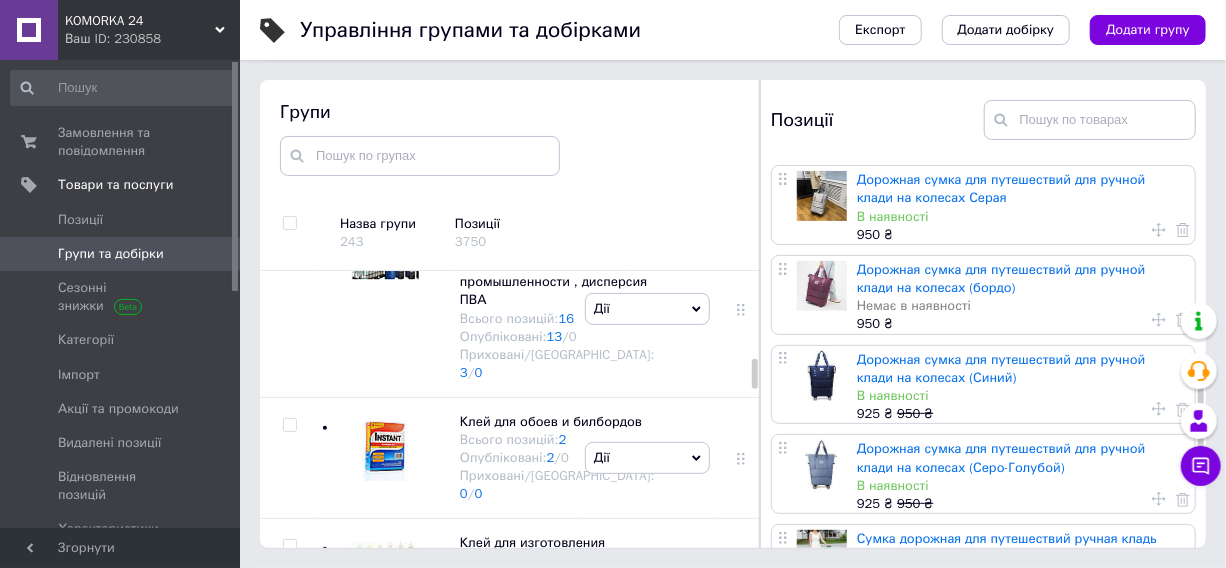 click on "Дорожная сумка для путешествий для ручной клади на колесах (Серо-Голубой)" at bounding box center [1001, 457] 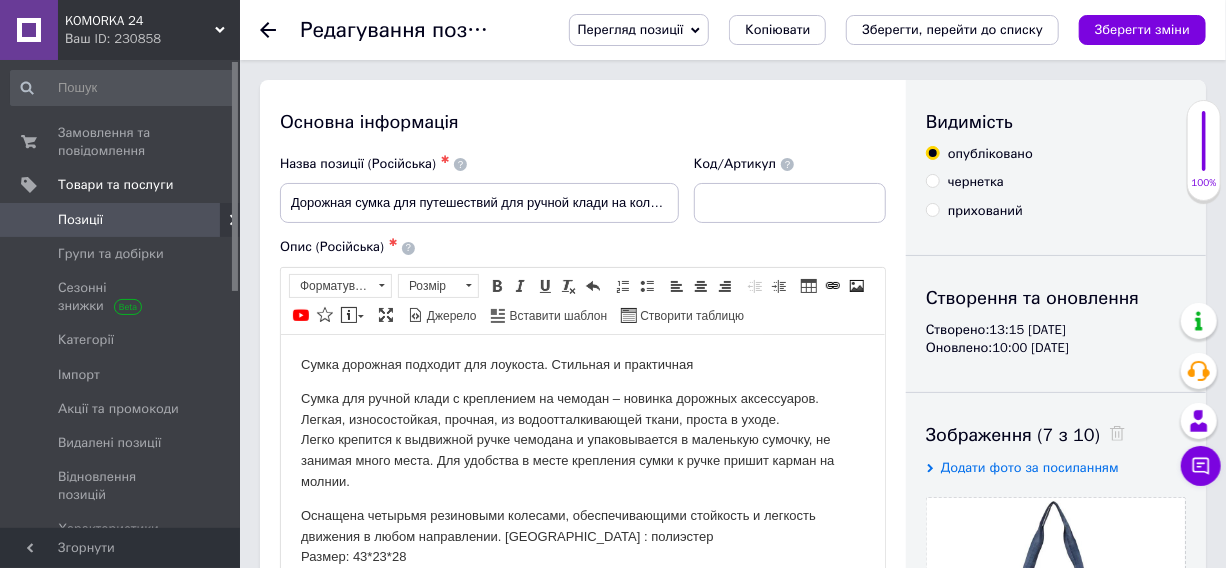 scroll, scrollTop: 636, scrollLeft: 0, axis: vertical 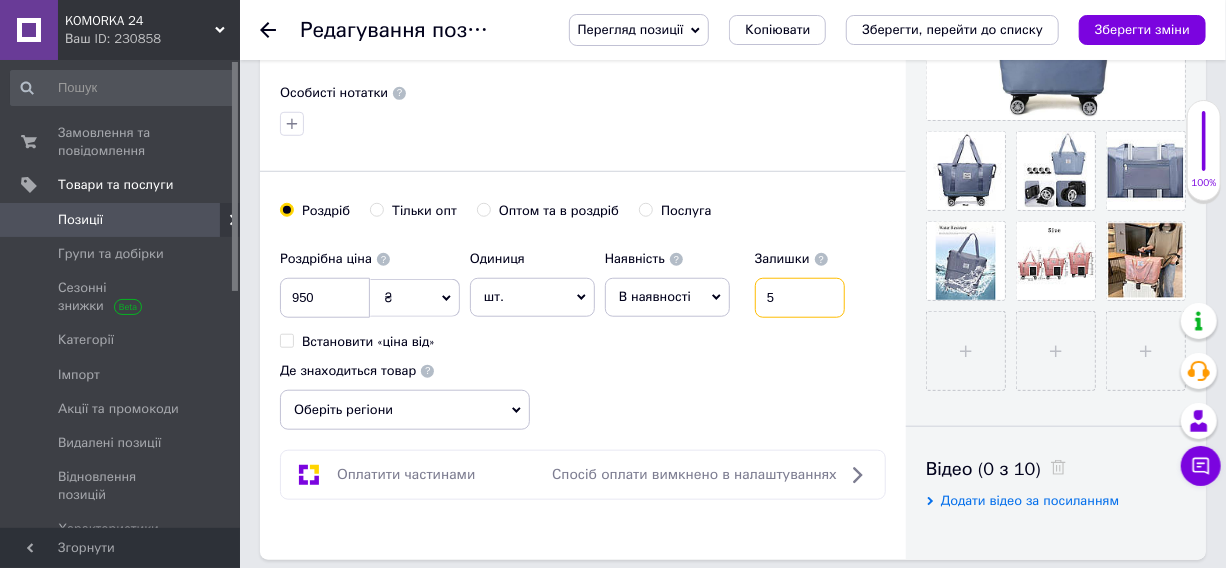drag, startPoint x: 796, startPoint y: 330, endPoint x: 731, endPoint y: 323, distance: 65.37584 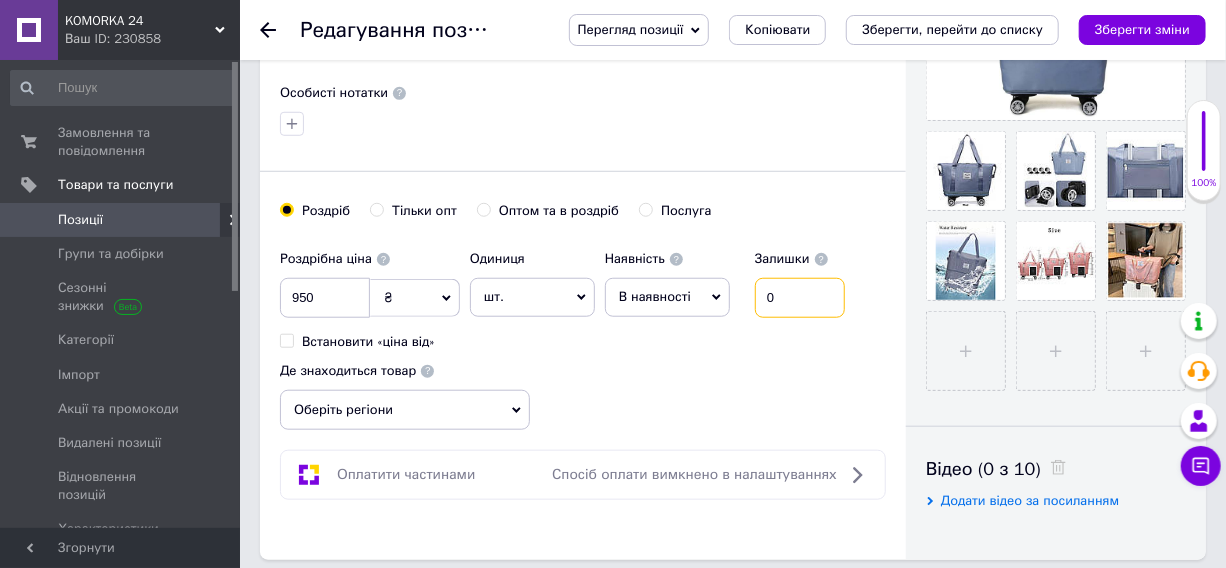 type on "0" 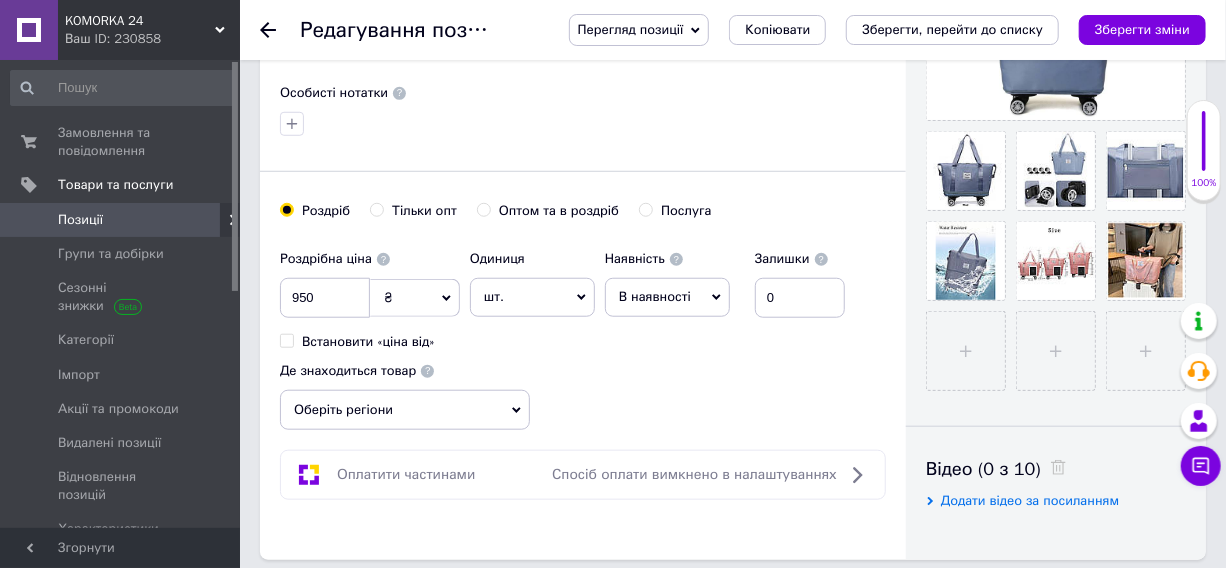 click on "Наявність В наявності Немає в наявності Під замовлення Готово до відправки" at bounding box center [667, 278] 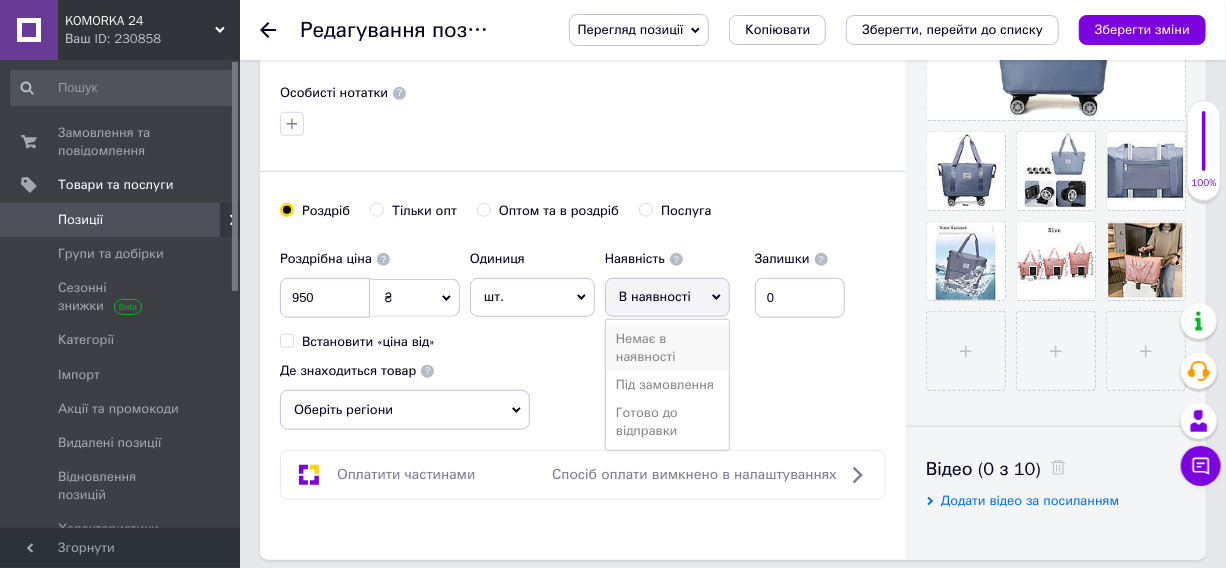 click on "Немає в наявності" at bounding box center [667, 348] 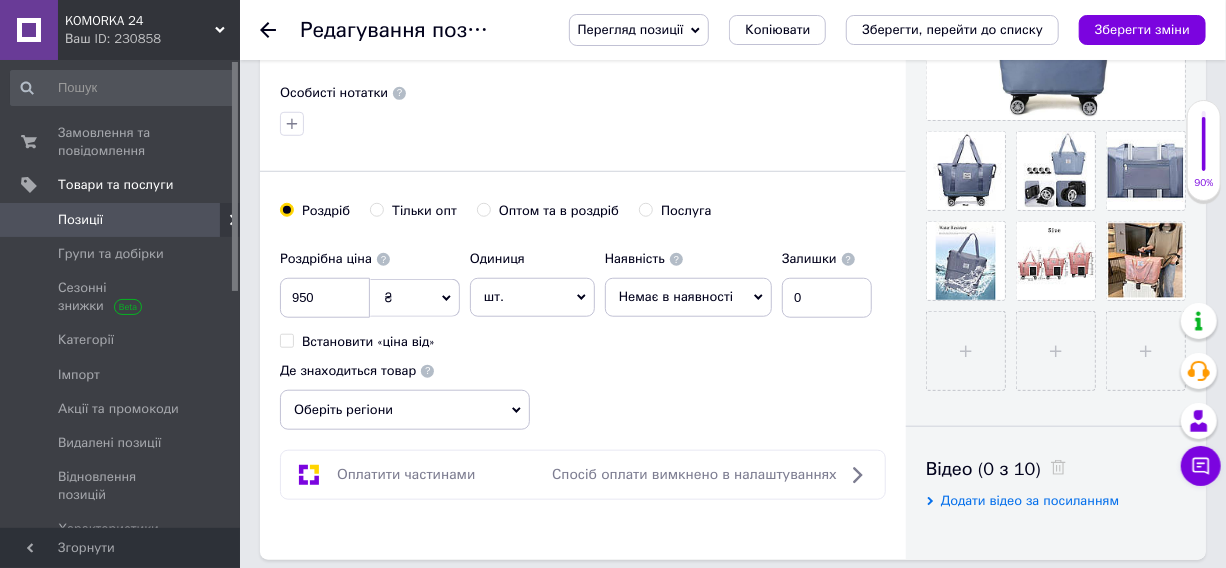 click on "Зберегти зміни" at bounding box center (1142, 30) 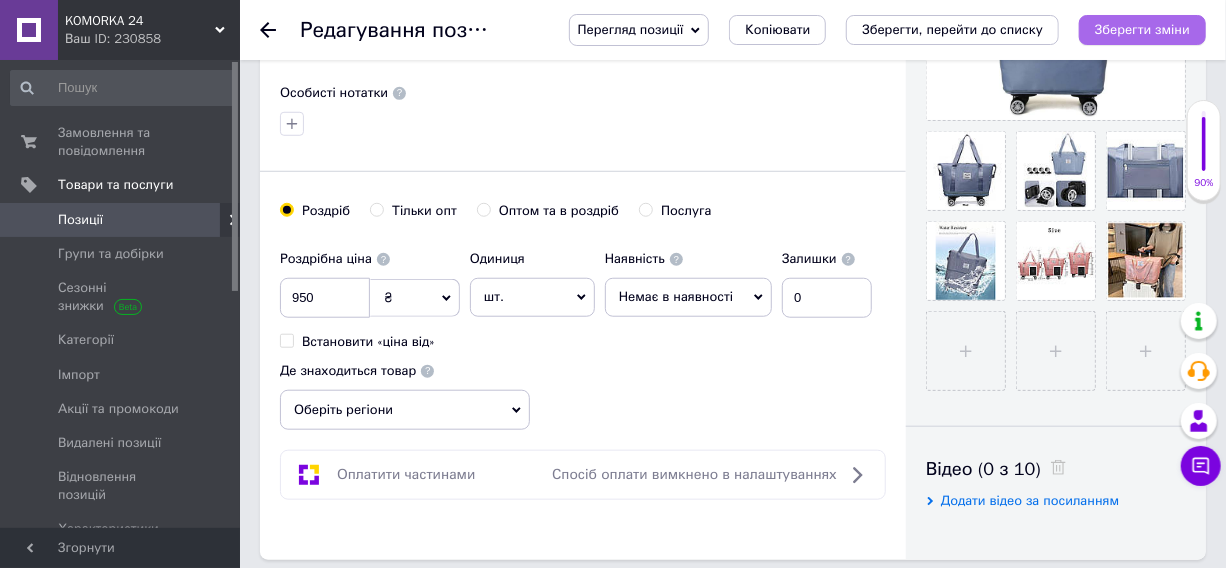 click on "Зберегти зміни" at bounding box center [1142, 29] 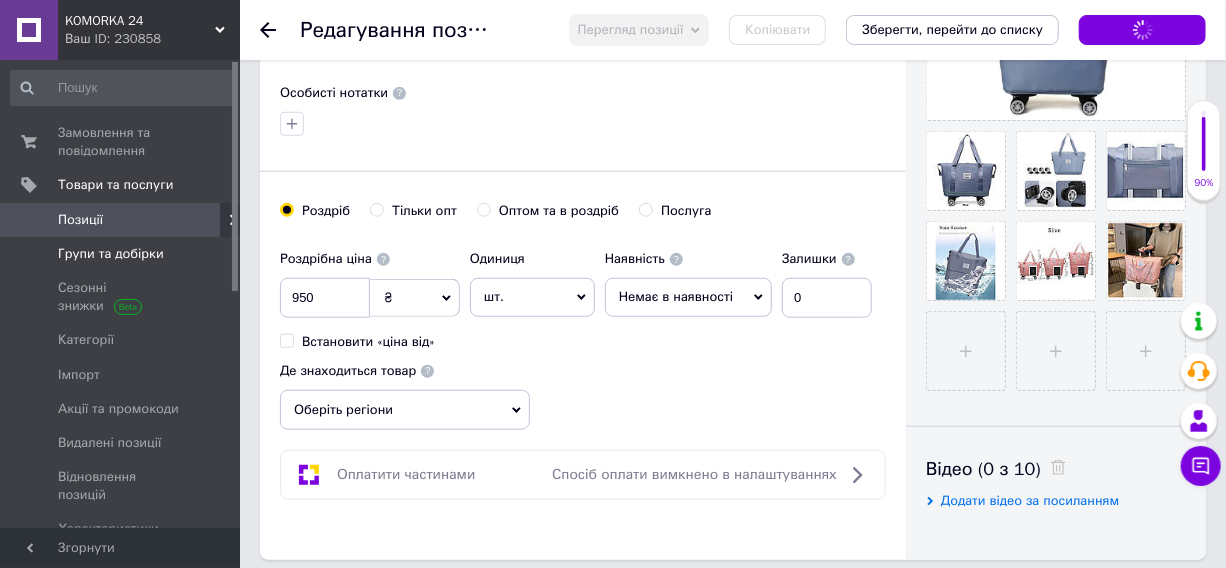 click on "Групи та добірки" at bounding box center [111, 254] 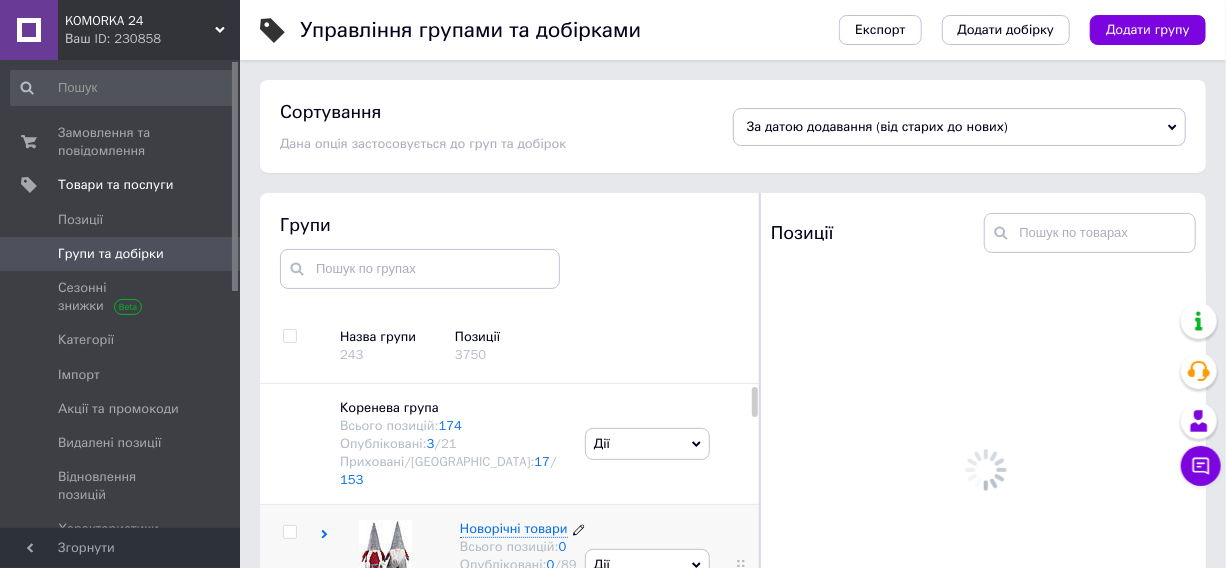 scroll, scrollTop: 113, scrollLeft: 0, axis: vertical 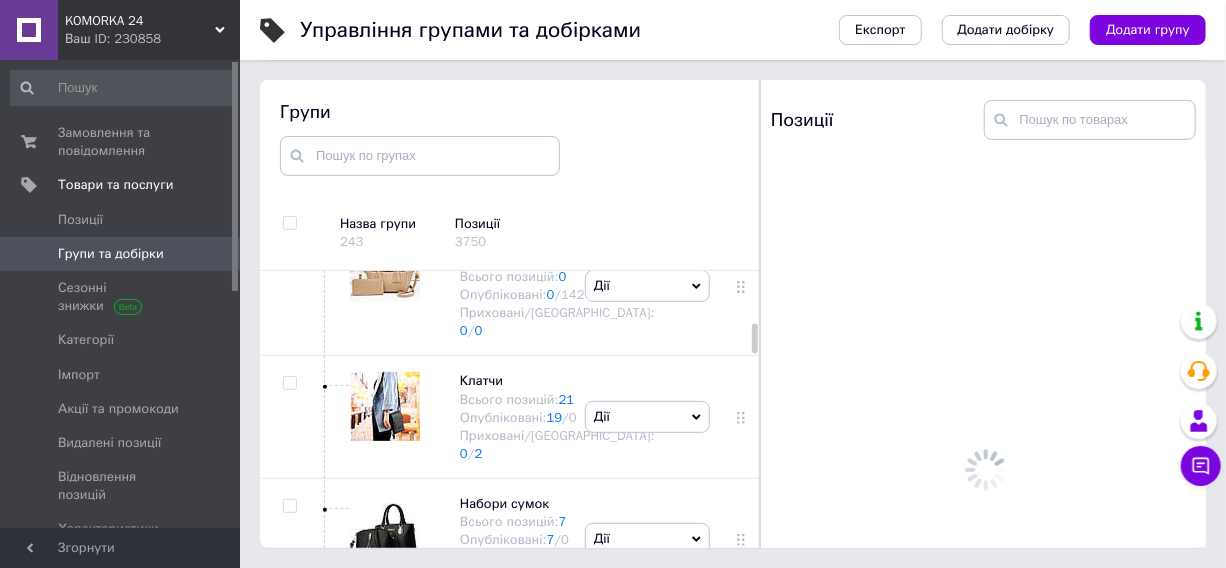 click on "Детские игрушки" at bounding box center [514, -246] 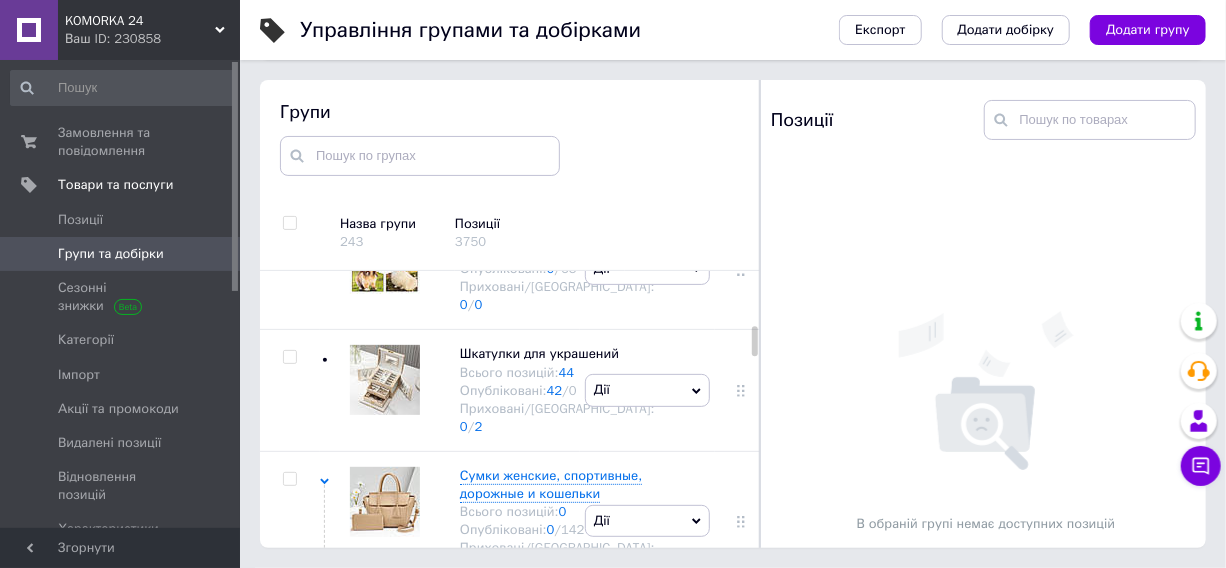 scroll, scrollTop: 2727, scrollLeft: 0, axis: vertical 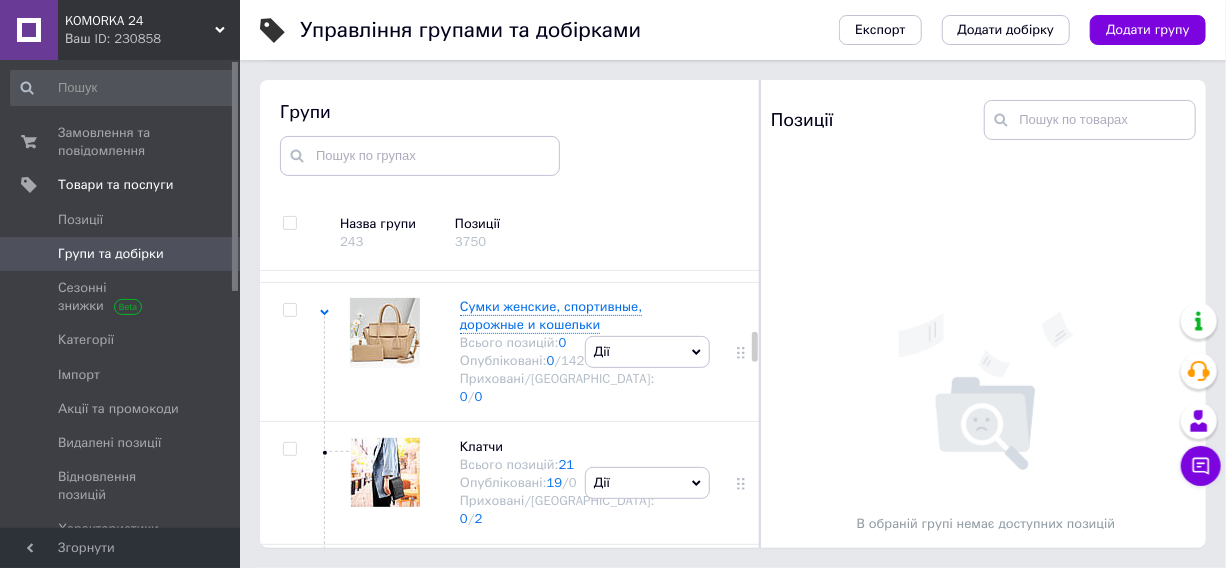 click on "Брелки" at bounding box center [482, -302] 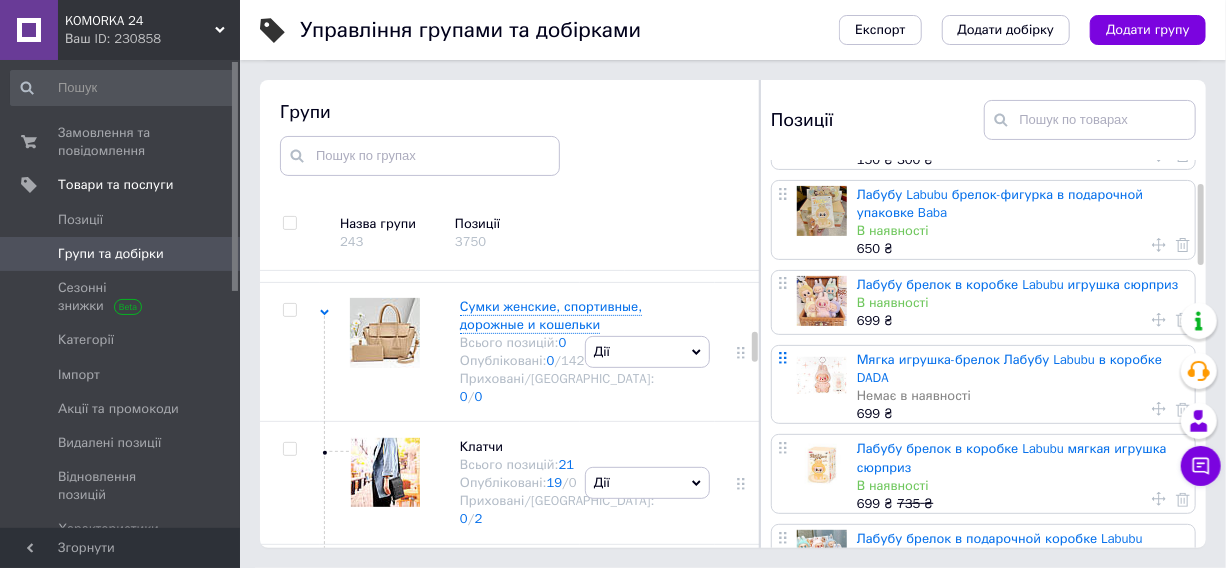 scroll, scrollTop: 181, scrollLeft: 0, axis: vertical 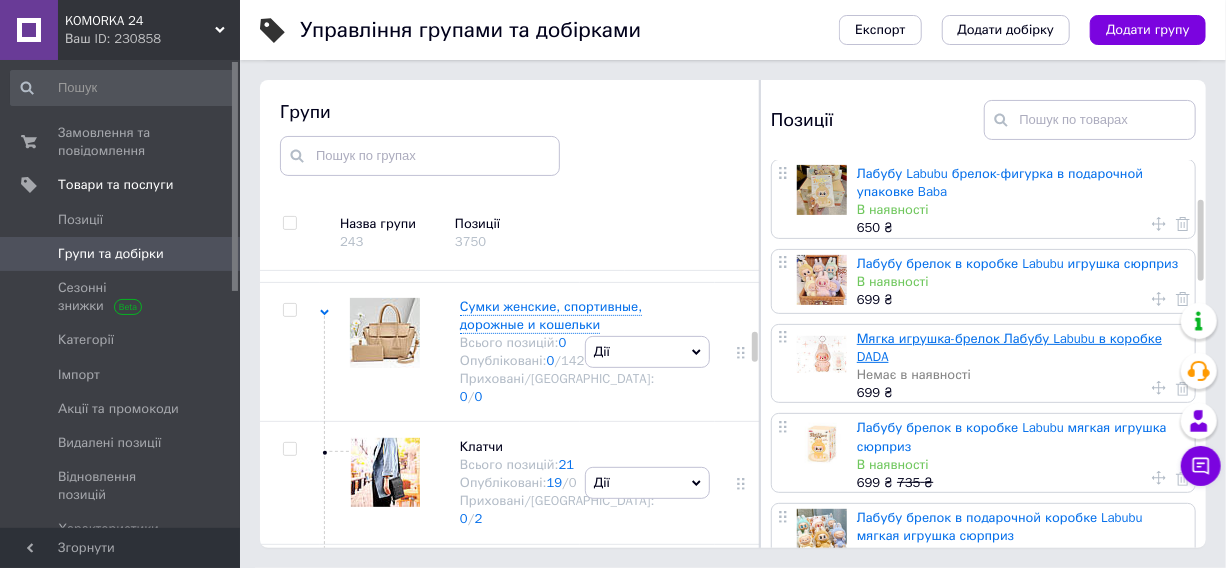 click on "Мягка игрушка-брелок Лабубу Labubu в коробке DADA" at bounding box center (1009, 347) 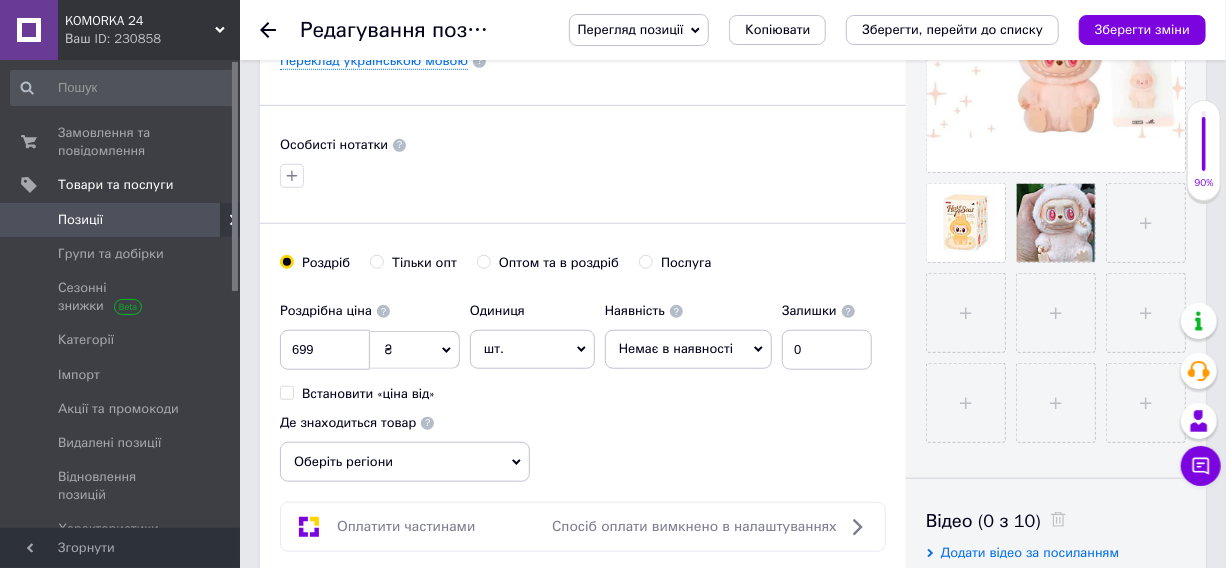 scroll, scrollTop: 727, scrollLeft: 0, axis: vertical 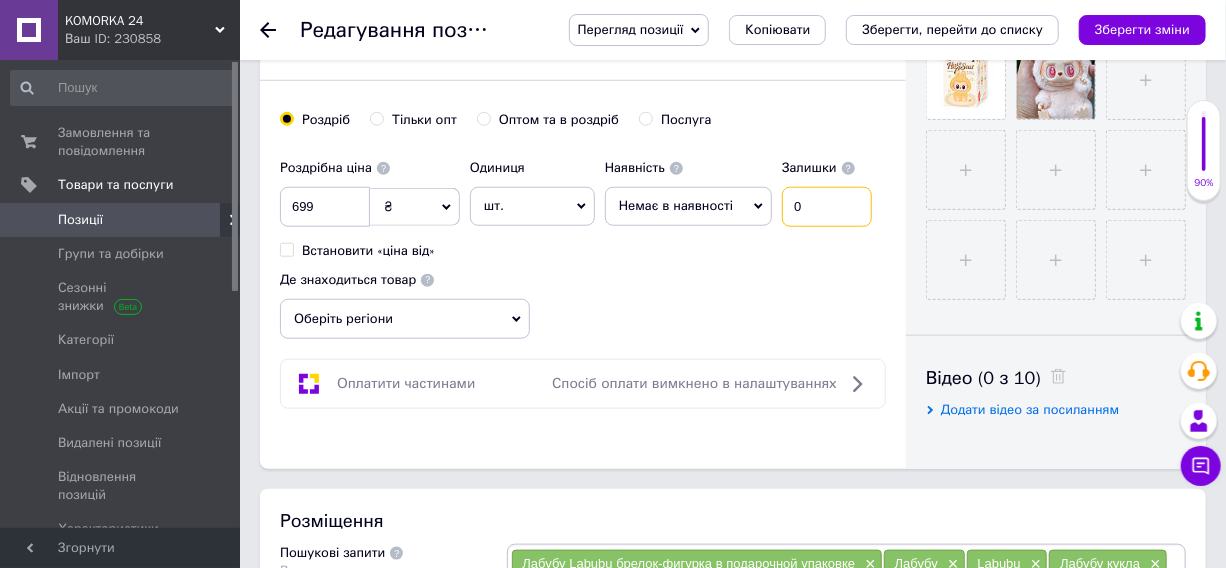 drag, startPoint x: 788, startPoint y: 238, endPoint x: 743, endPoint y: 226, distance: 46.572525 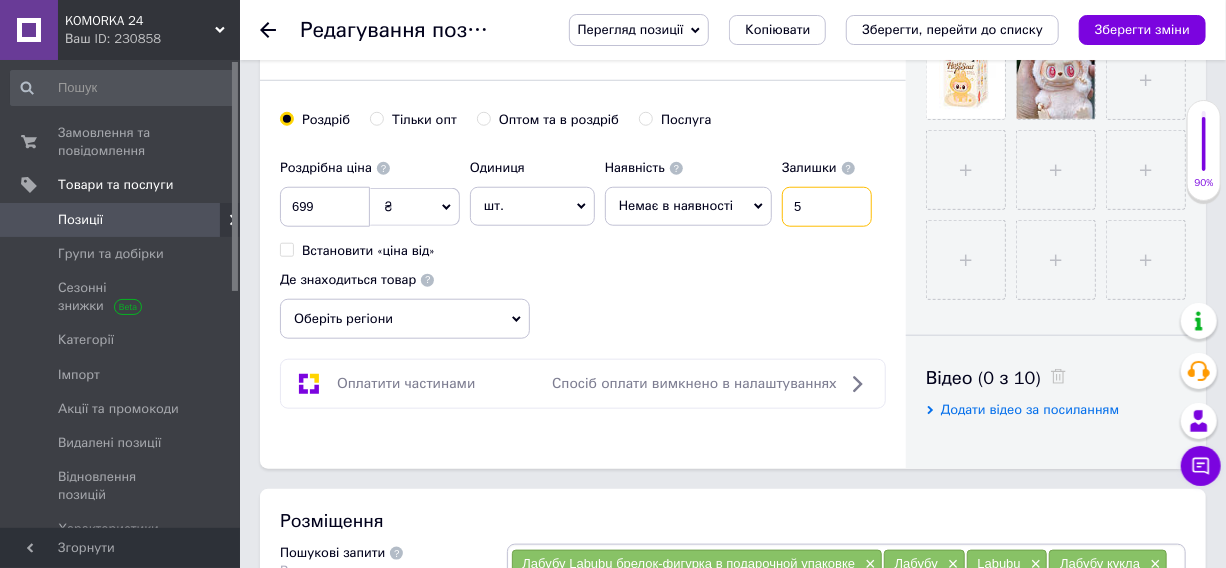 type on "5" 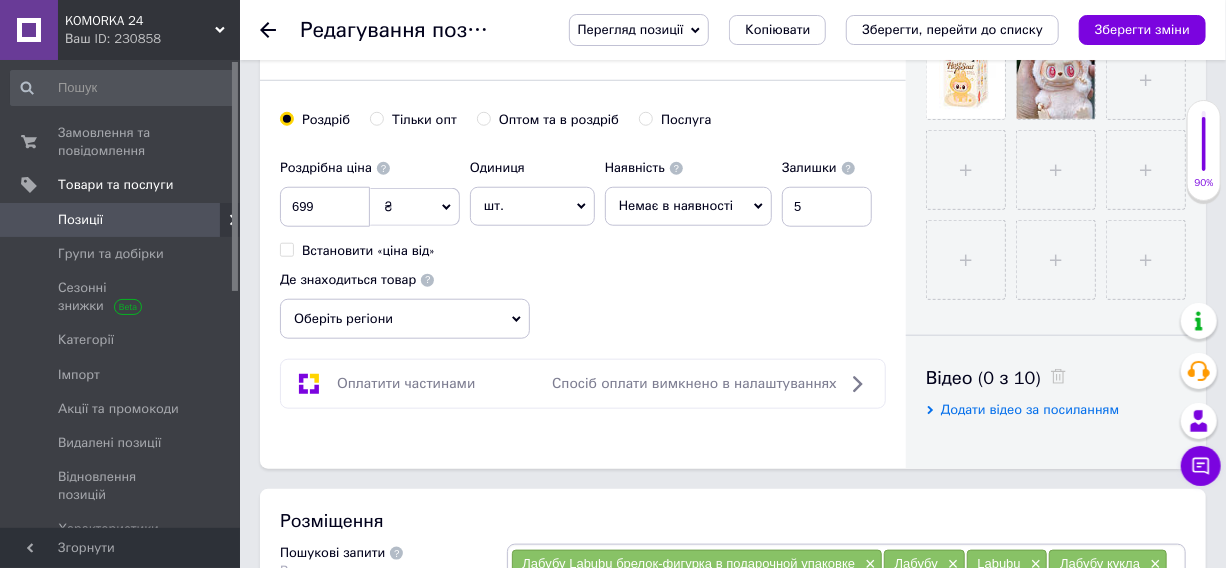 click on "Немає в наявності" at bounding box center [688, 206] 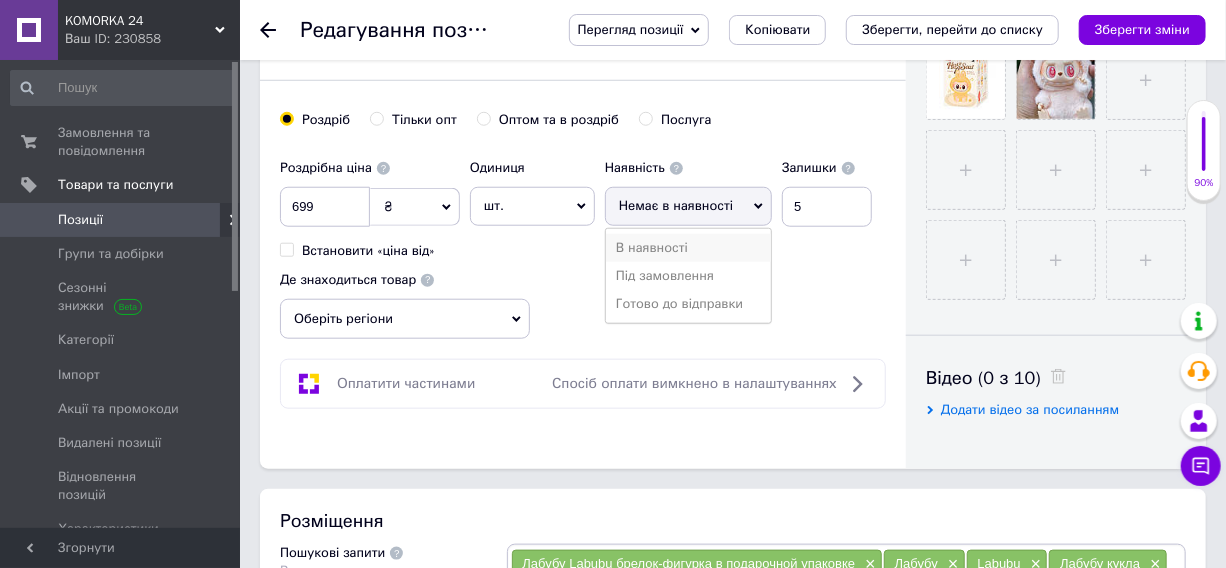 click on "В наявності" at bounding box center [688, 248] 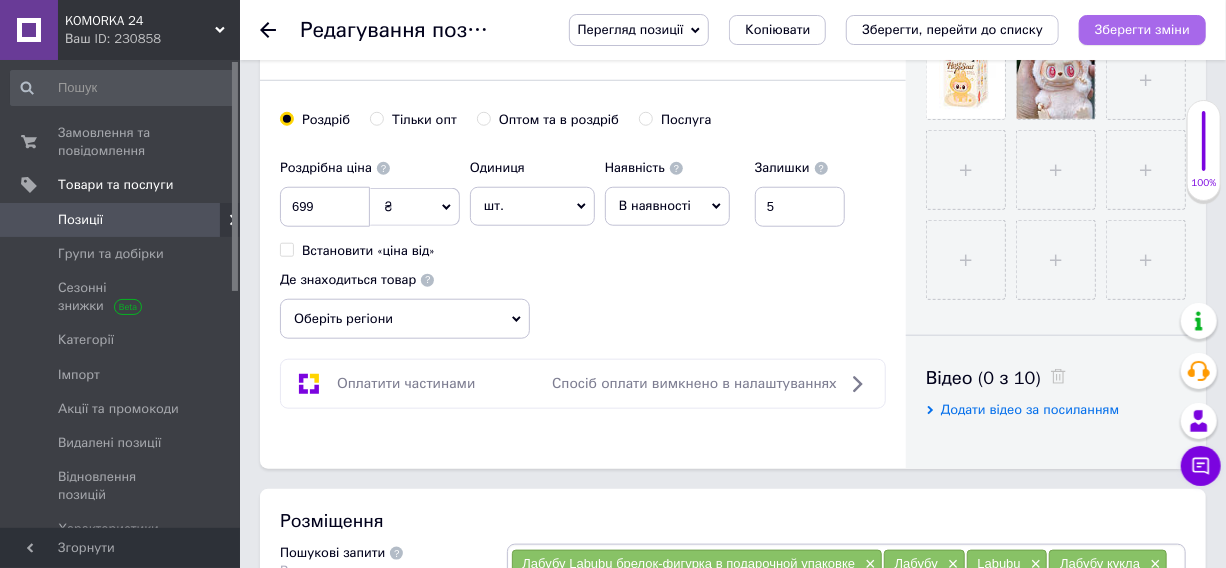 click on "Зберегти зміни" at bounding box center [1142, 30] 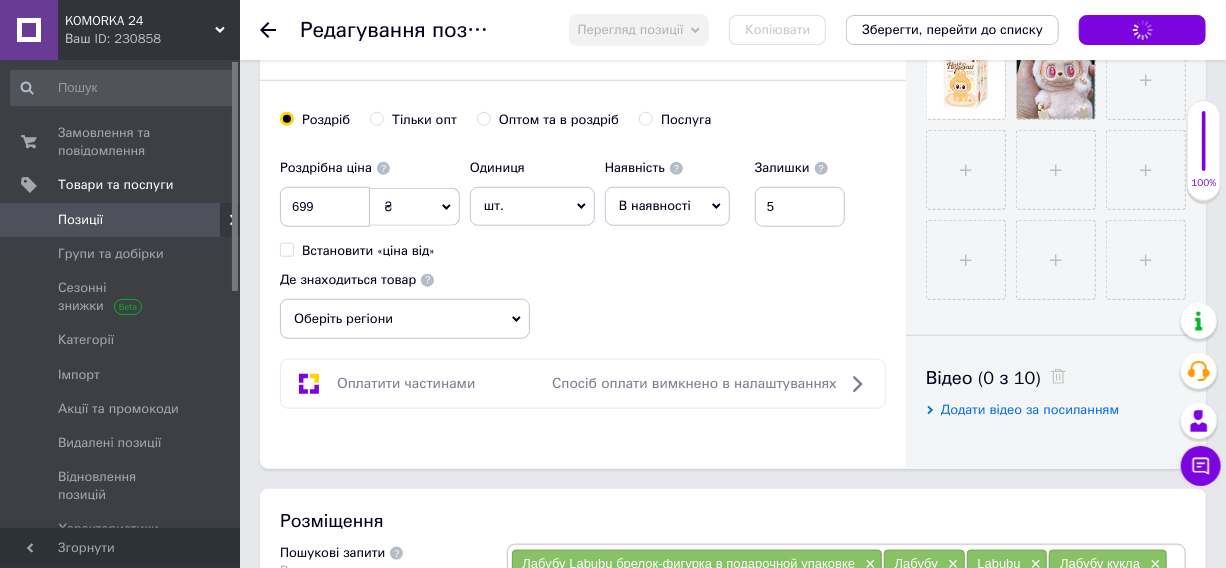 click at bounding box center (280, 30) 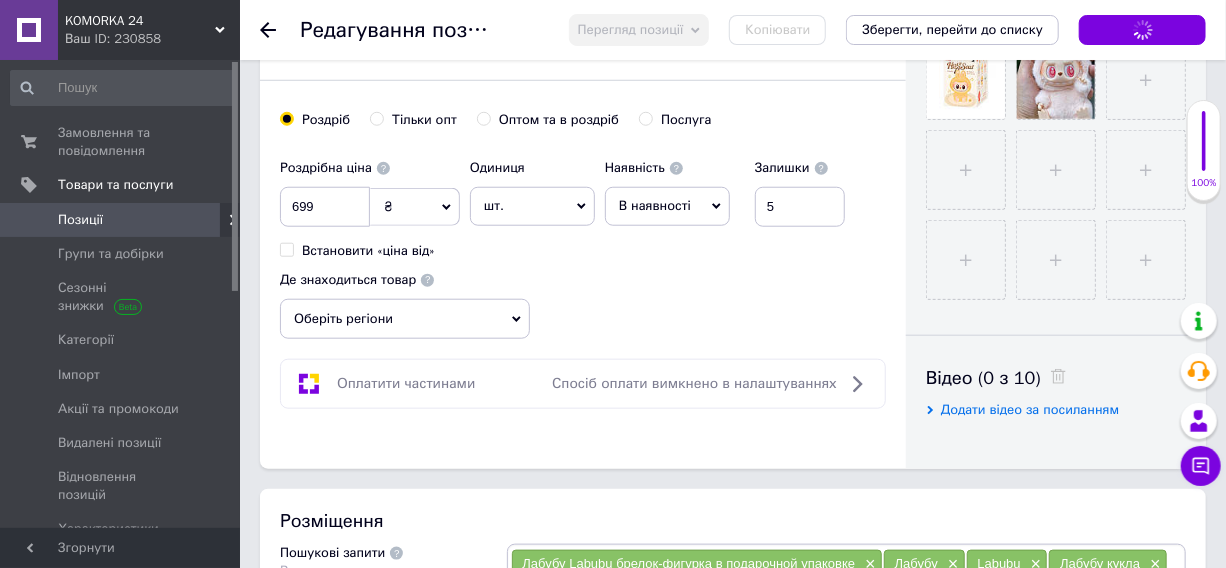 click 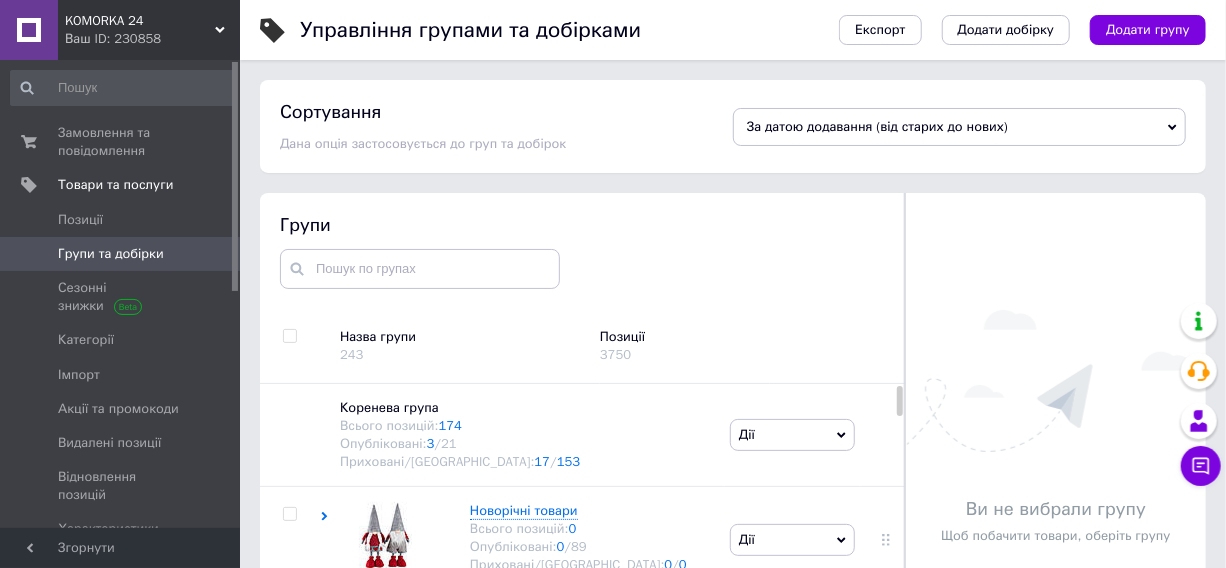 scroll, scrollTop: 113, scrollLeft: 0, axis: vertical 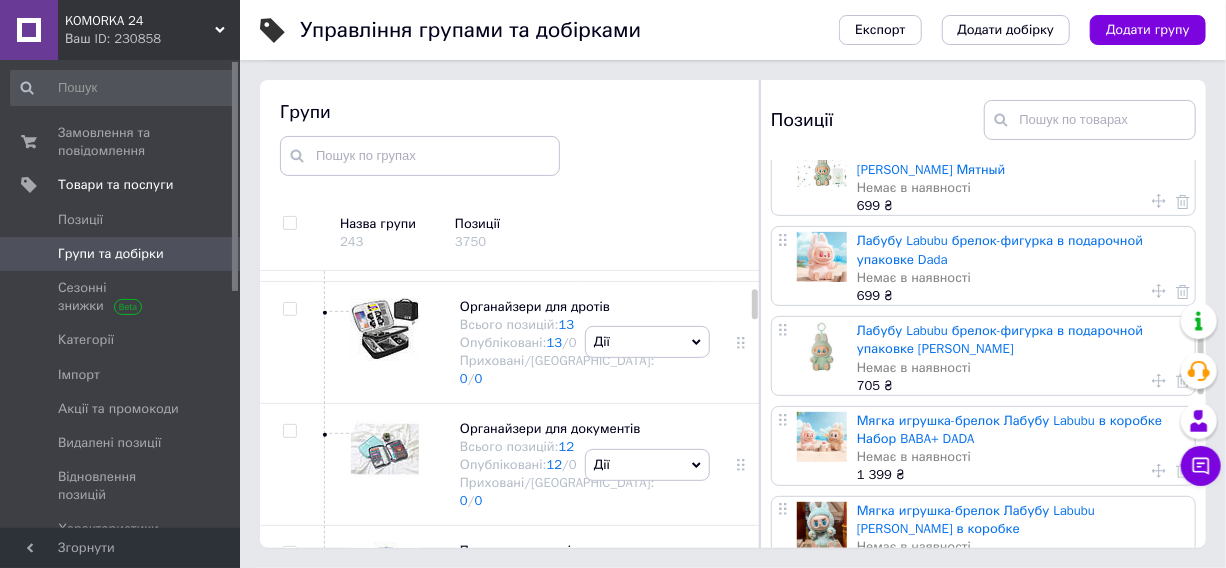 click on "Лабубу Labubu брелок-фигурка в подарочной упаковке Dada" at bounding box center [1000, 249] 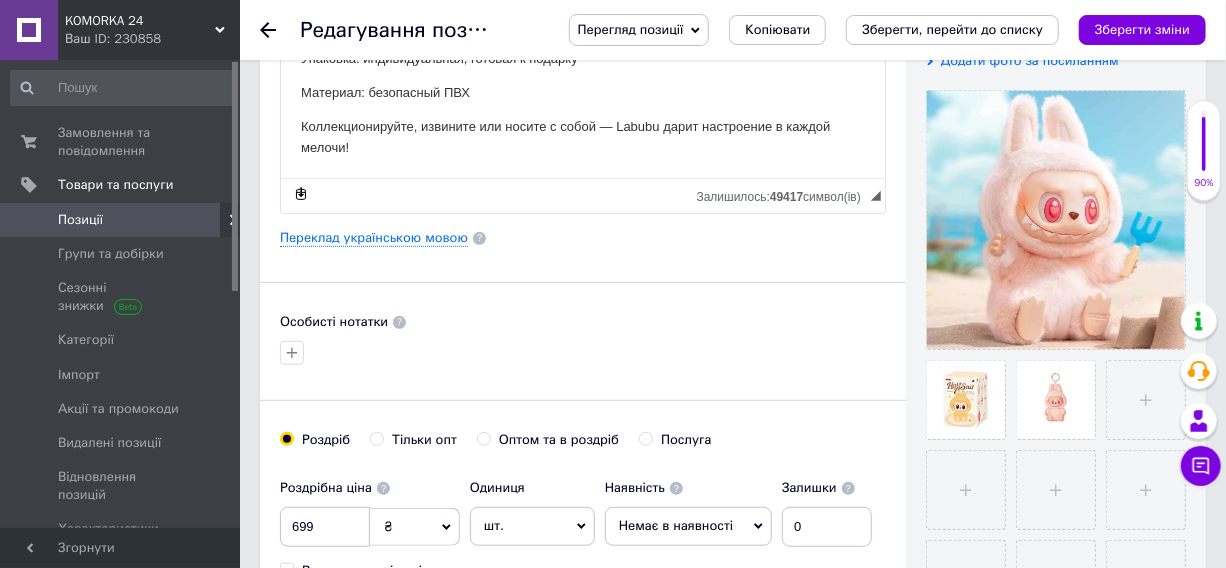 scroll, scrollTop: 636, scrollLeft: 0, axis: vertical 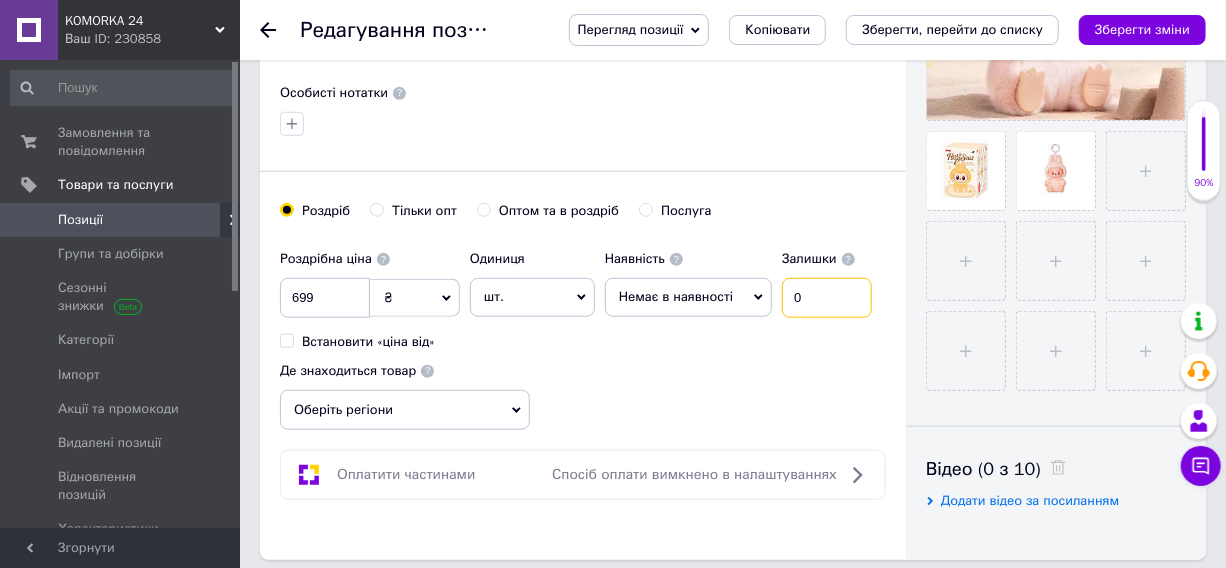 drag, startPoint x: 824, startPoint y: 340, endPoint x: 760, endPoint y: 328, distance: 65.11528 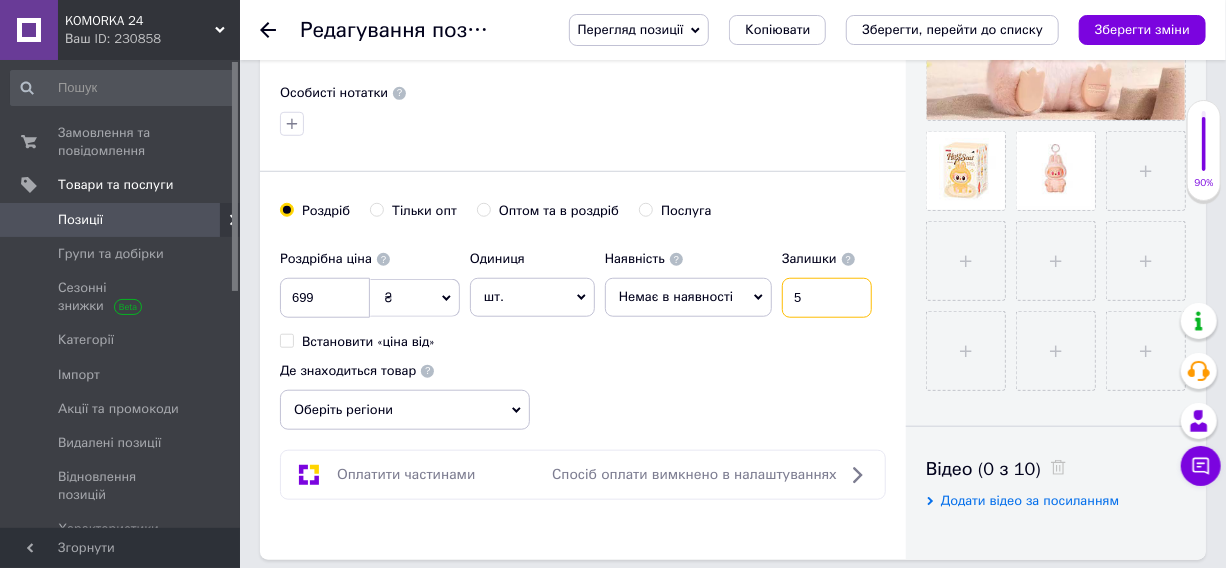type on "5" 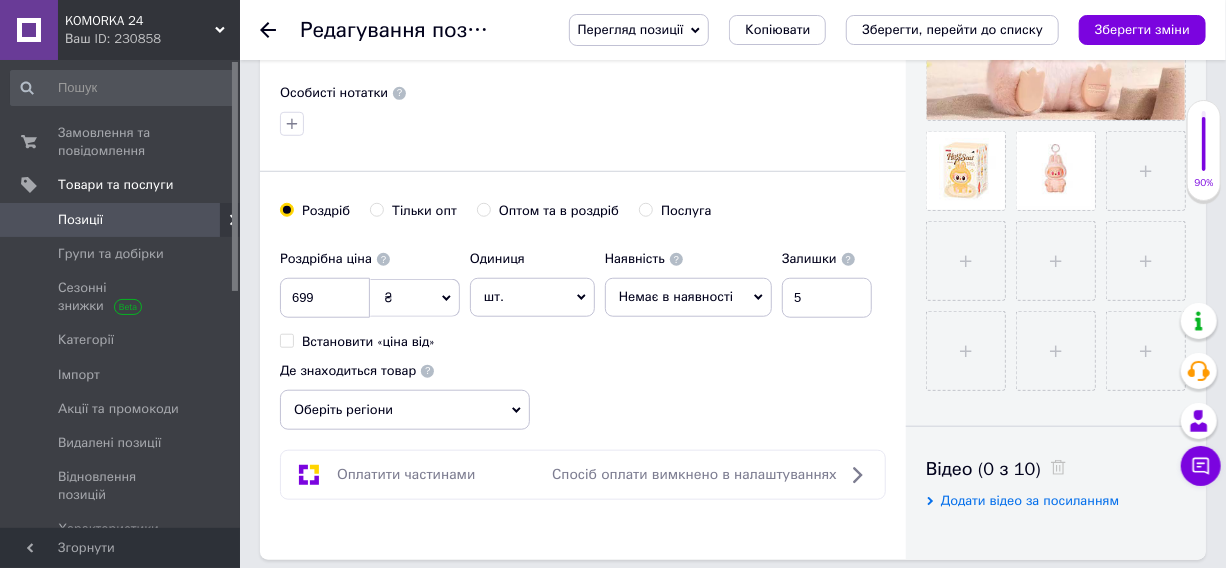 click on "Немає в наявності" at bounding box center (688, 297) 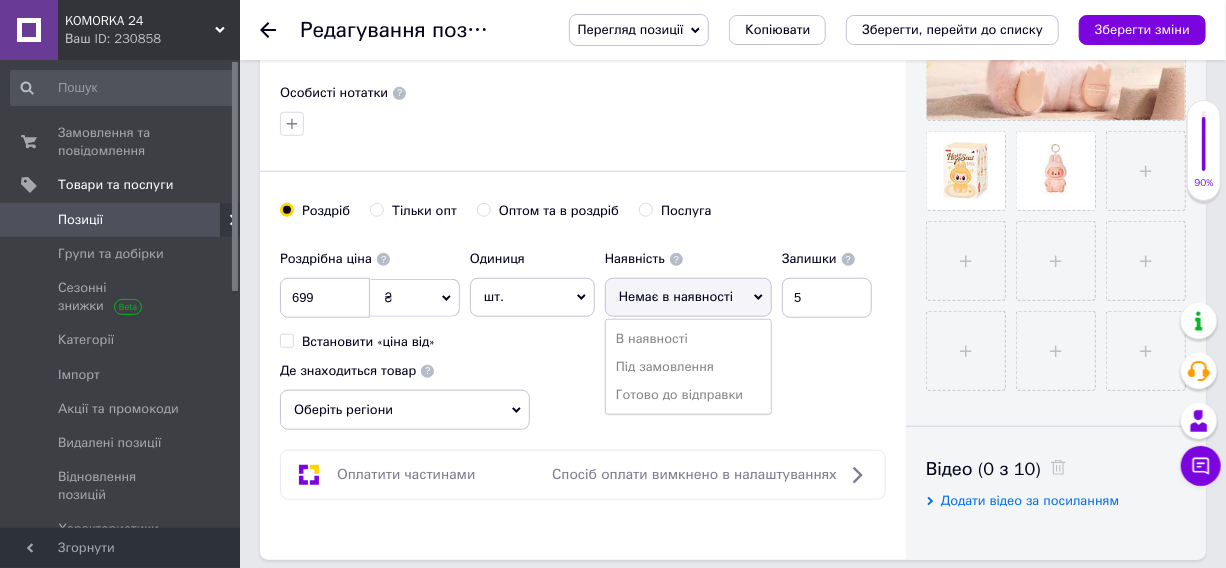 click on "В наявності" at bounding box center [688, 339] 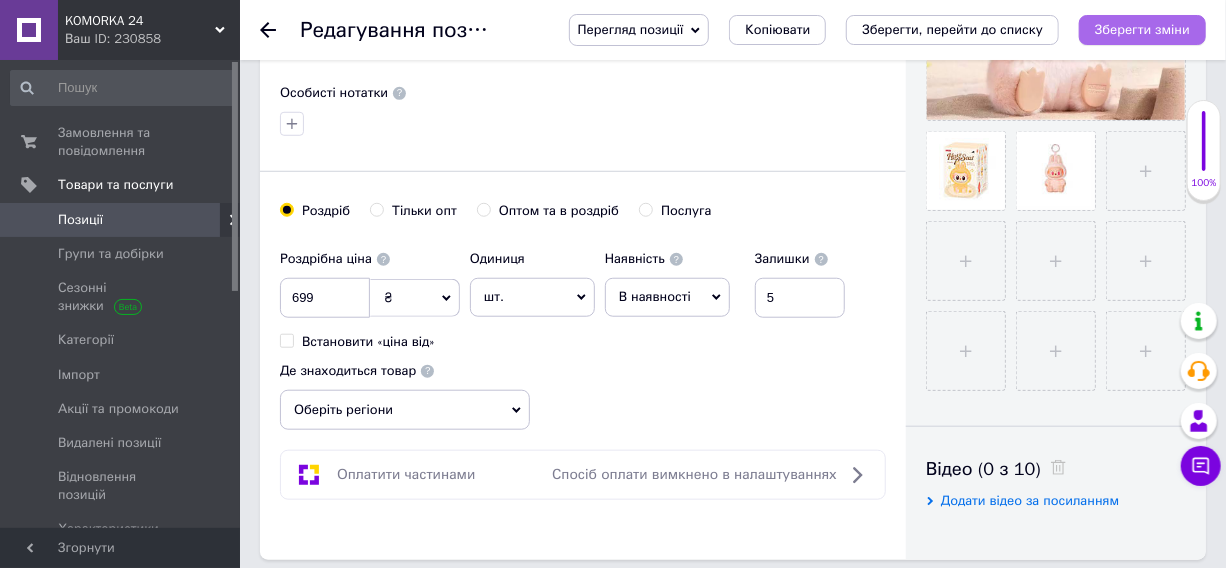 click on "Зберегти зміни" at bounding box center (1142, 29) 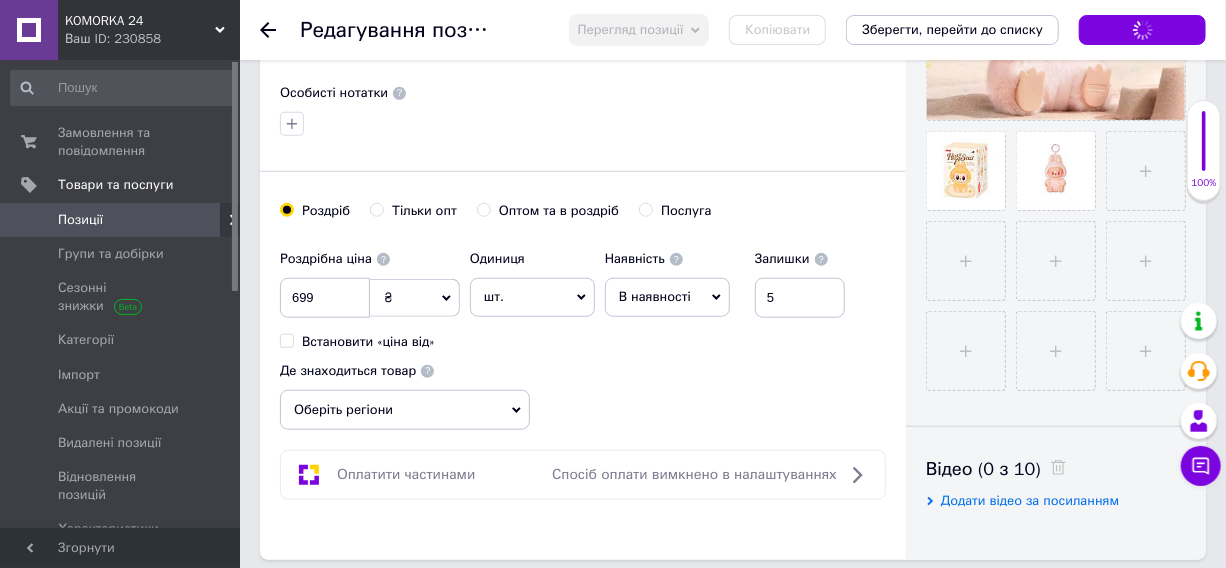 click at bounding box center (280, 30) 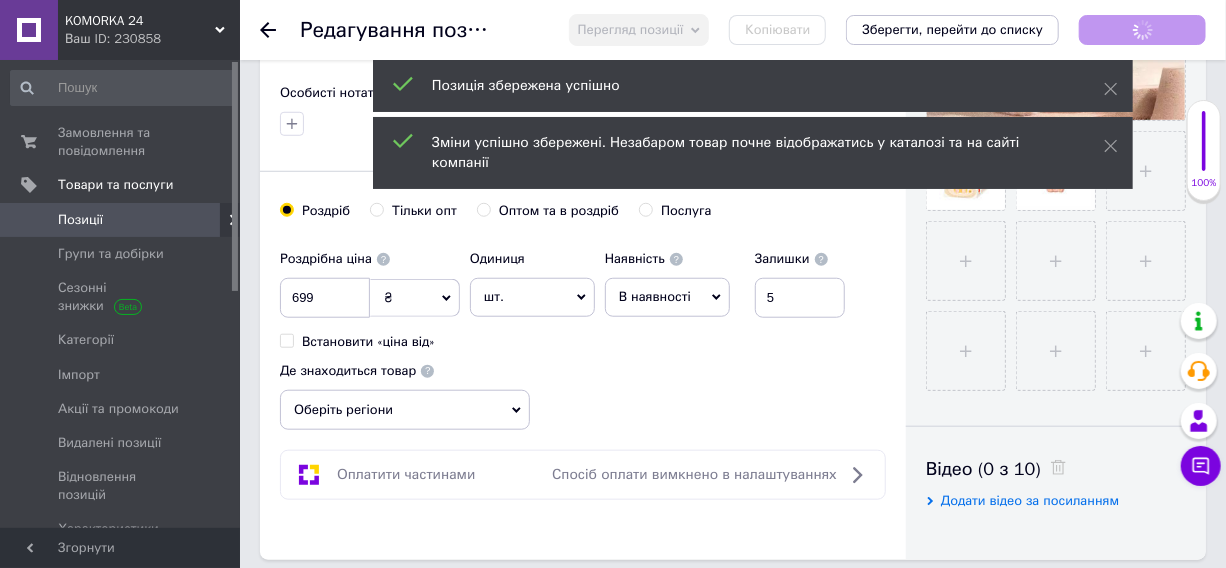 click 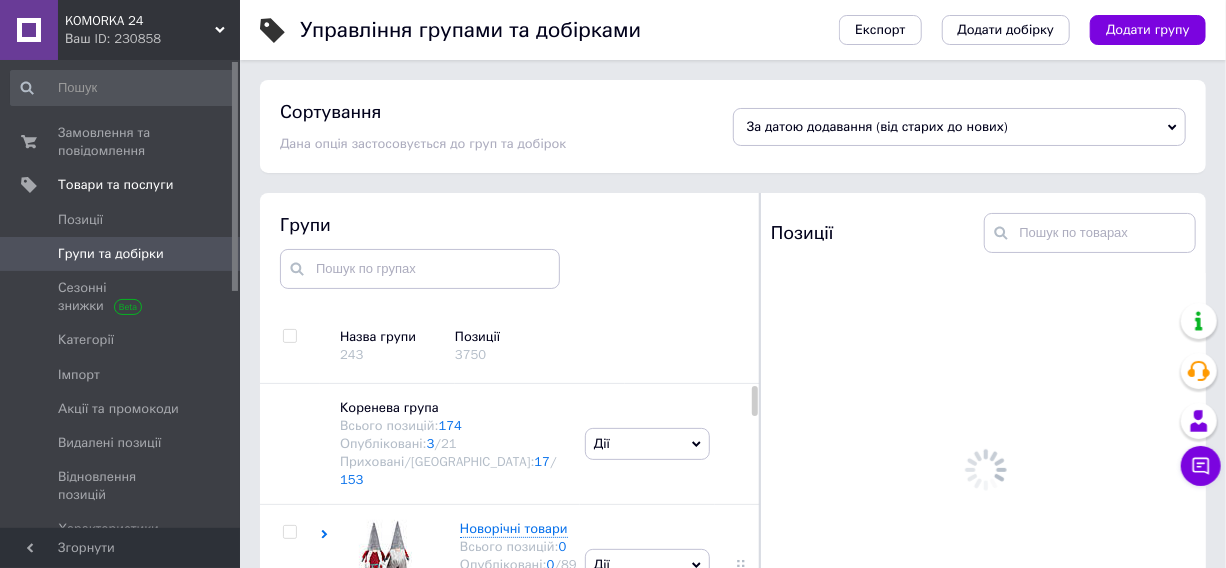 scroll, scrollTop: 113, scrollLeft: 0, axis: vertical 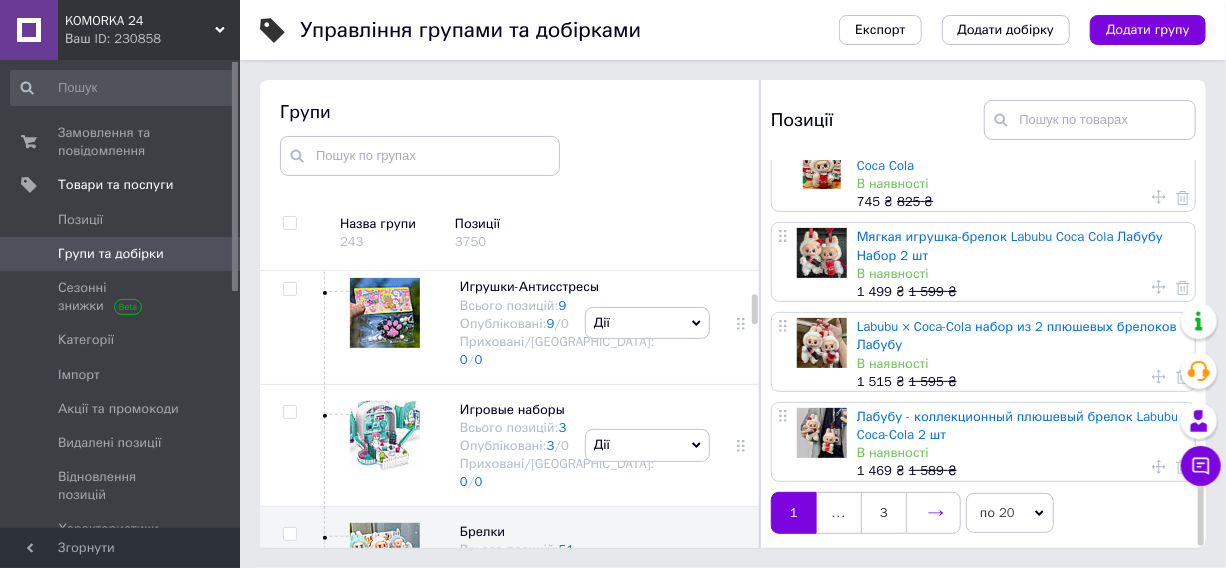 click 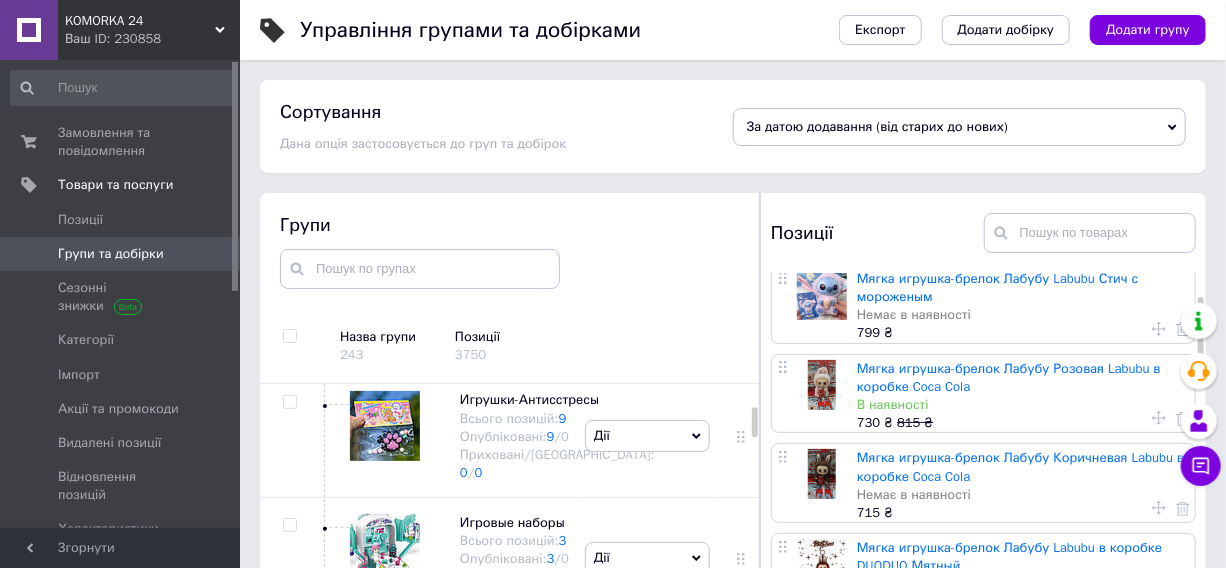 scroll, scrollTop: 272, scrollLeft: 0, axis: vertical 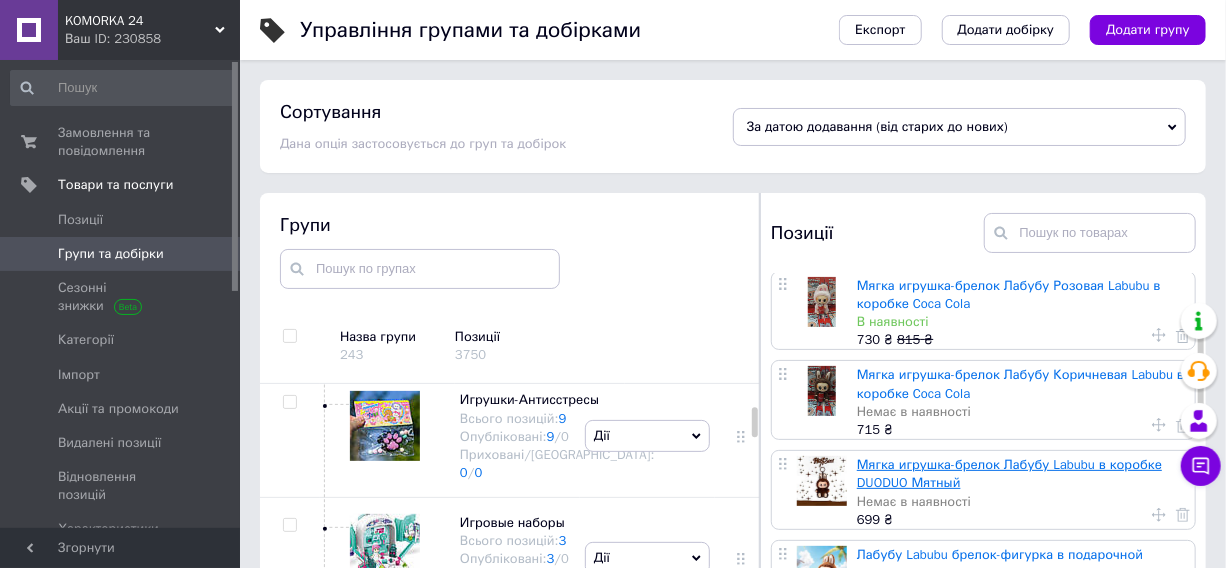 click on "Мягка игрушка-брелок Лабубу Labubu в коробке DUODUO Мятный" at bounding box center [1009, 473] 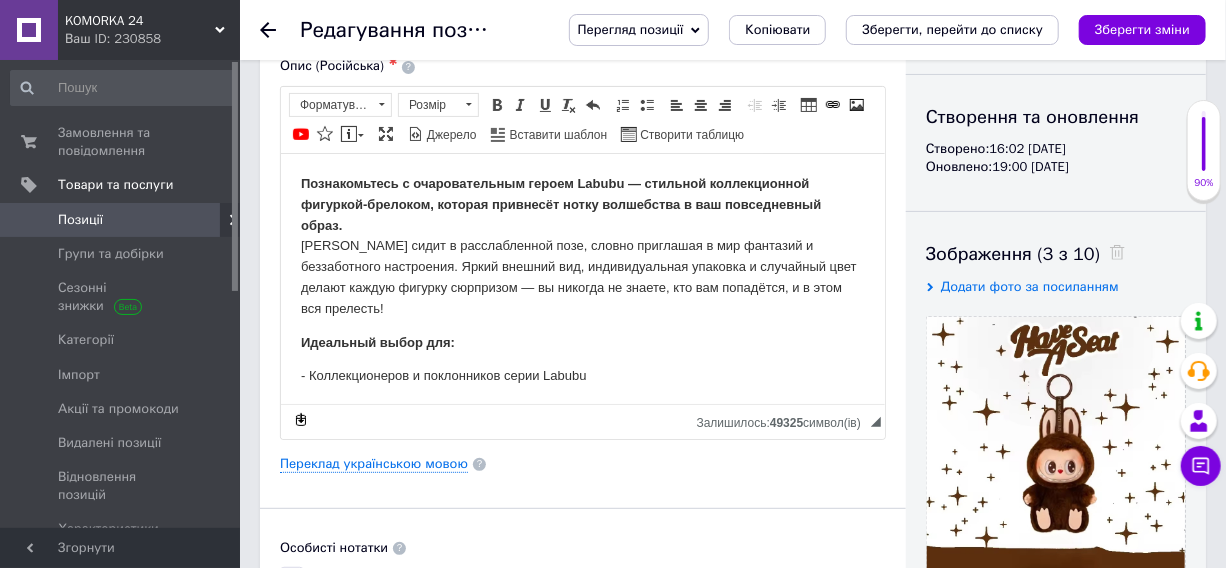 scroll, scrollTop: 454, scrollLeft: 0, axis: vertical 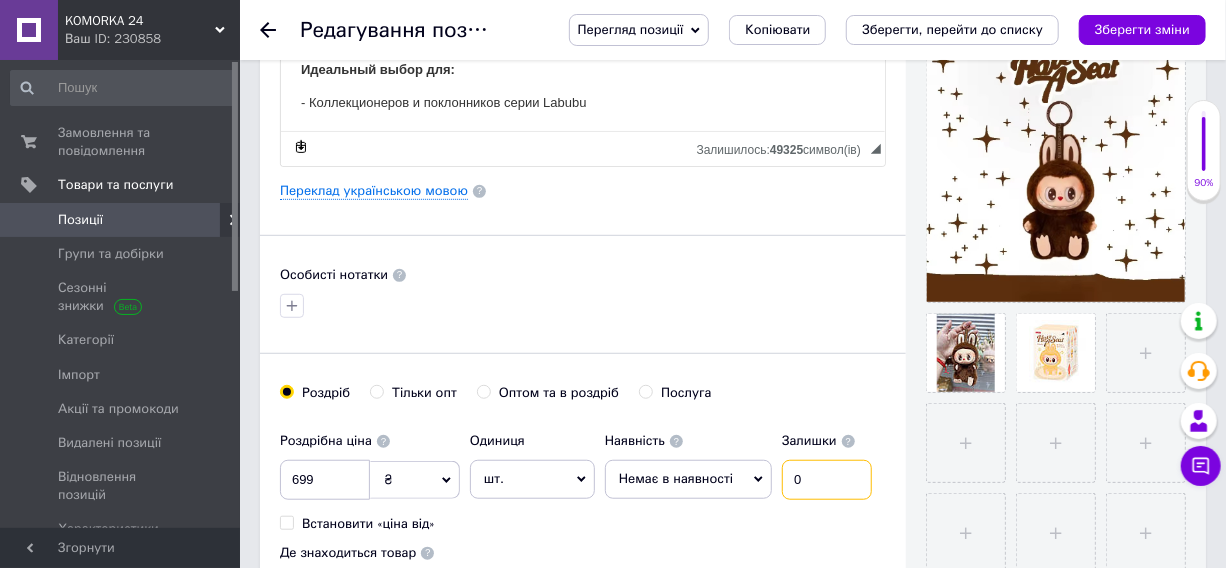 drag, startPoint x: 806, startPoint y: 503, endPoint x: 705, endPoint y: 488, distance: 102.10779 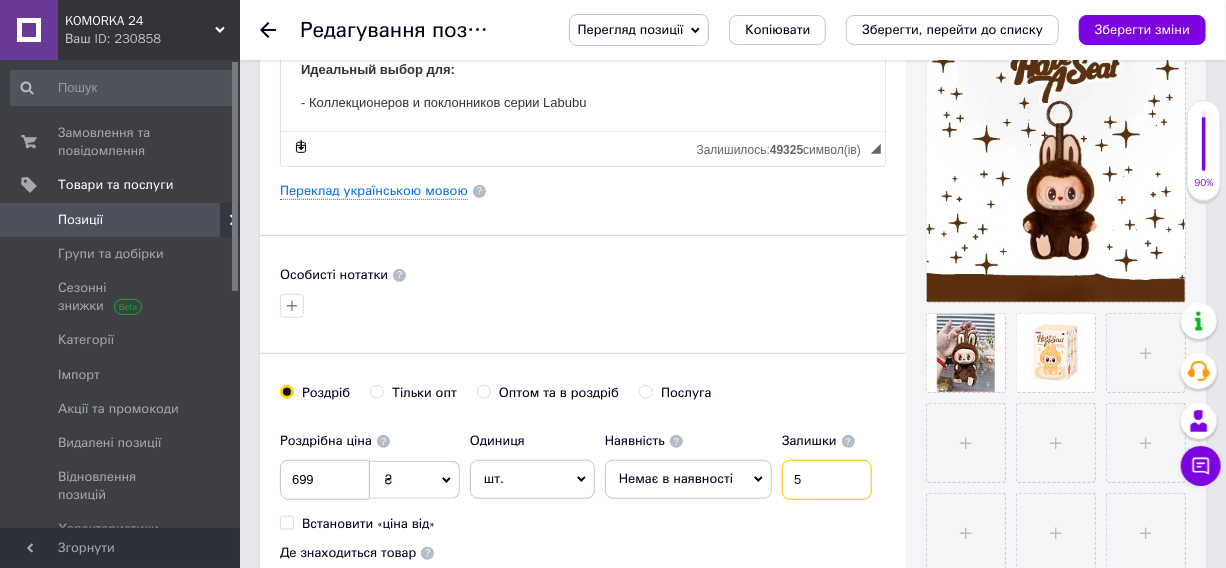 type on "5" 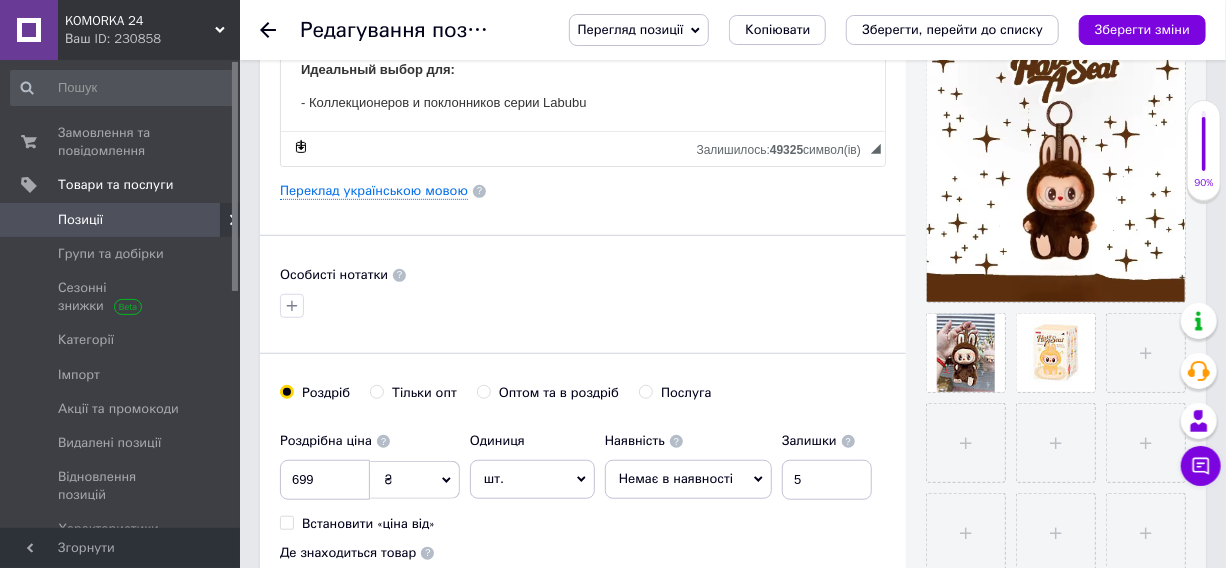 click on "Немає в наявності" at bounding box center (676, 478) 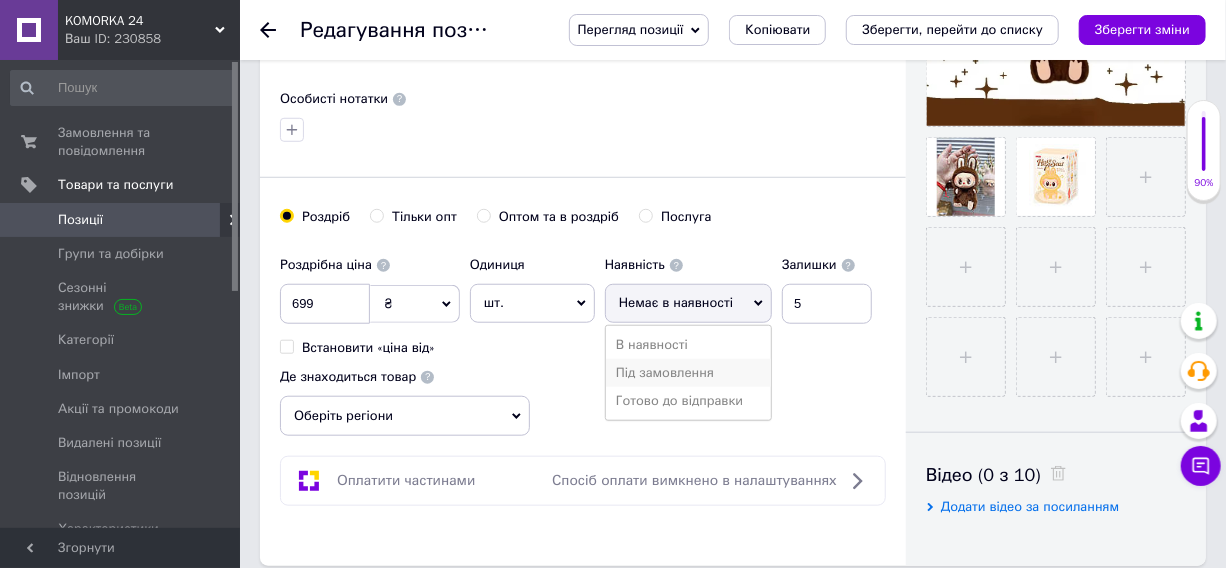 scroll, scrollTop: 636, scrollLeft: 0, axis: vertical 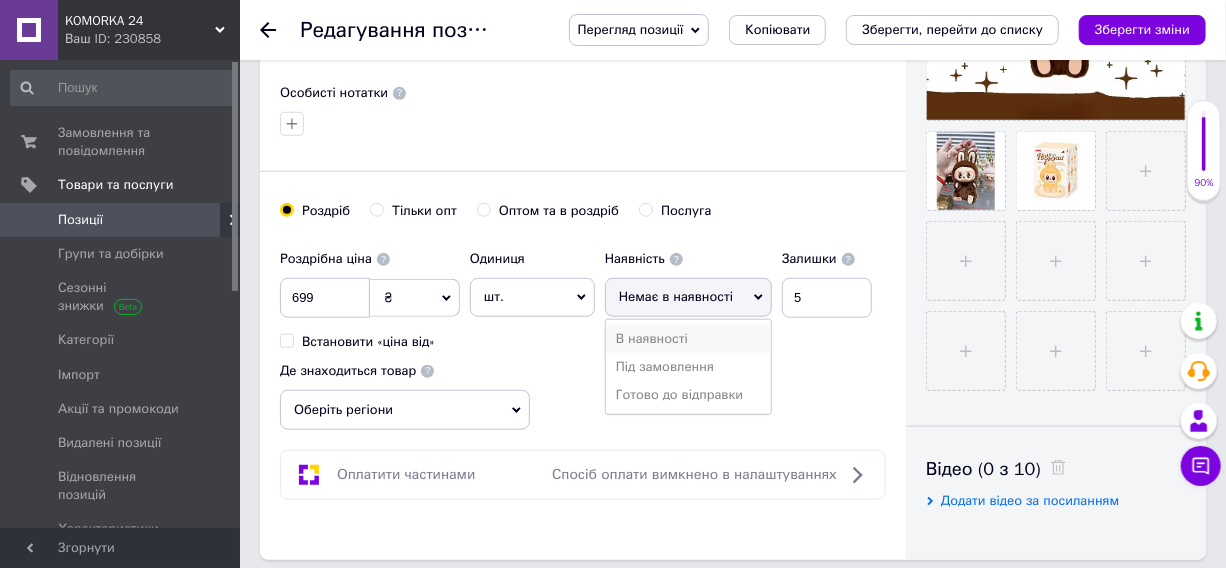 click on "В наявності" at bounding box center (688, 339) 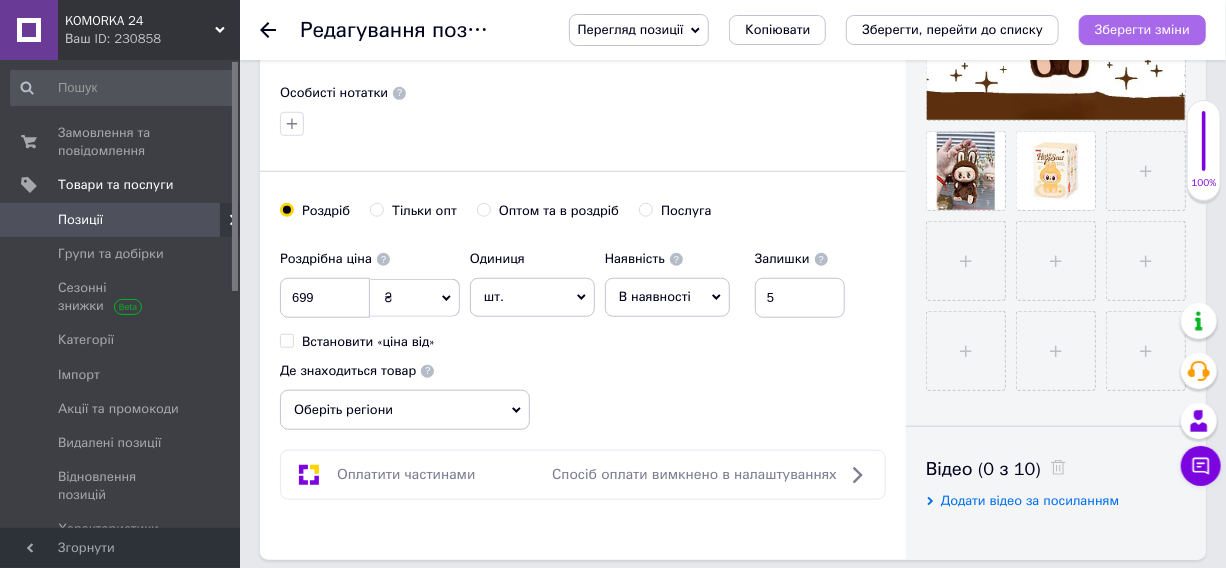 click on "Зберегти зміни" at bounding box center [1142, 29] 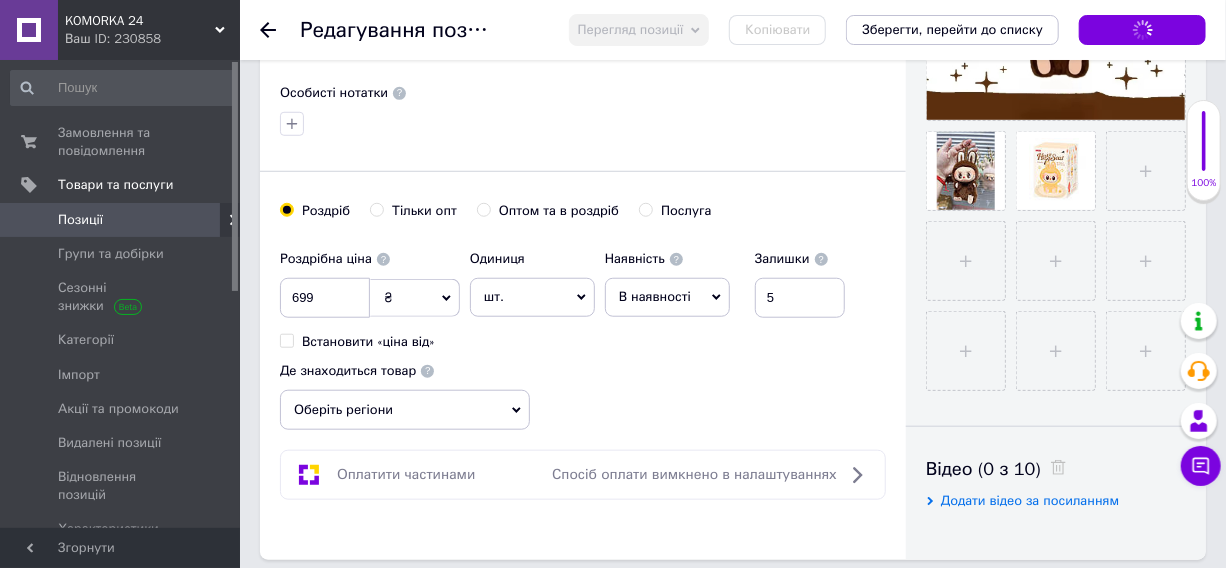click 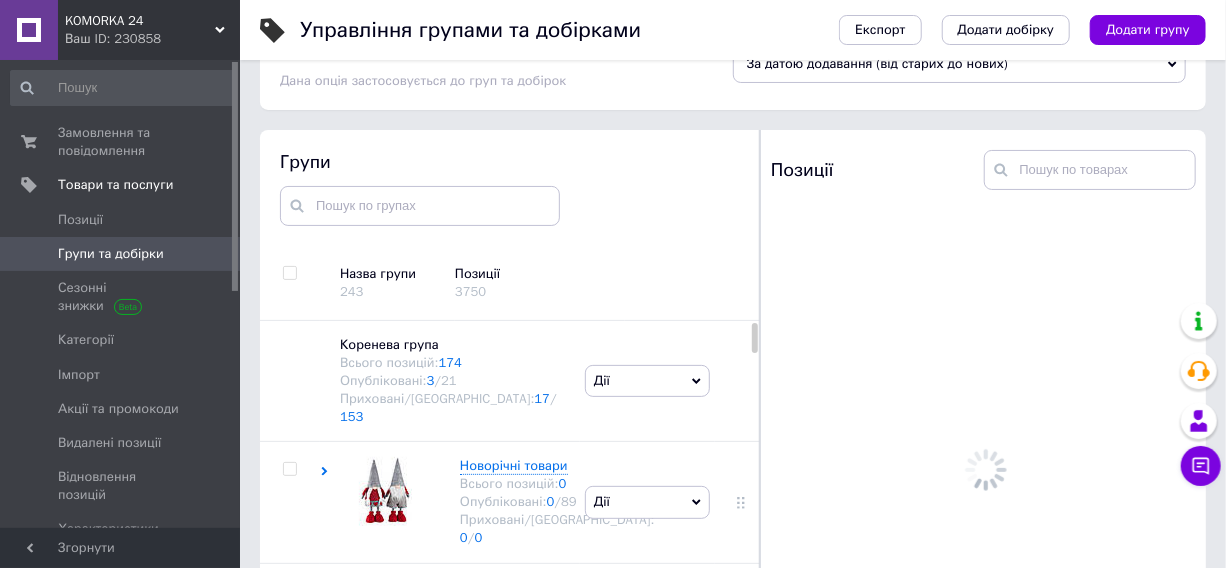 scroll, scrollTop: 113, scrollLeft: 0, axis: vertical 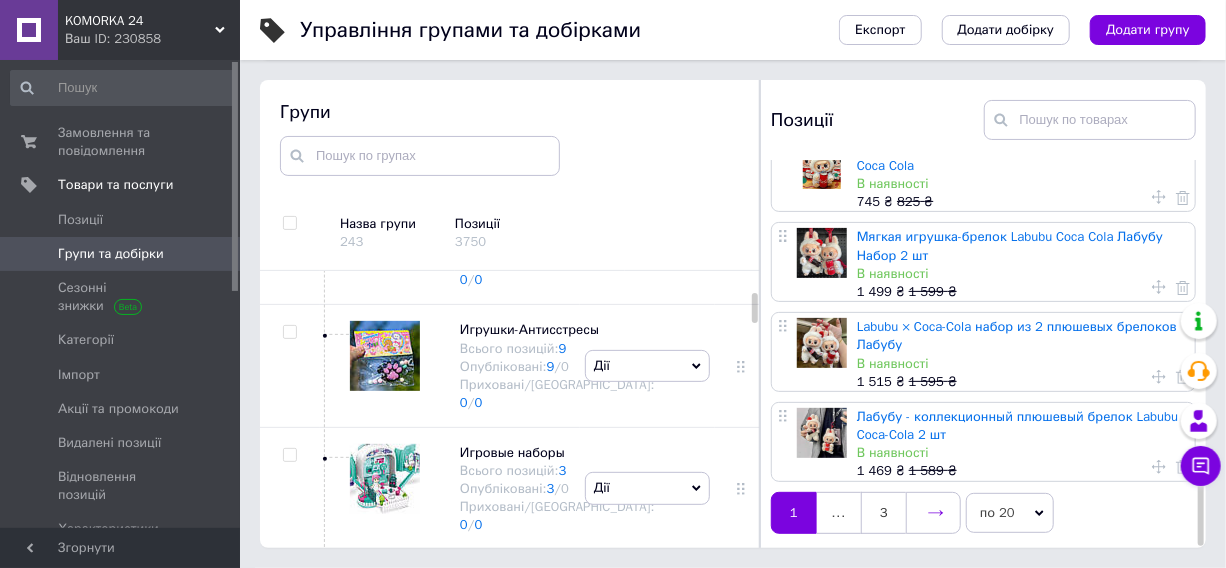 click 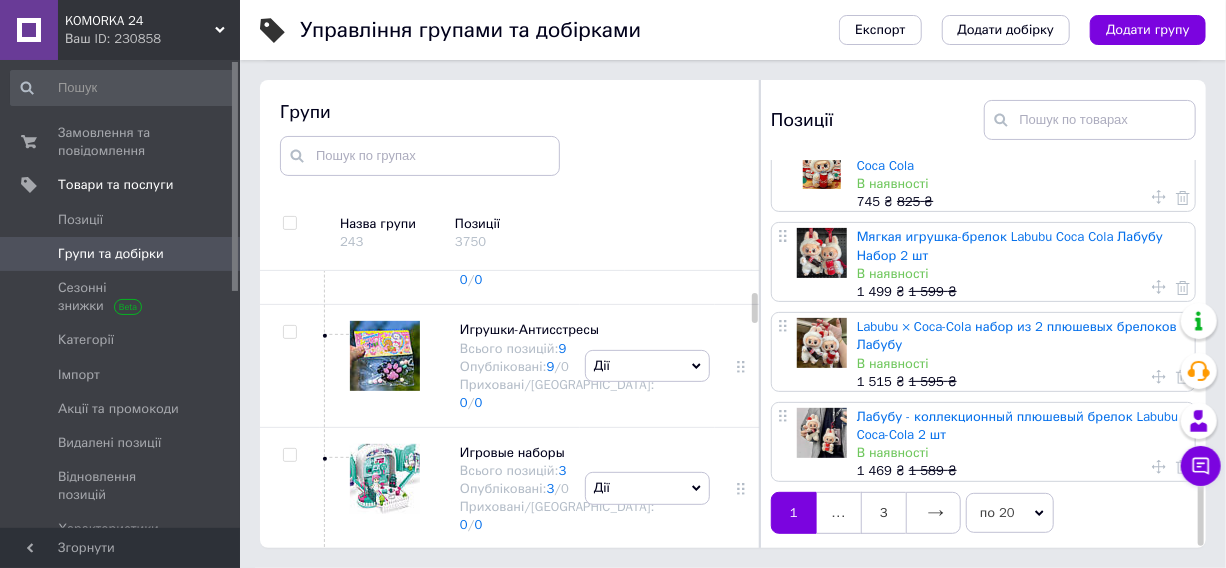 scroll, scrollTop: 0, scrollLeft: 0, axis: both 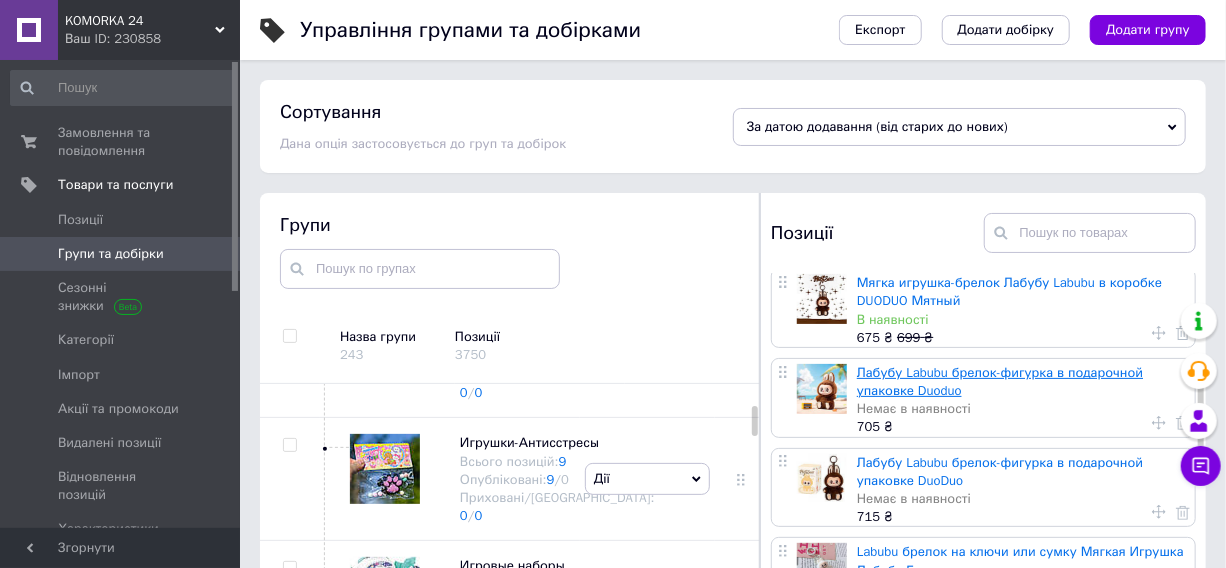 click on "Лабубу Labubu брелок-фигурка в подарочной упаковке Duoduo" at bounding box center (1000, 381) 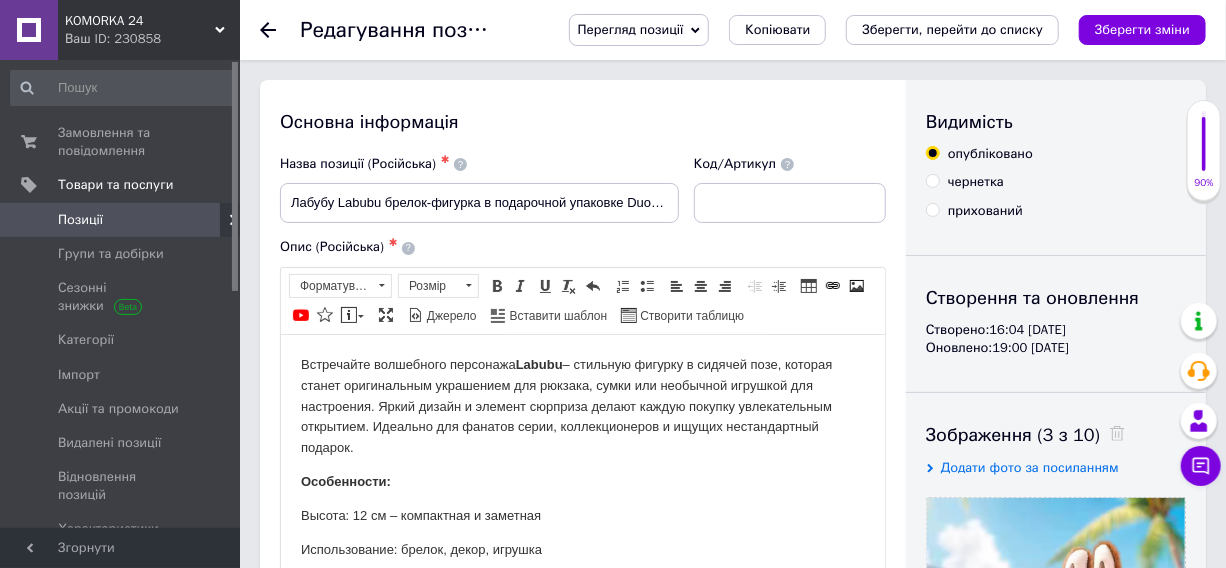 scroll, scrollTop: 0, scrollLeft: 0, axis: both 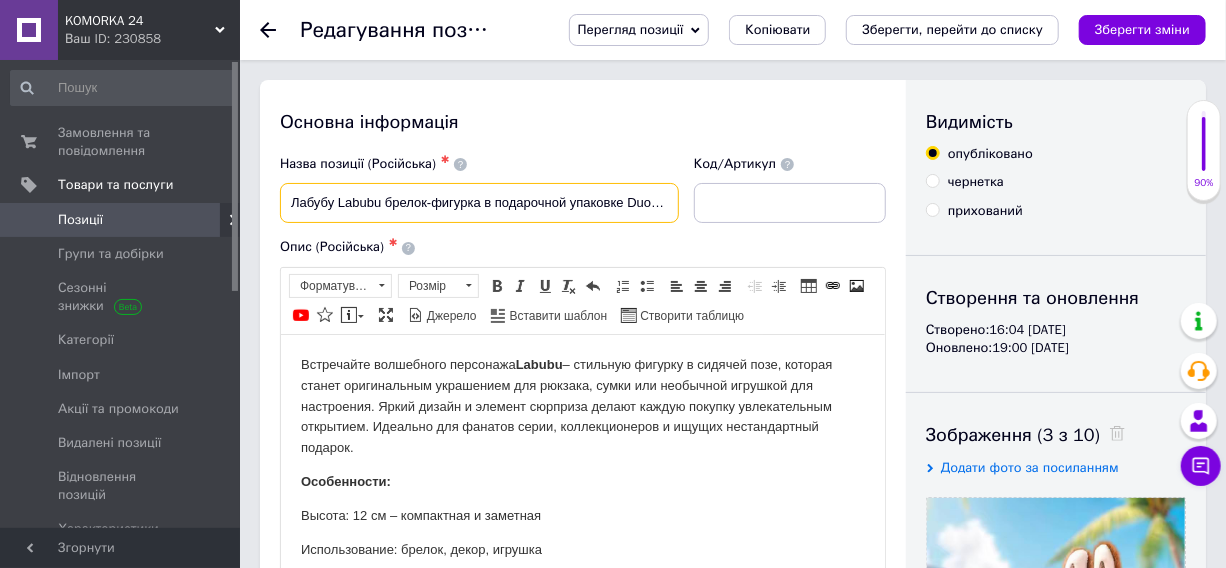 drag, startPoint x: 630, startPoint y: 206, endPoint x: 713, endPoint y: 210, distance: 83.09633 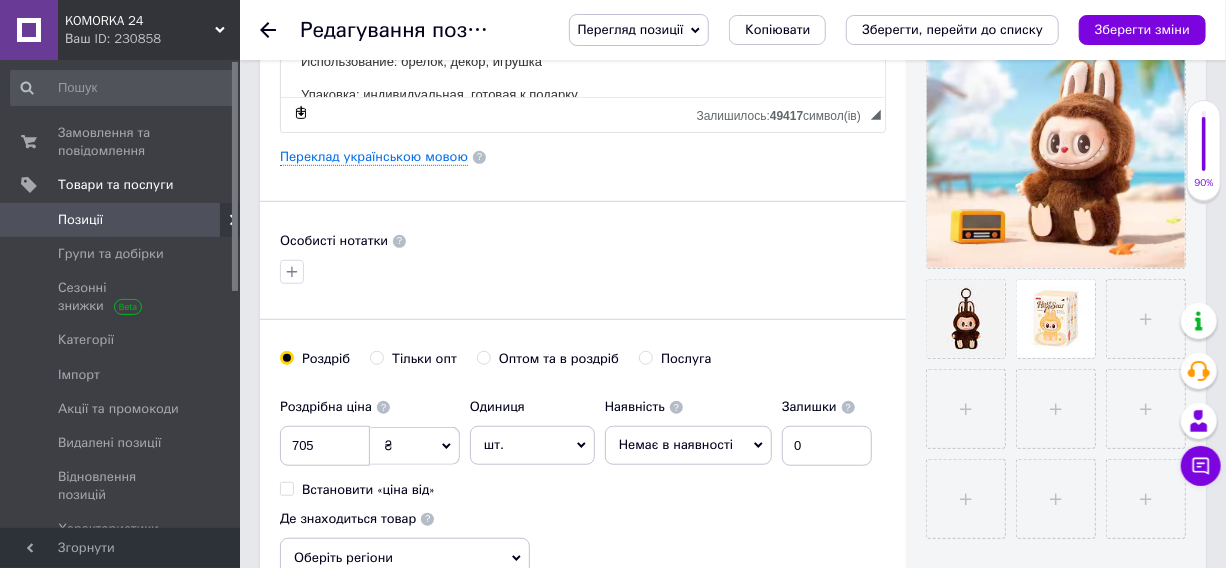 scroll, scrollTop: 545, scrollLeft: 0, axis: vertical 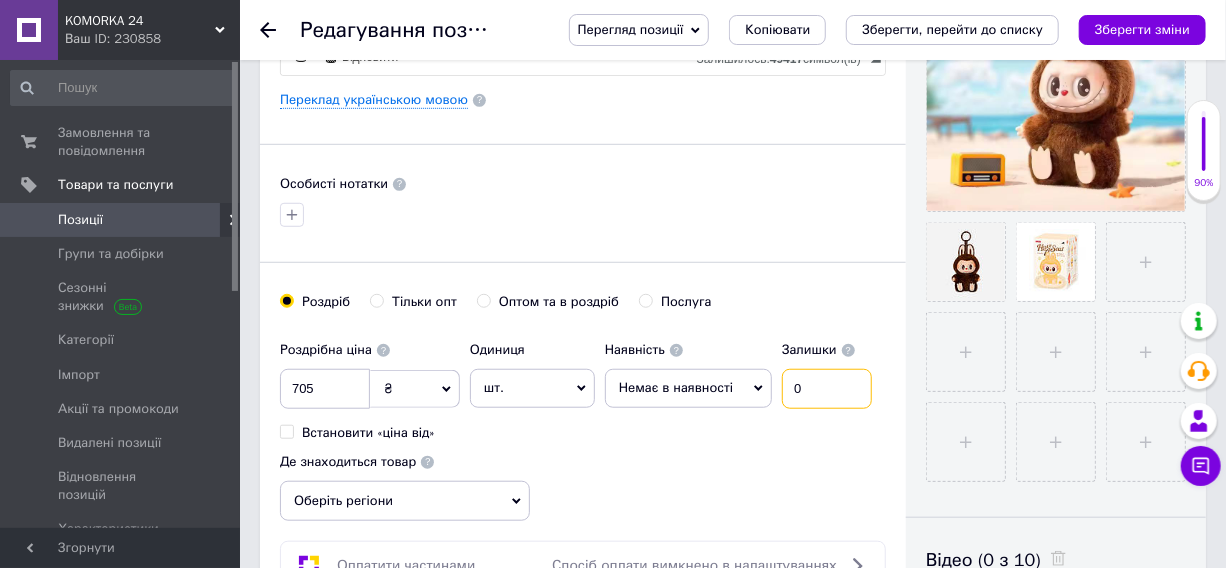 drag, startPoint x: 770, startPoint y: 412, endPoint x: 732, endPoint y: 399, distance: 40.16217 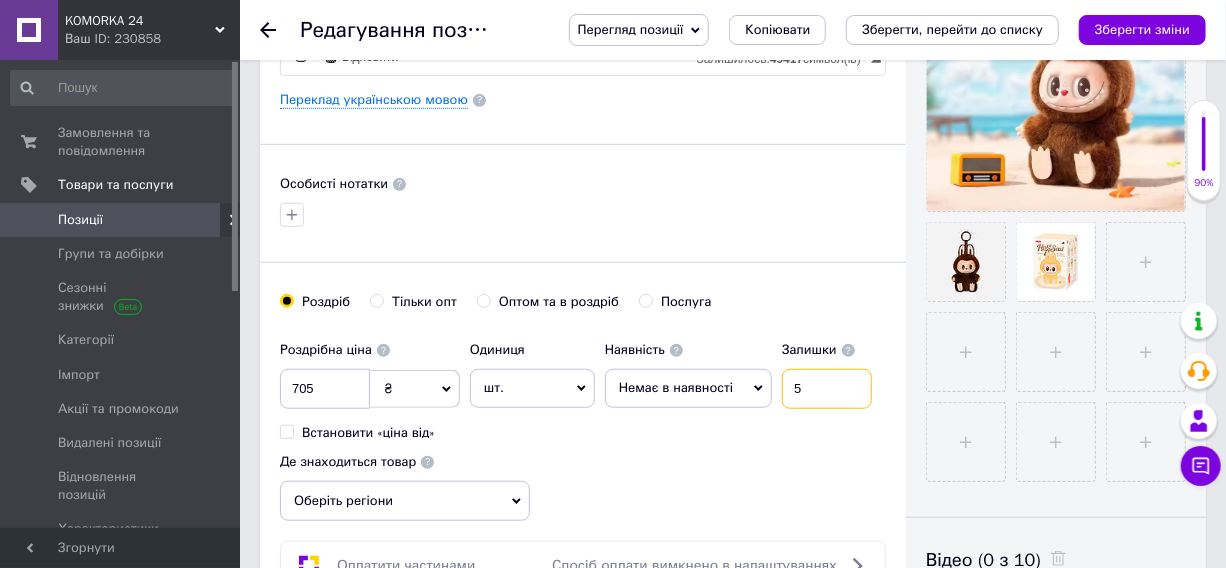 type on "5" 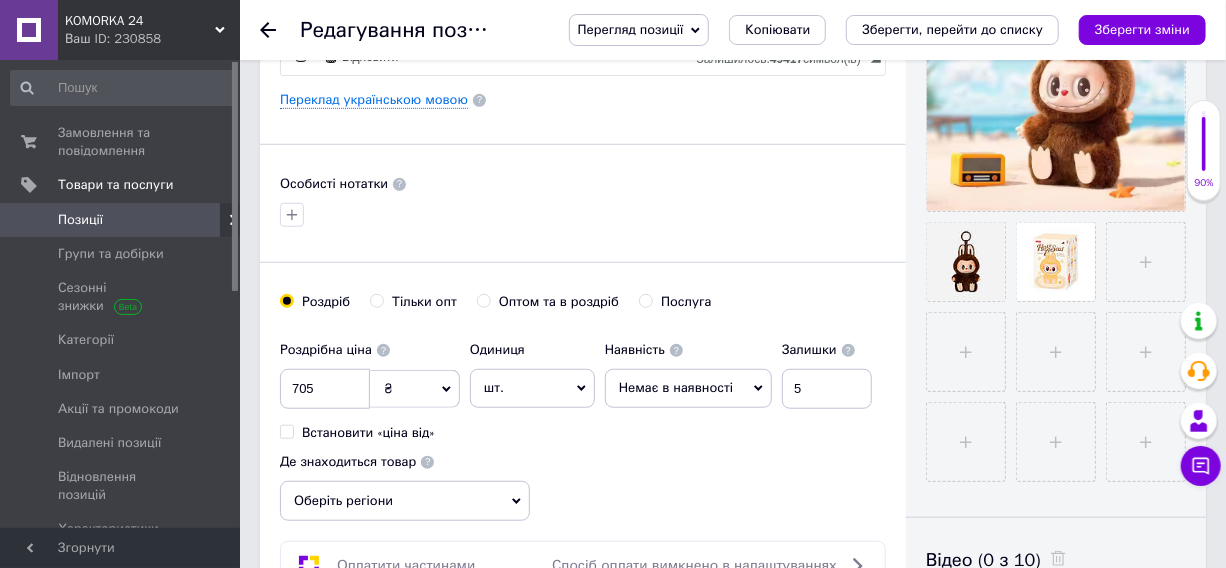 click on "Немає в наявності" at bounding box center (676, 387) 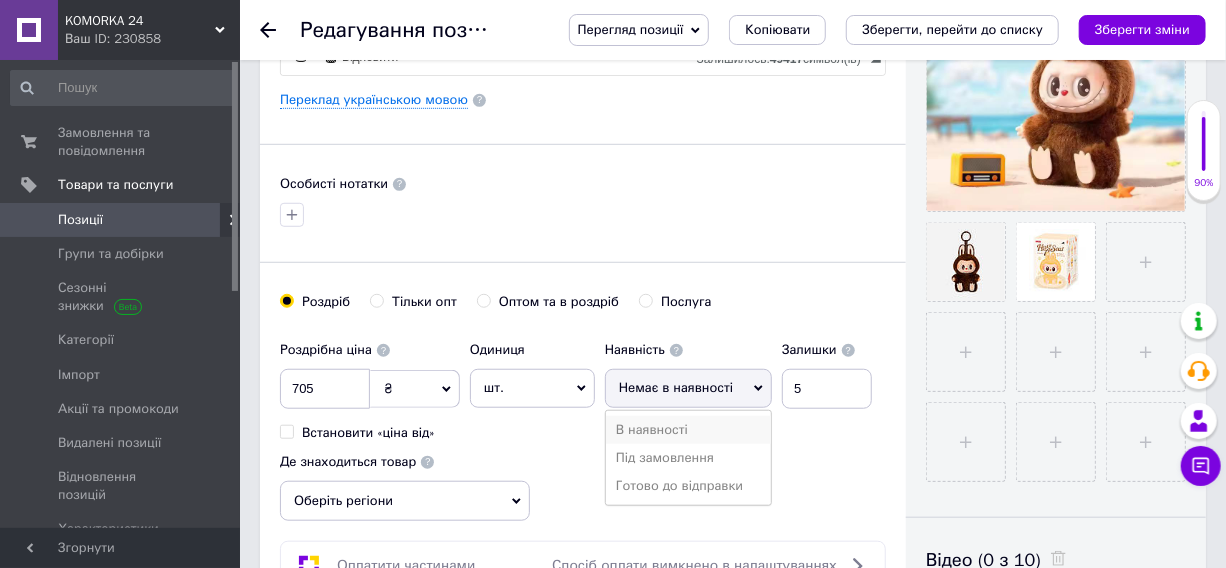click on "В наявності" at bounding box center [688, 430] 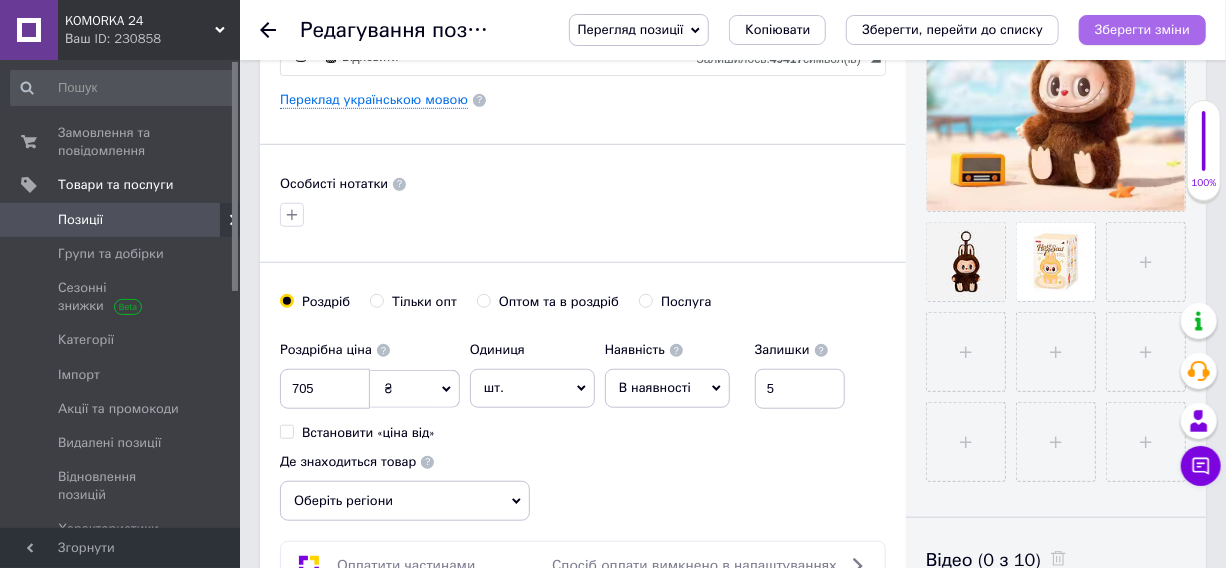 click on "Зберегти зміни" at bounding box center [1142, 29] 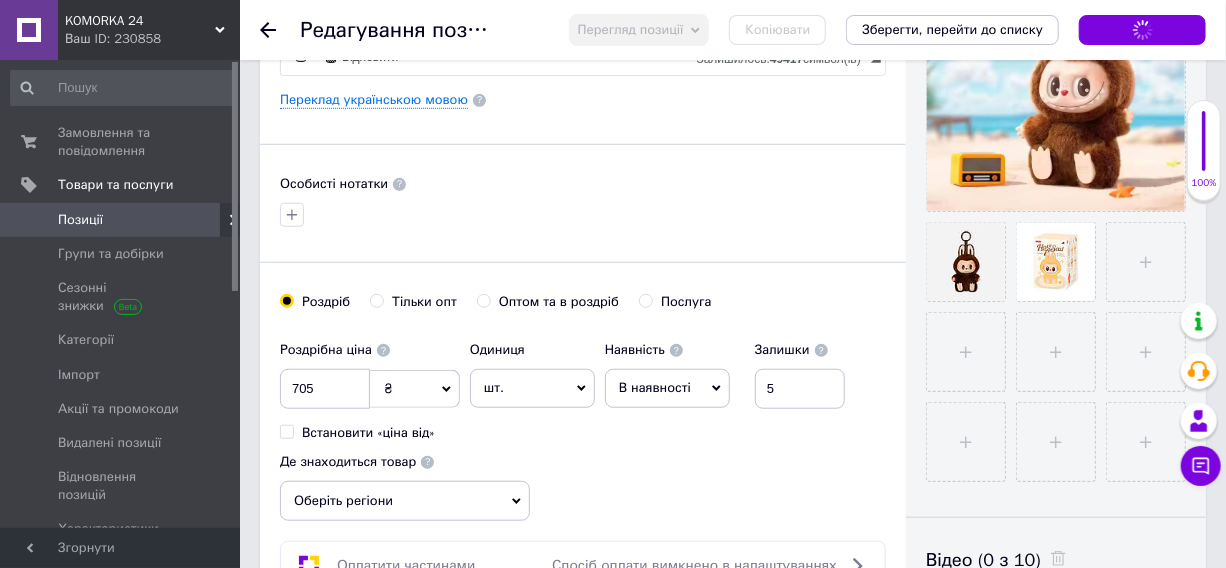 click 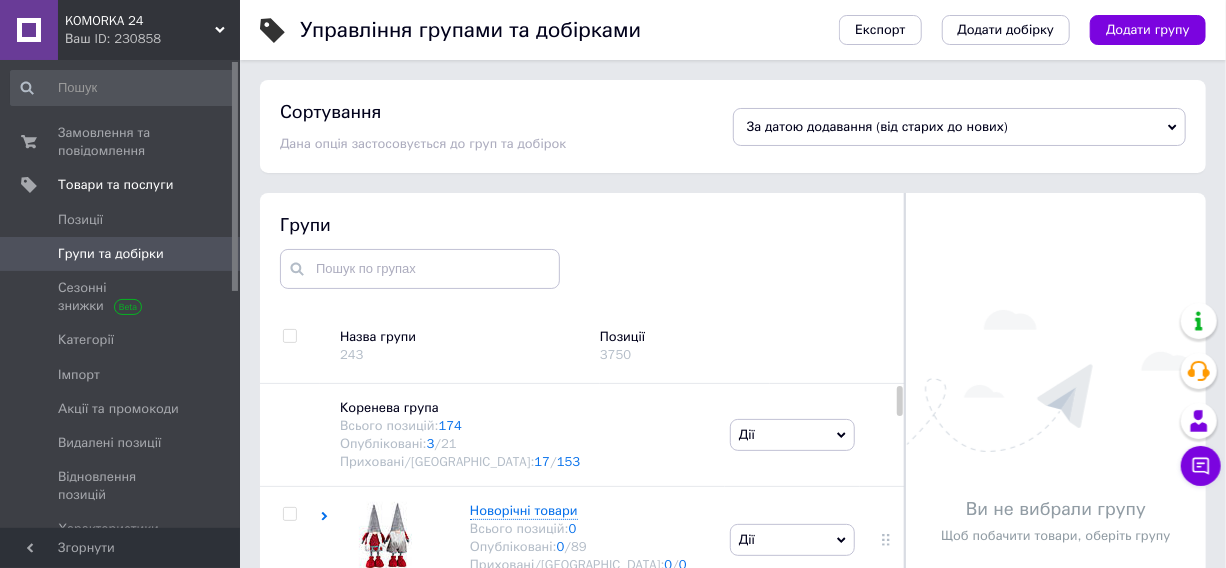 scroll, scrollTop: 113, scrollLeft: 0, axis: vertical 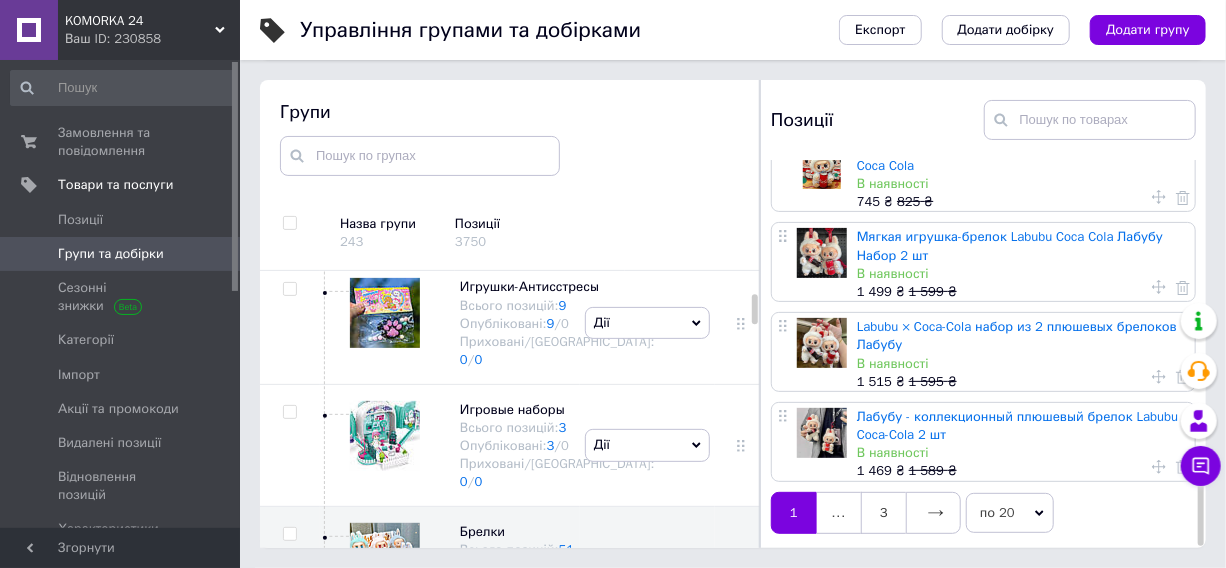 click at bounding box center (933, 513) 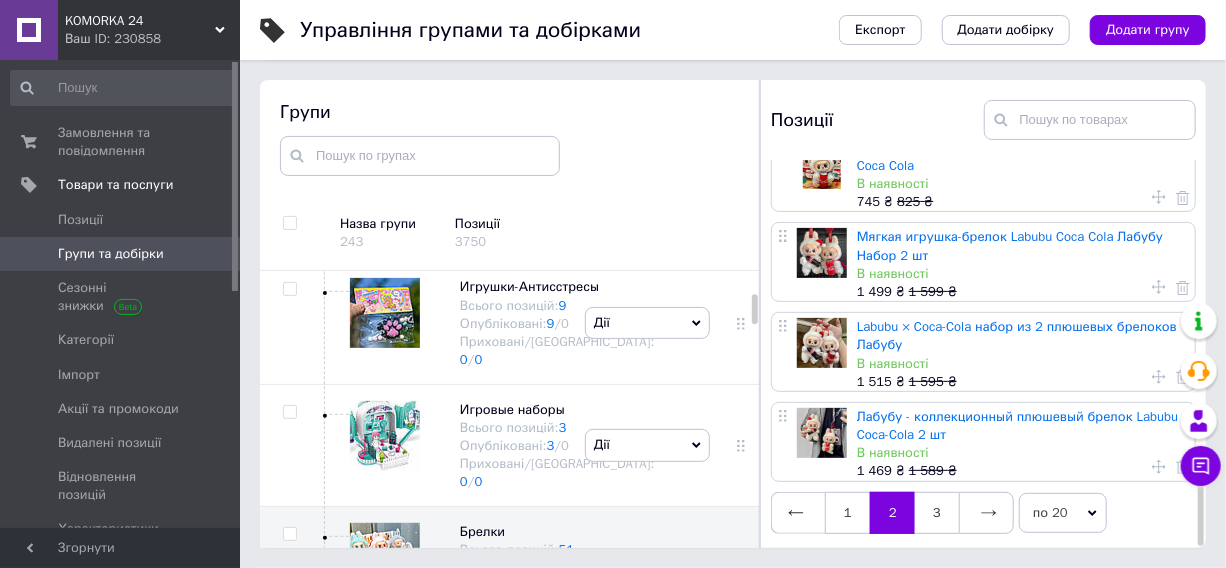 scroll, scrollTop: 0, scrollLeft: 0, axis: both 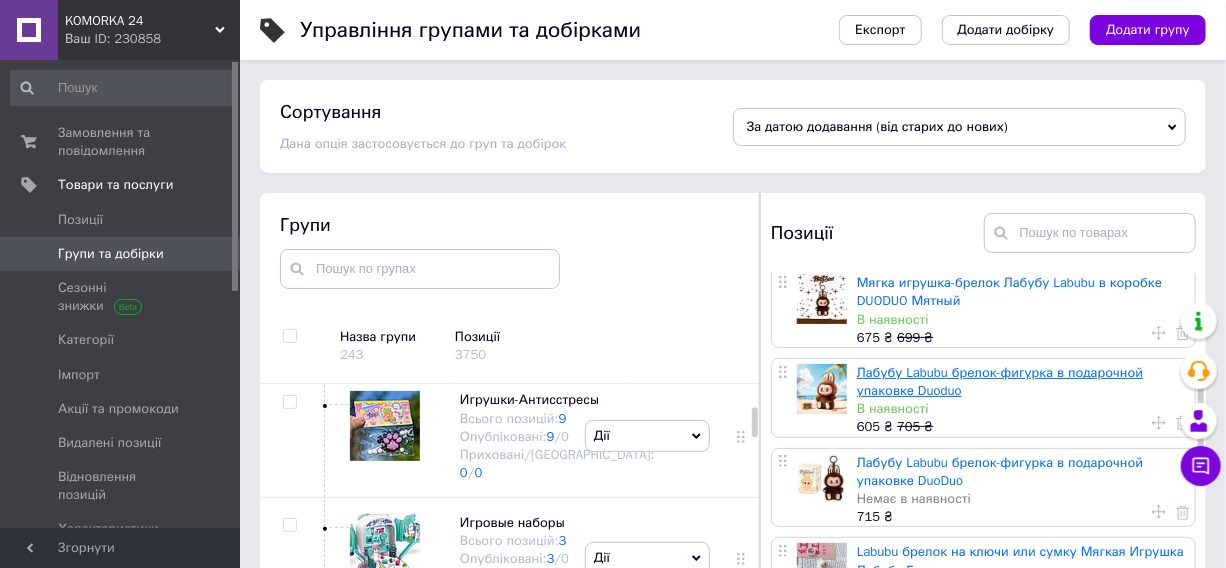 click on "Лабубу Labubu брелок-фигурка в подарочной упаковке Duoduo" at bounding box center [1000, 381] 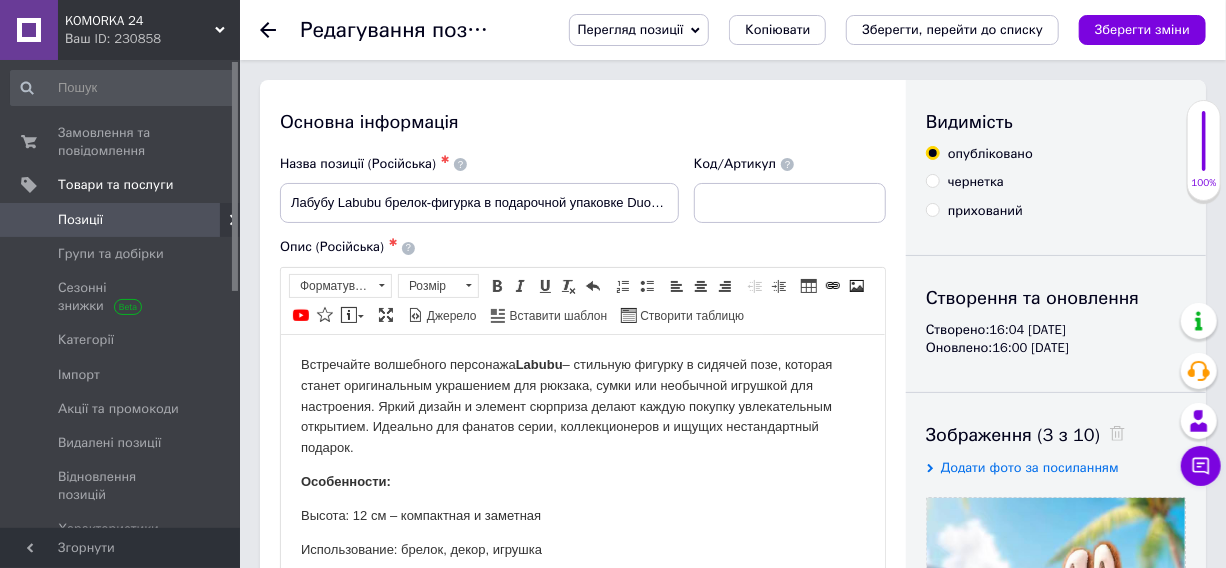 scroll, scrollTop: 727, scrollLeft: 0, axis: vertical 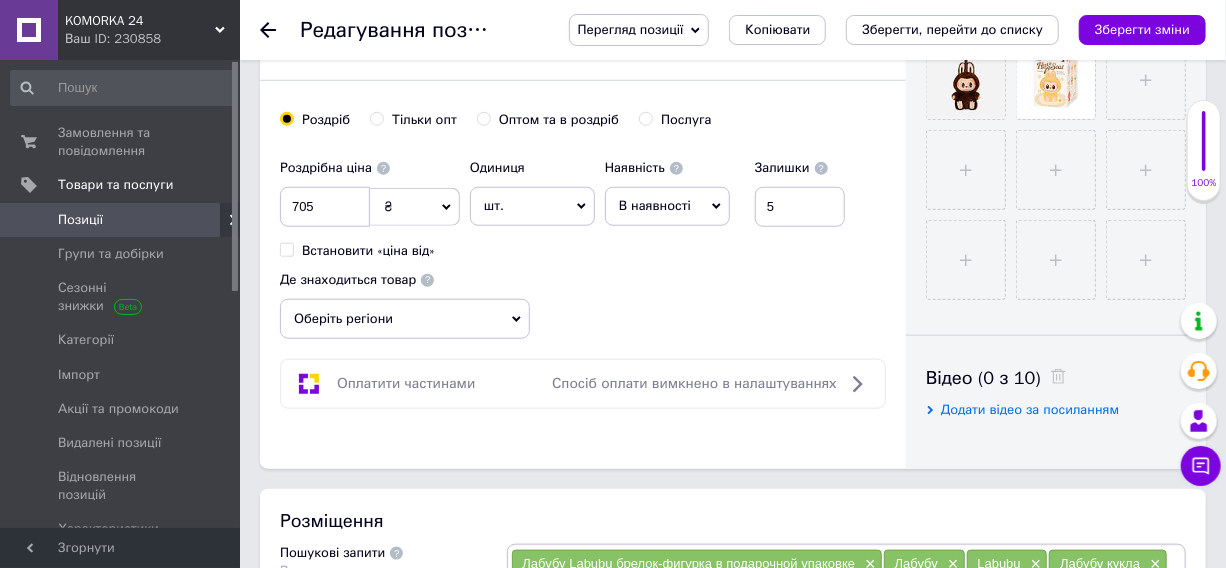 drag, startPoint x: 269, startPoint y: 26, endPoint x: 280, endPoint y: 31, distance: 12.083046 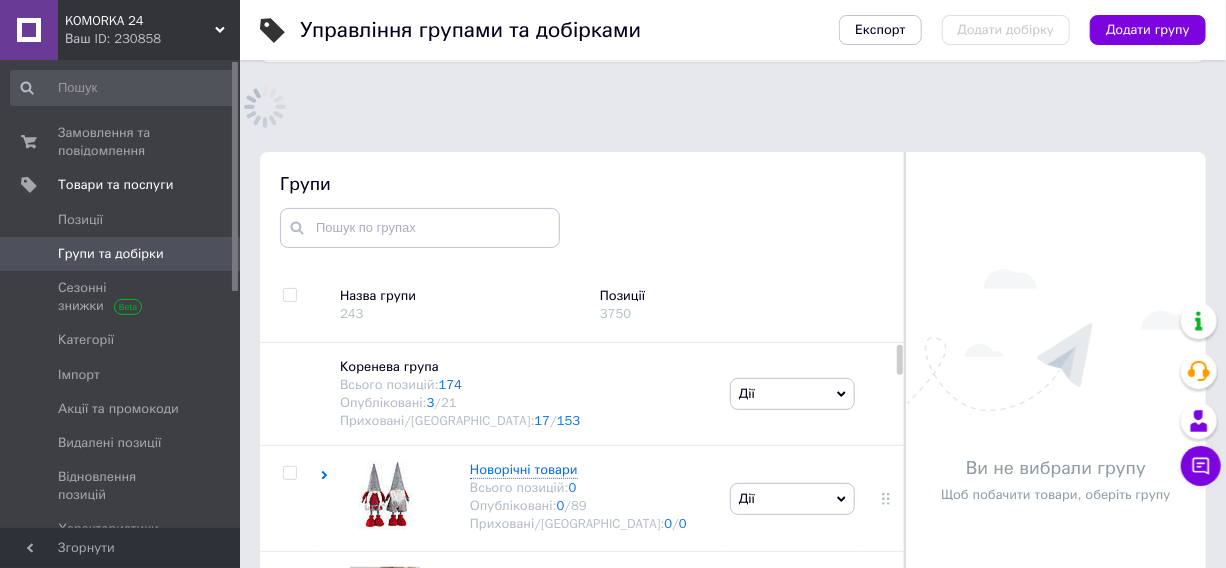 scroll, scrollTop: 113, scrollLeft: 0, axis: vertical 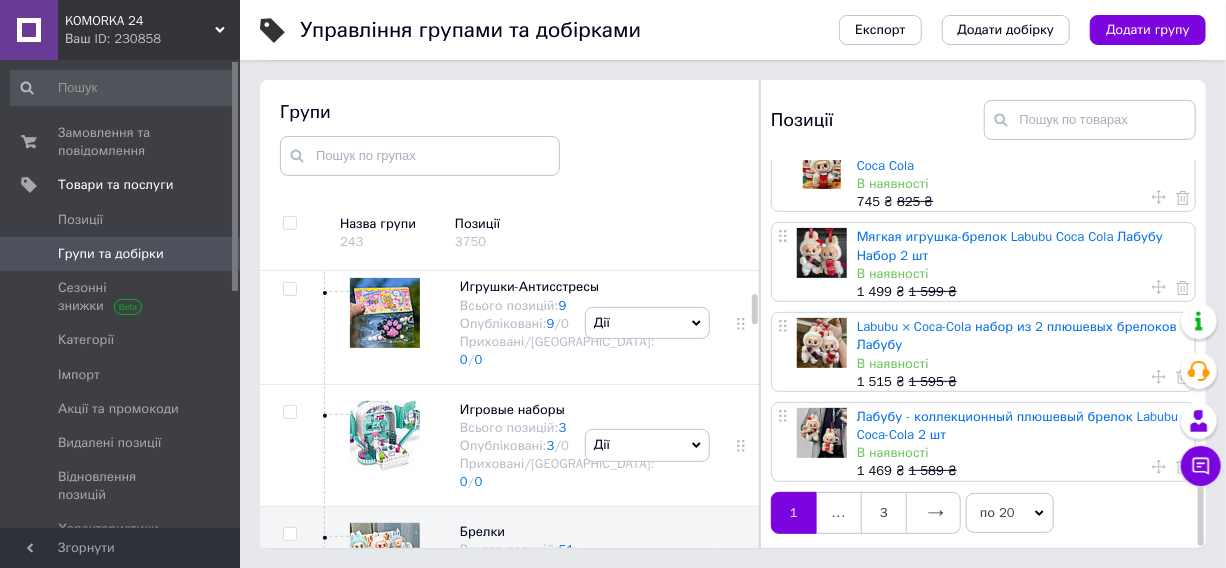 click at bounding box center (933, 513) 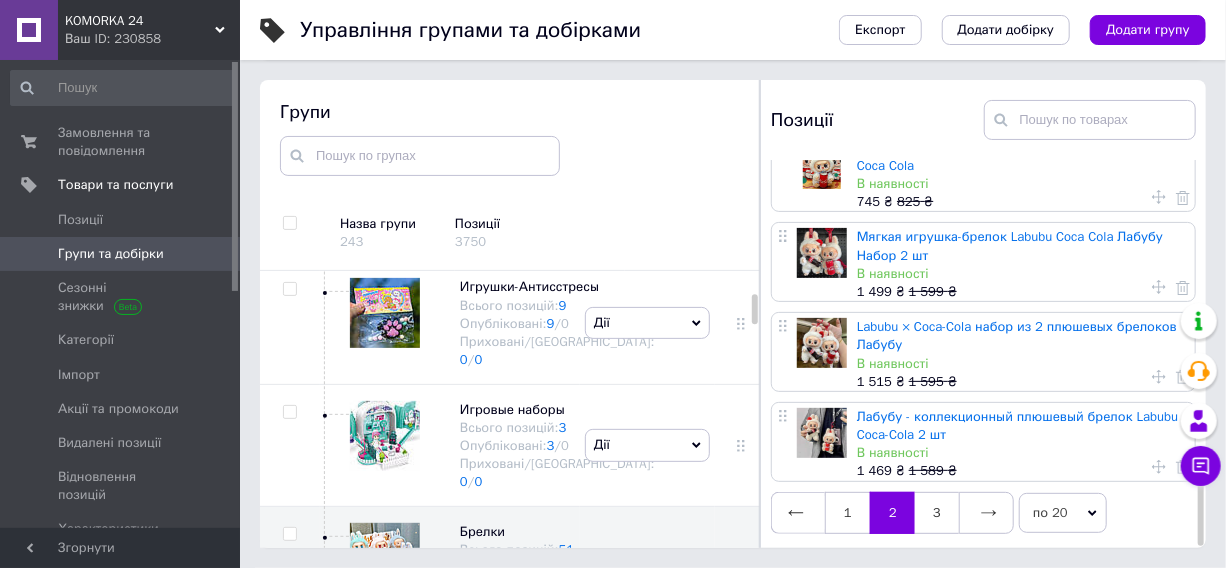 scroll, scrollTop: 0, scrollLeft: 0, axis: both 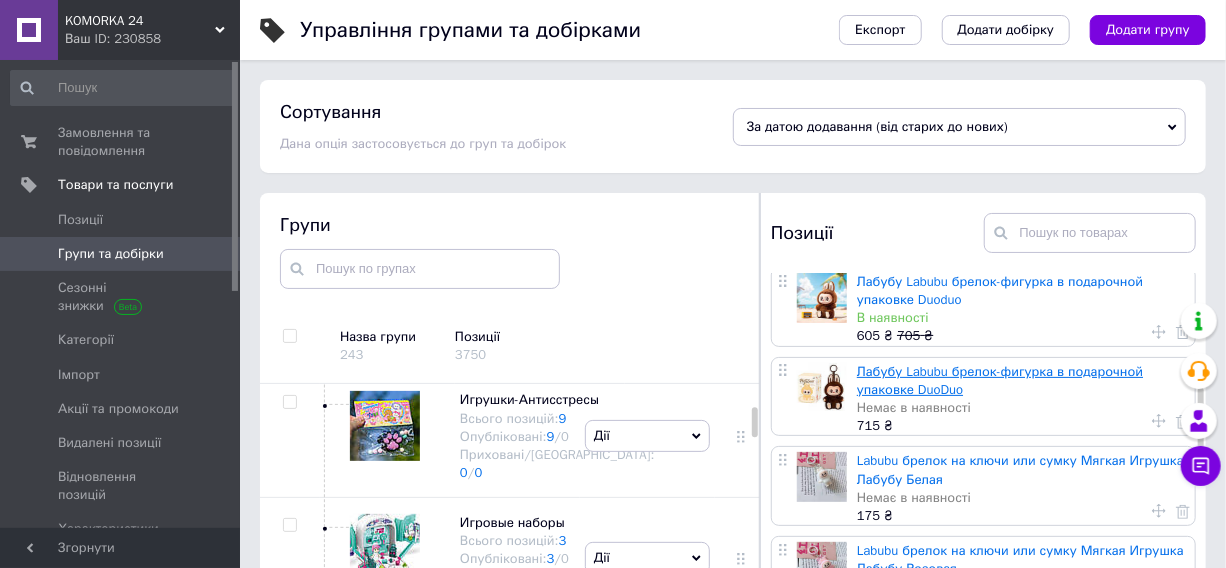 click on "Лабубу Labubu брелок-фигурка в подарочной упаковке DuoDuo" at bounding box center [1000, 380] 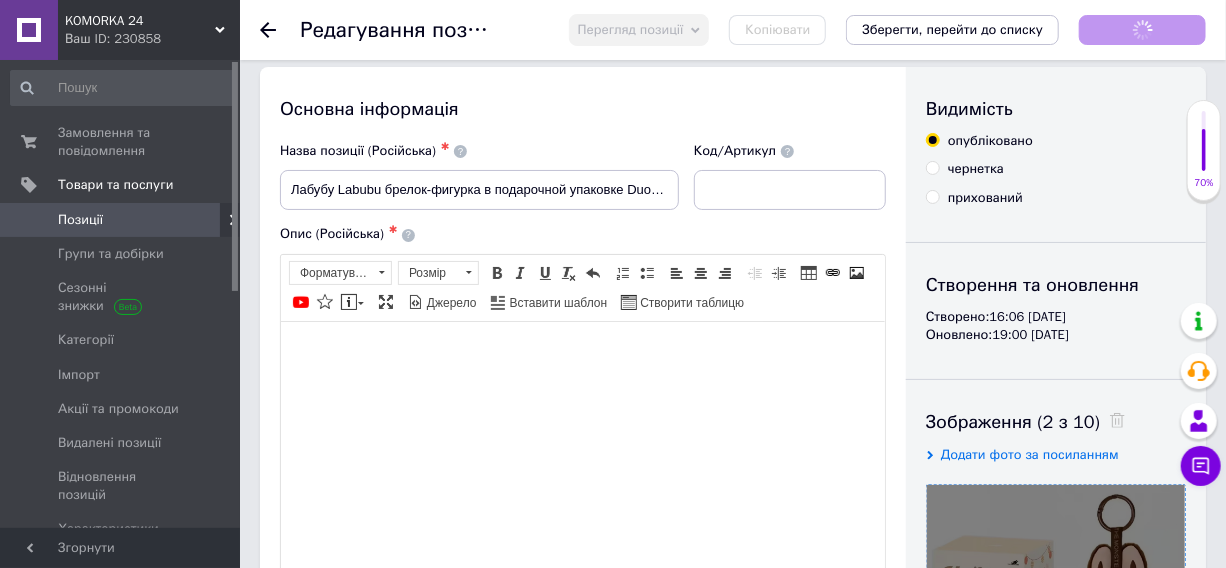 scroll, scrollTop: 727, scrollLeft: 0, axis: vertical 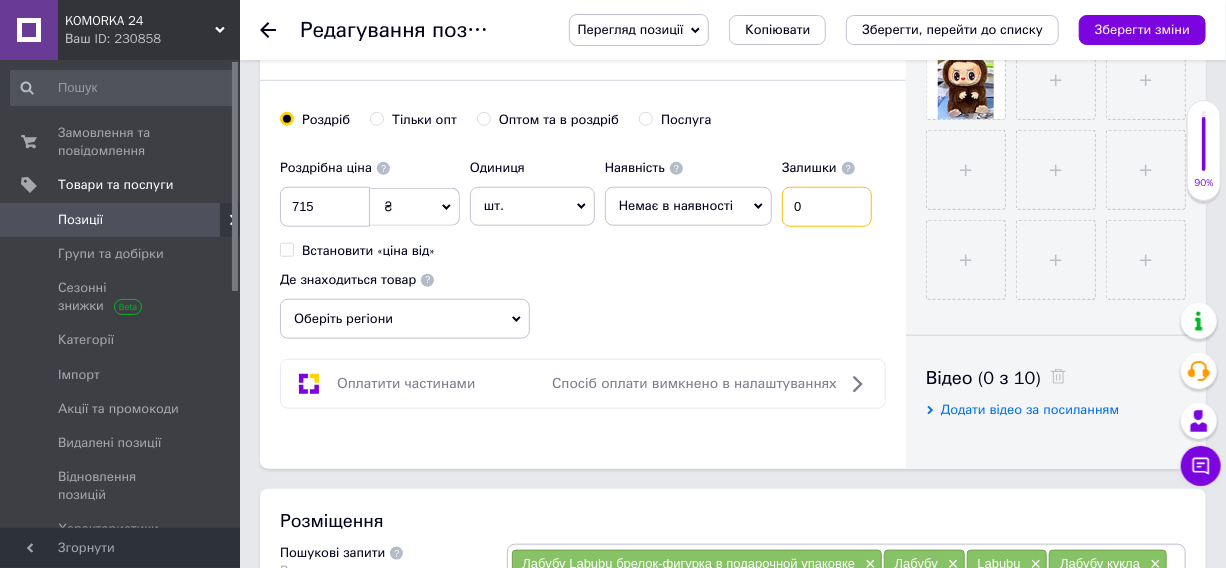 drag, startPoint x: 764, startPoint y: 222, endPoint x: 702, endPoint y: 208, distance: 63.560993 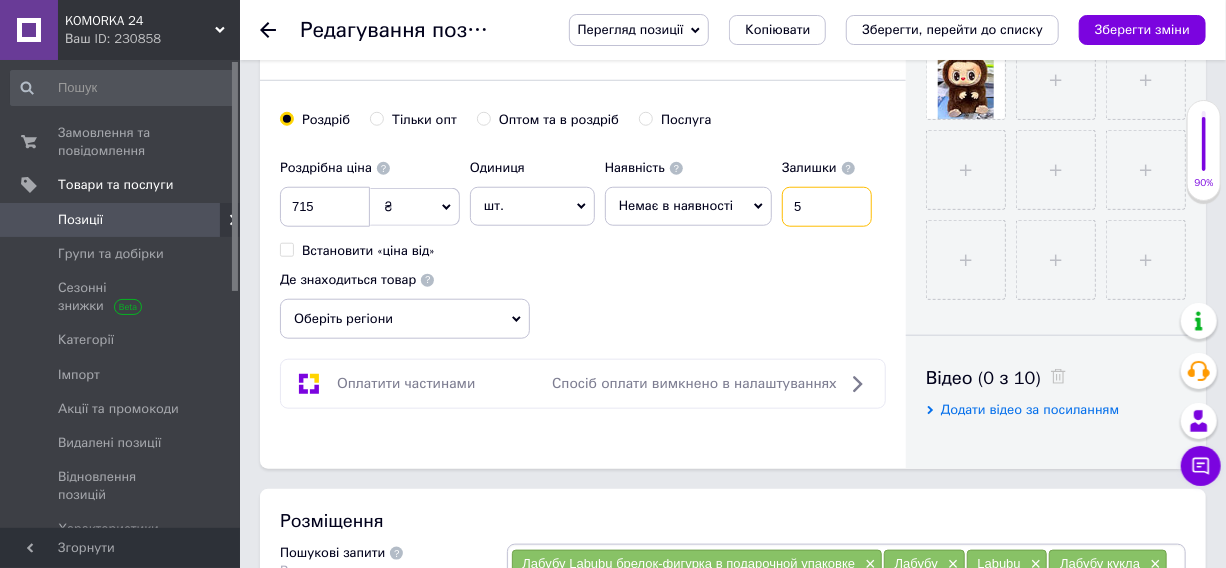 type on "5" 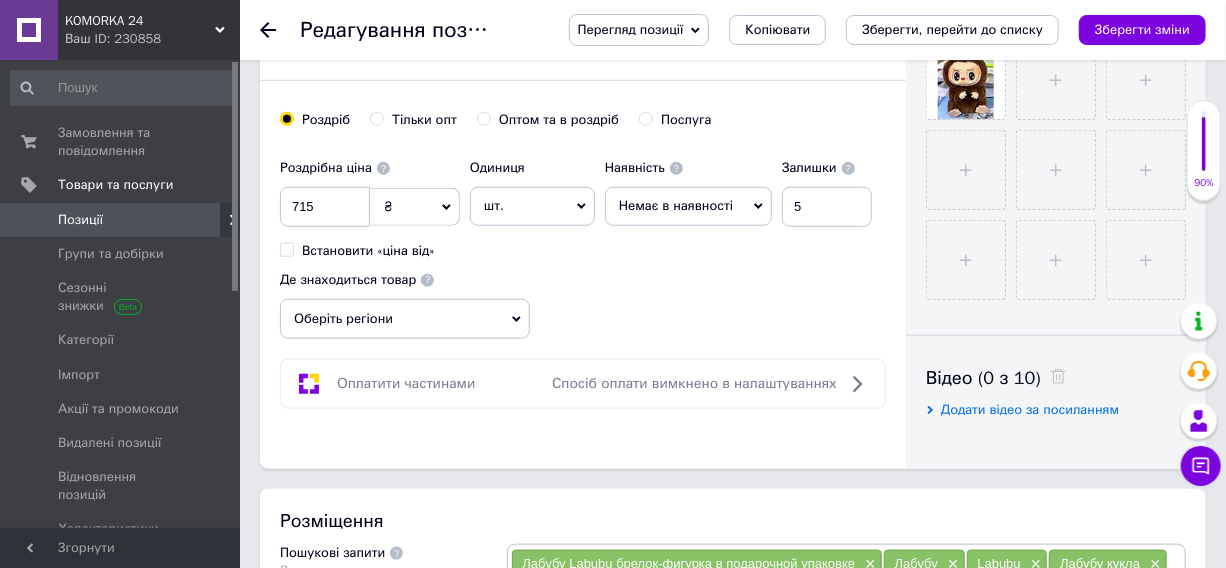 click on "Немає в наявності" at bounding box center [676, 205] 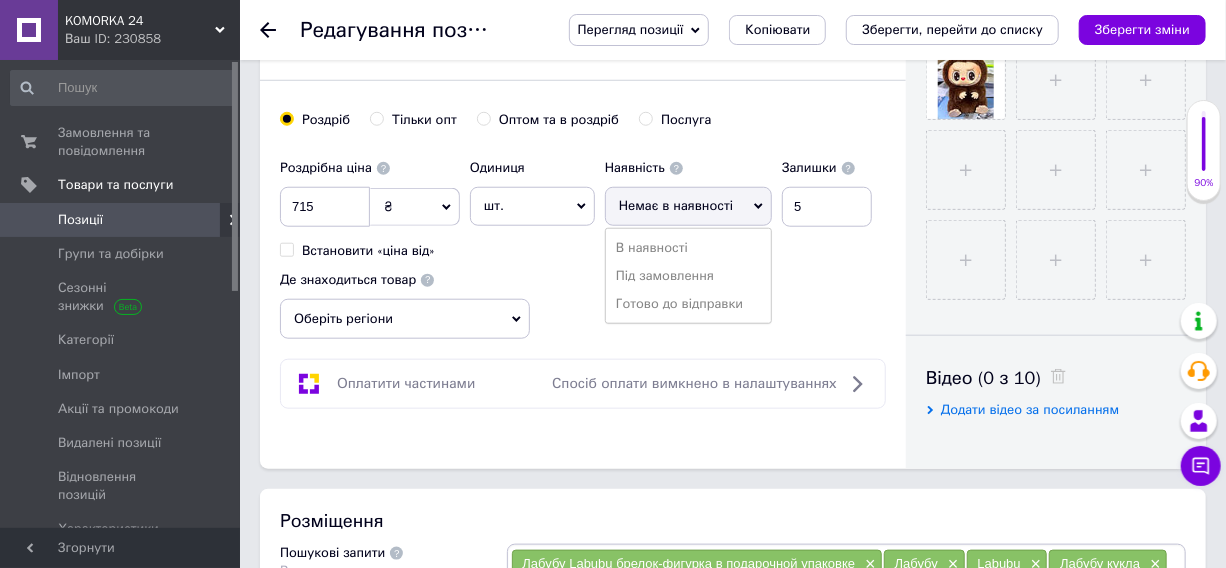click on "В наявності" at bounding box center (688, 248) 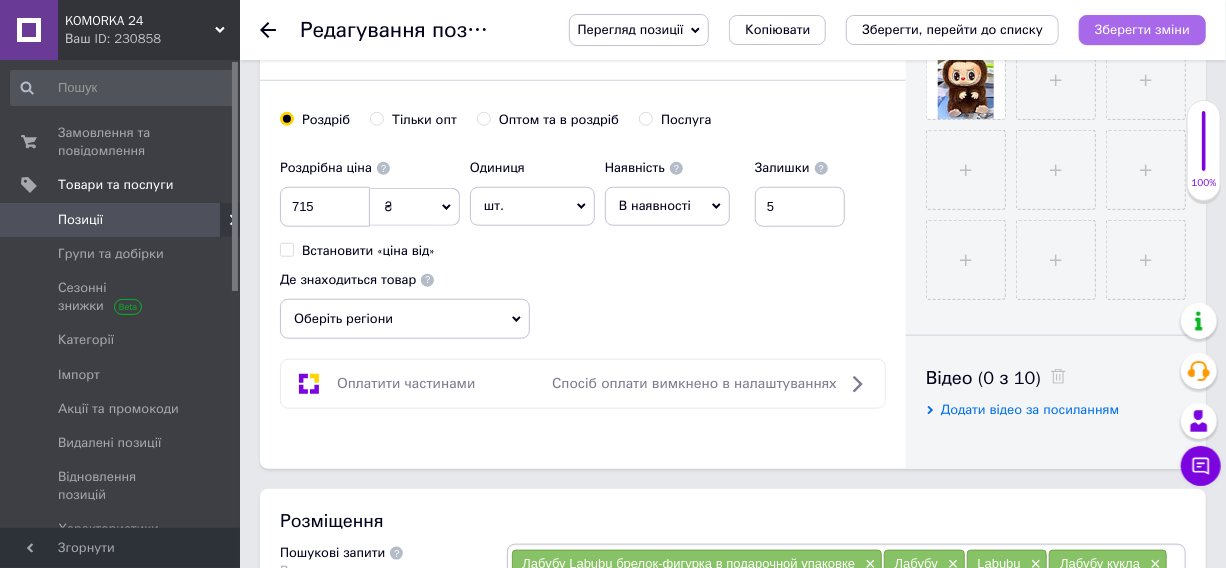 click on "Зберегти зміни" at bounding box center [1142, 30] 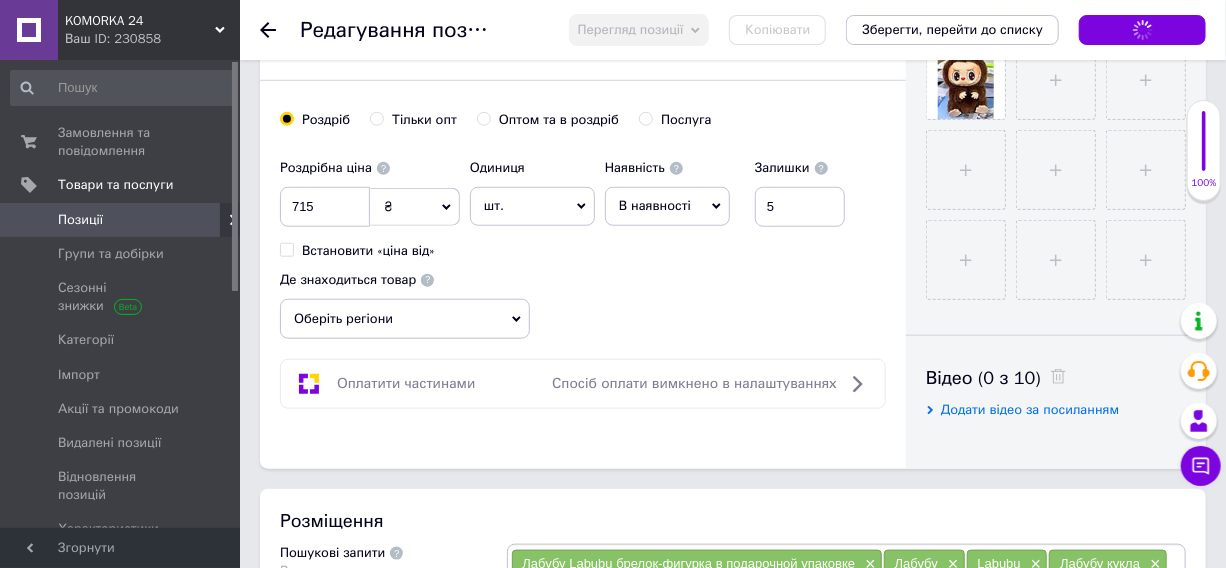 click at bounding box center [280, 30] 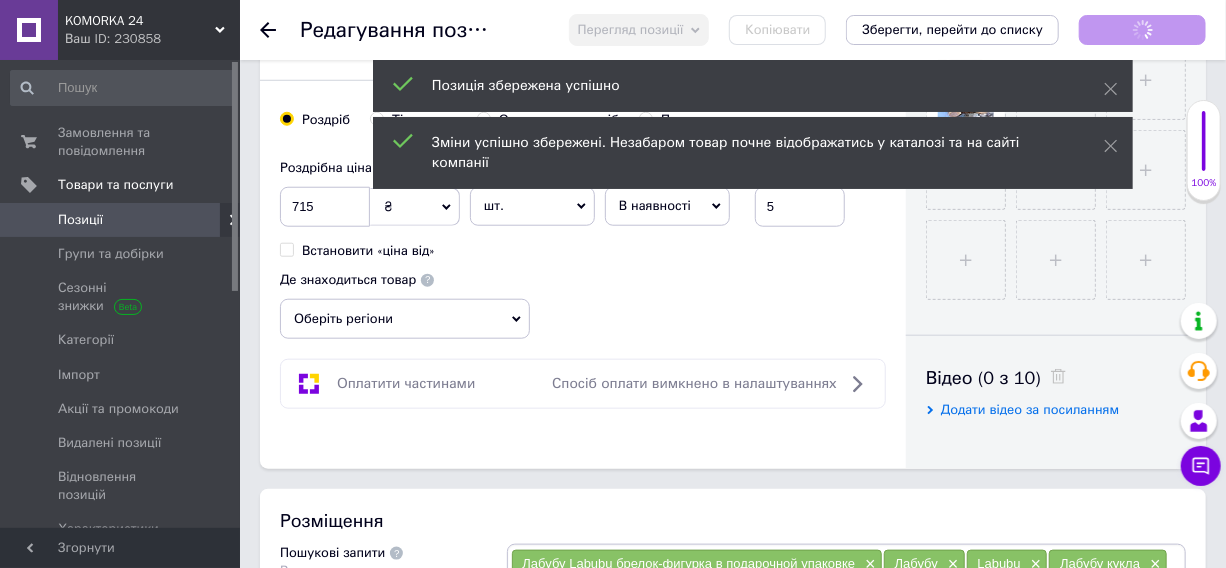 click 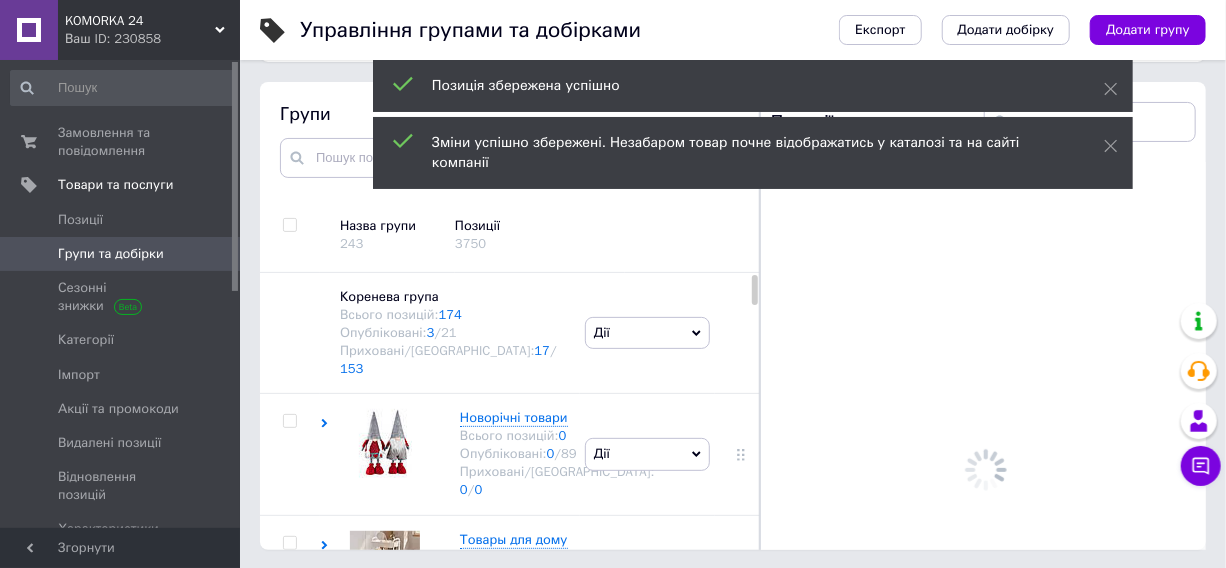 scroll, scrollTop: 113, scrollLeft: 0, axis: vertical 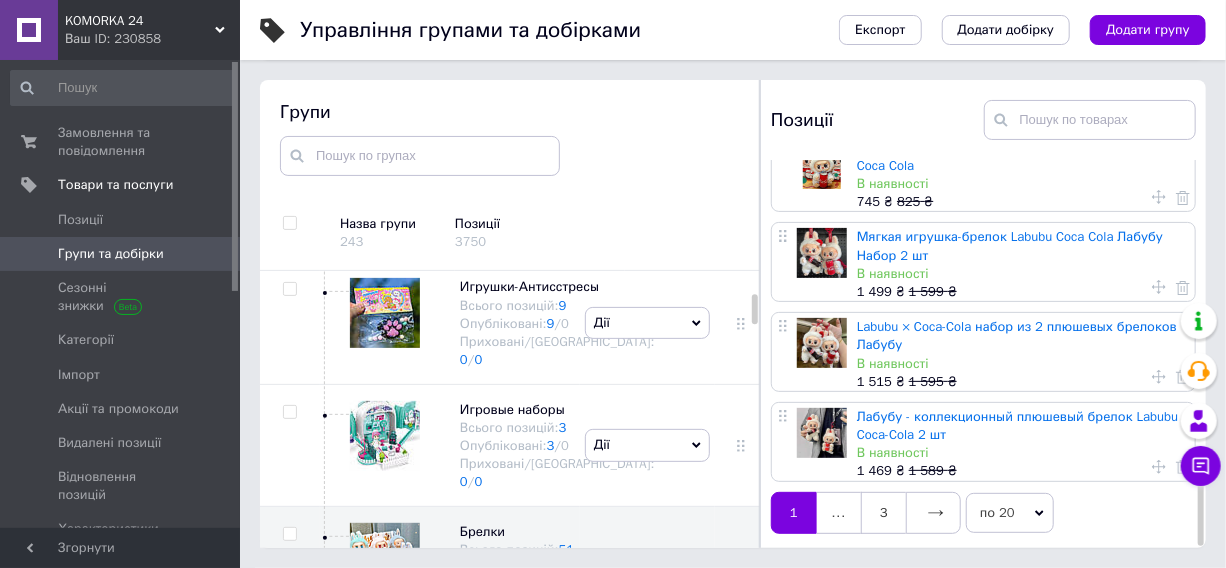 click 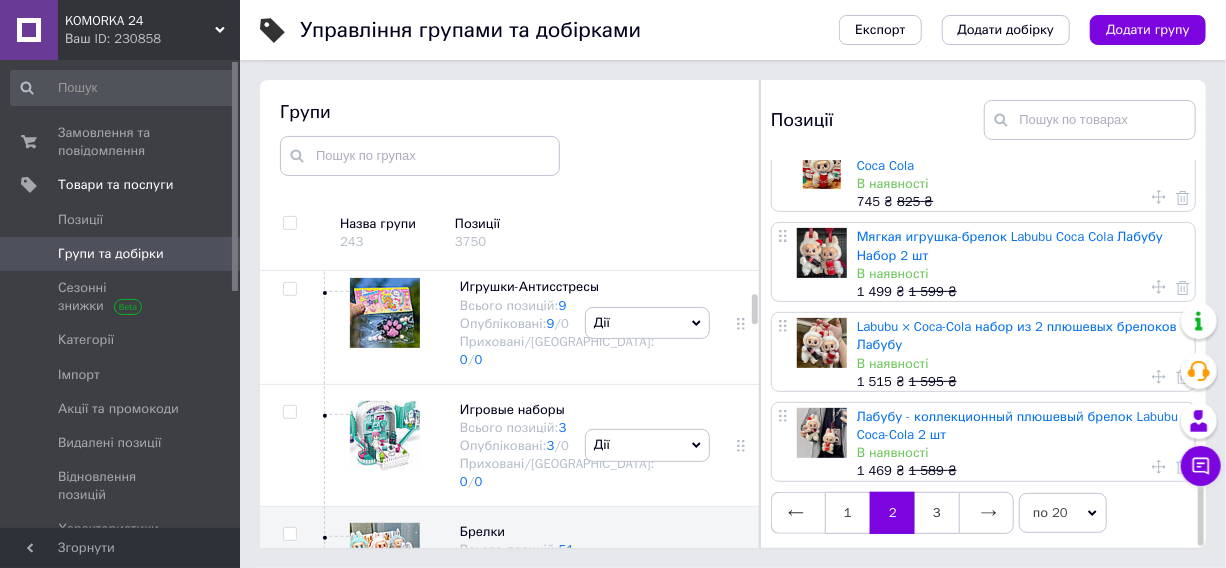 scroll, scrollTop: 0, scrollLeft: 0, axis: both 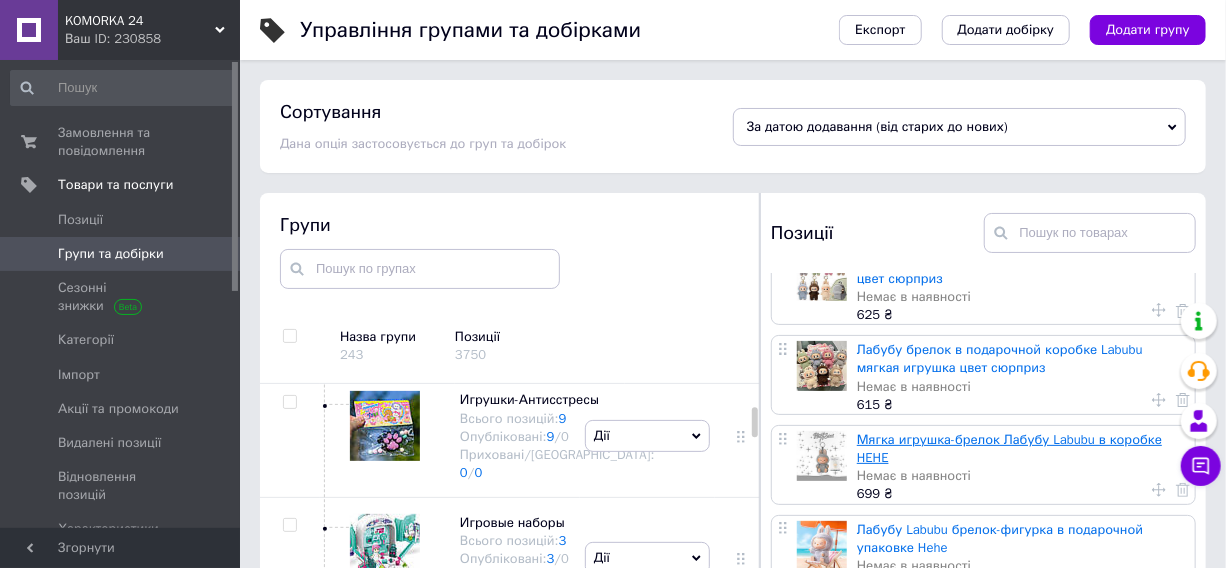 click on "Мягка игрушка-брелок Лабубу Labubu в коробке HEHE" at bounding box center (1009, 448) 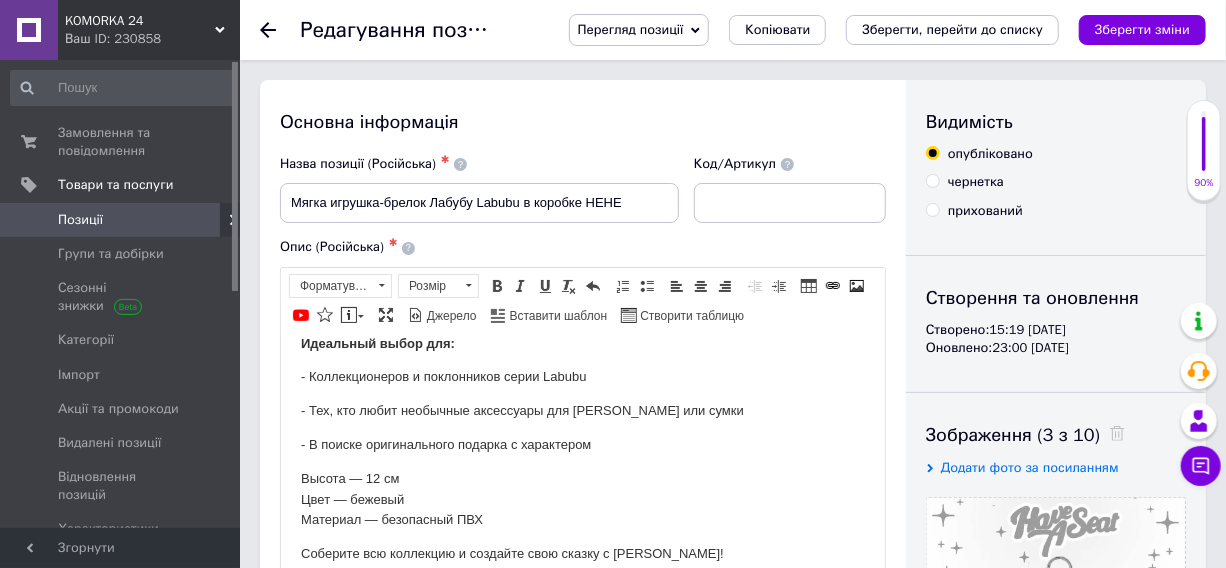 scroll, scrollTop: 454, scrollLeft: 0, axis: vertical 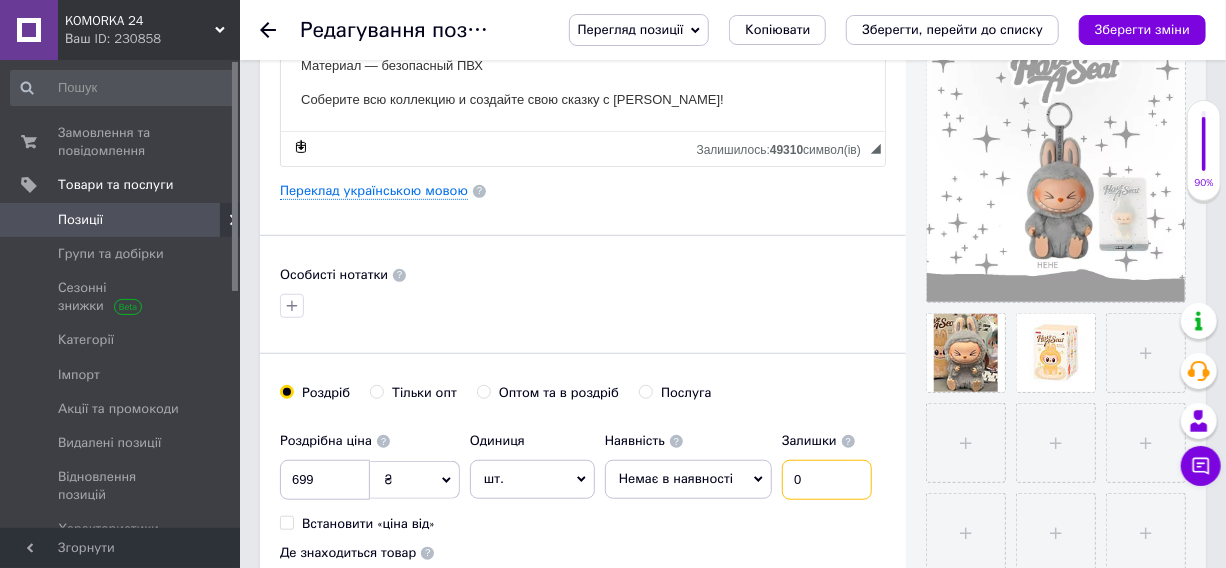 drag, startPoint x: 809, startPoint y: 507, endPoint x: 761, endPoint y: 503, distance: 48.166378 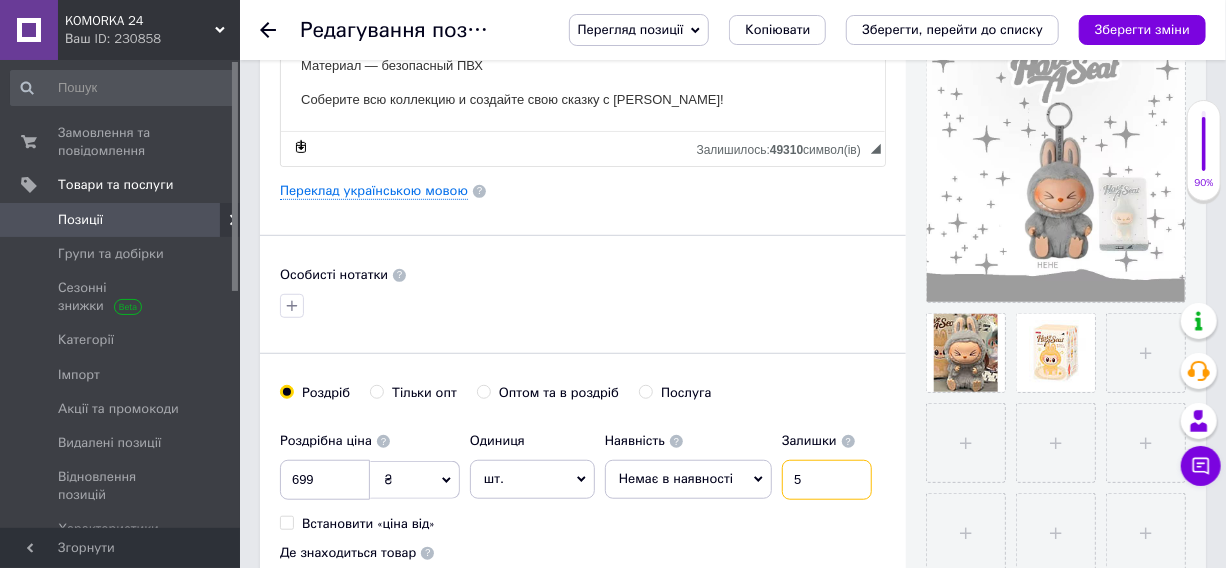 type on "5" 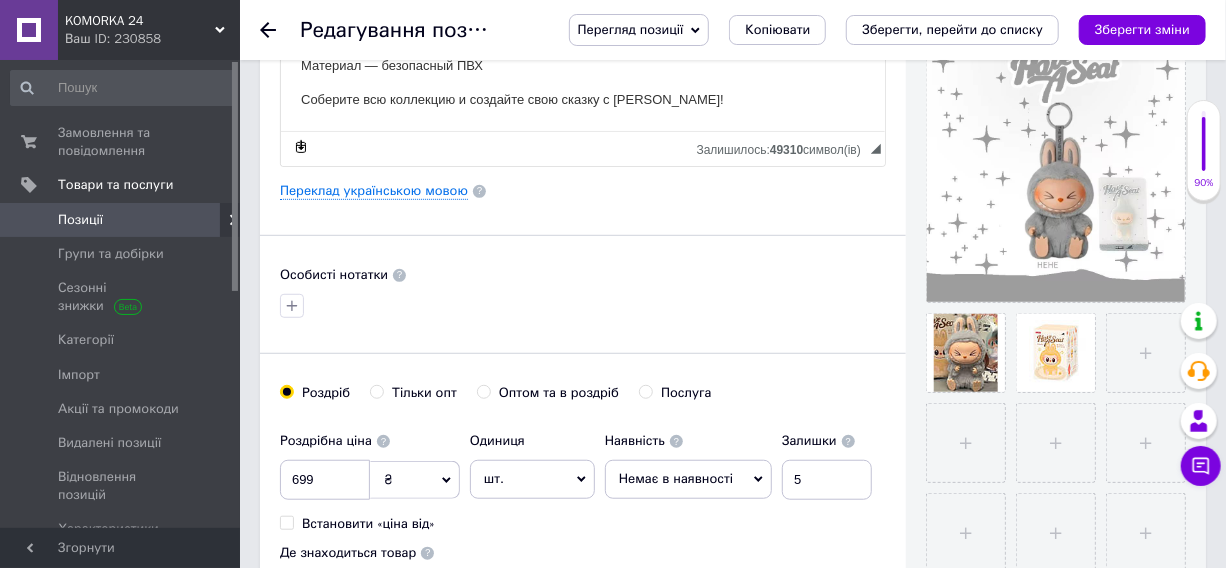drag, startPoint x: 737, startPoint y: 490, endPoint x: 719, endPoint y: 528, distance: 42.047592 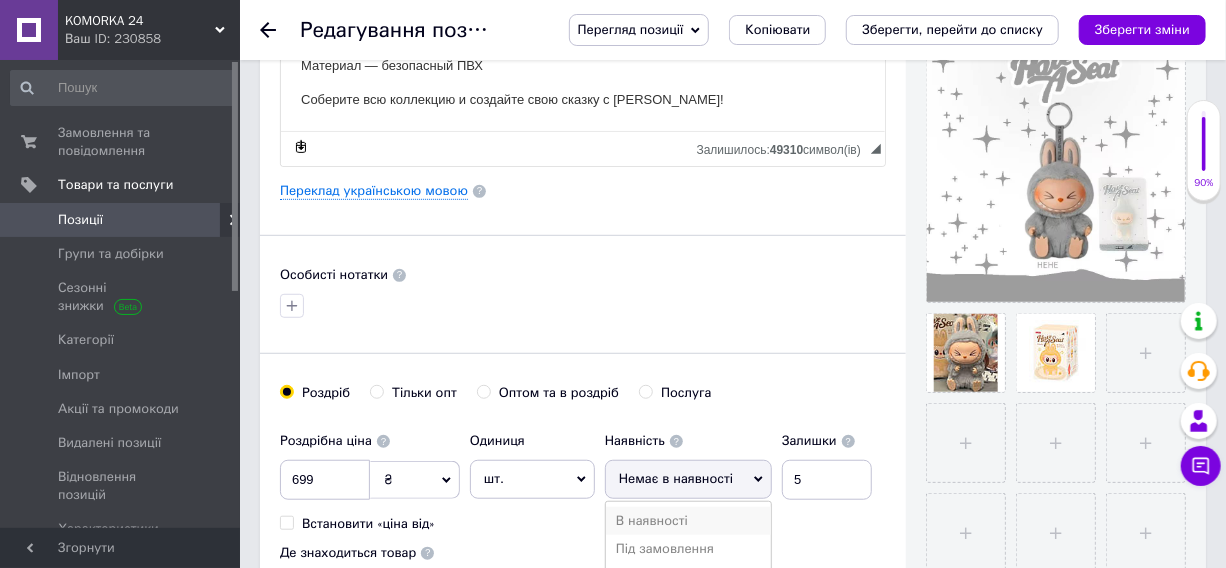 click on "В наявності" at bounding box center (688, 521) 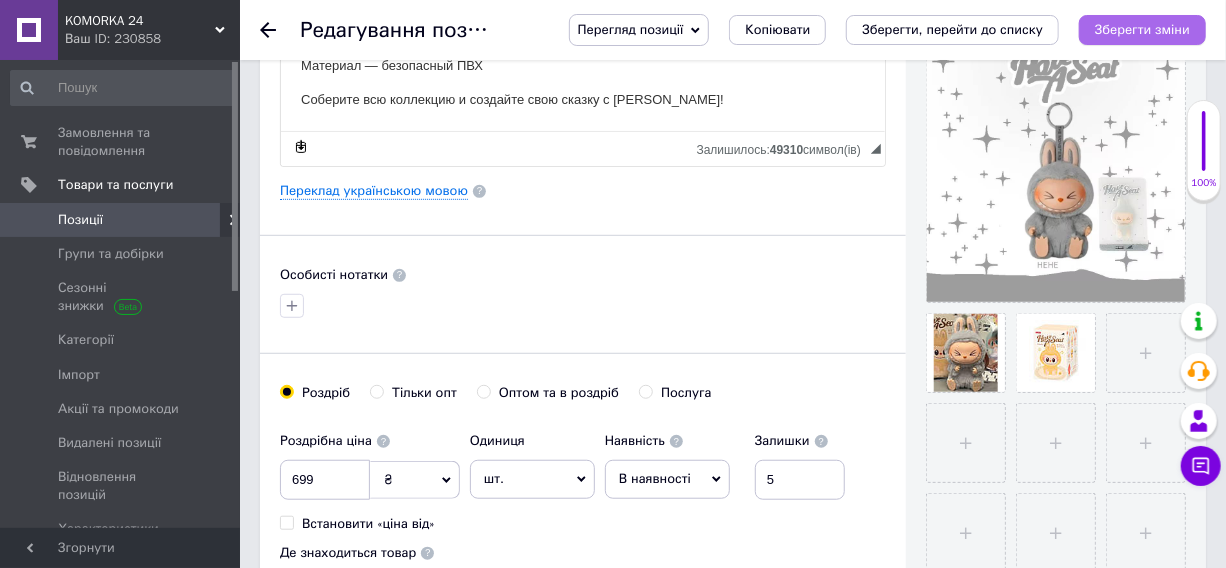 click on "Зберегти зміни" at bounding box center [1142, 29] 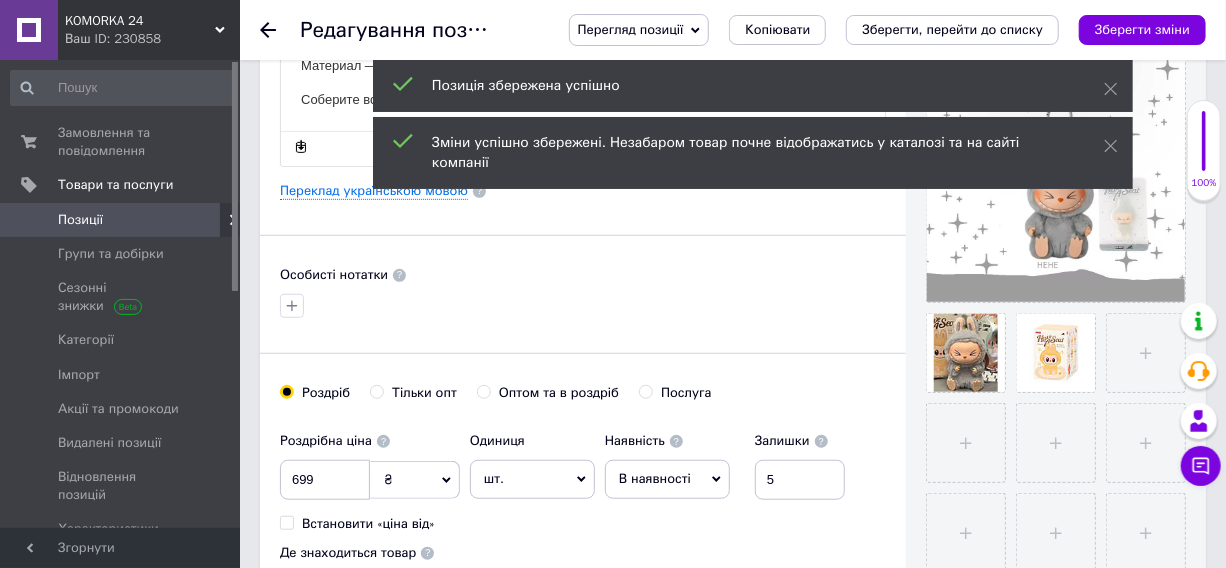 click 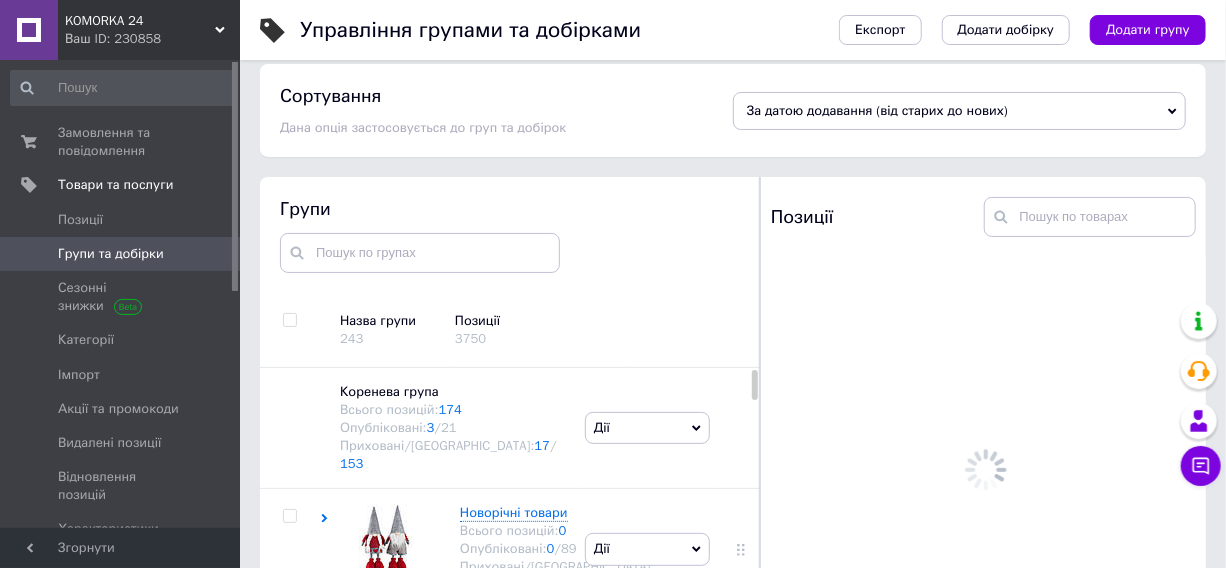 scroll, scrollTop: 113, scrollLeft: 0, axis: vertical 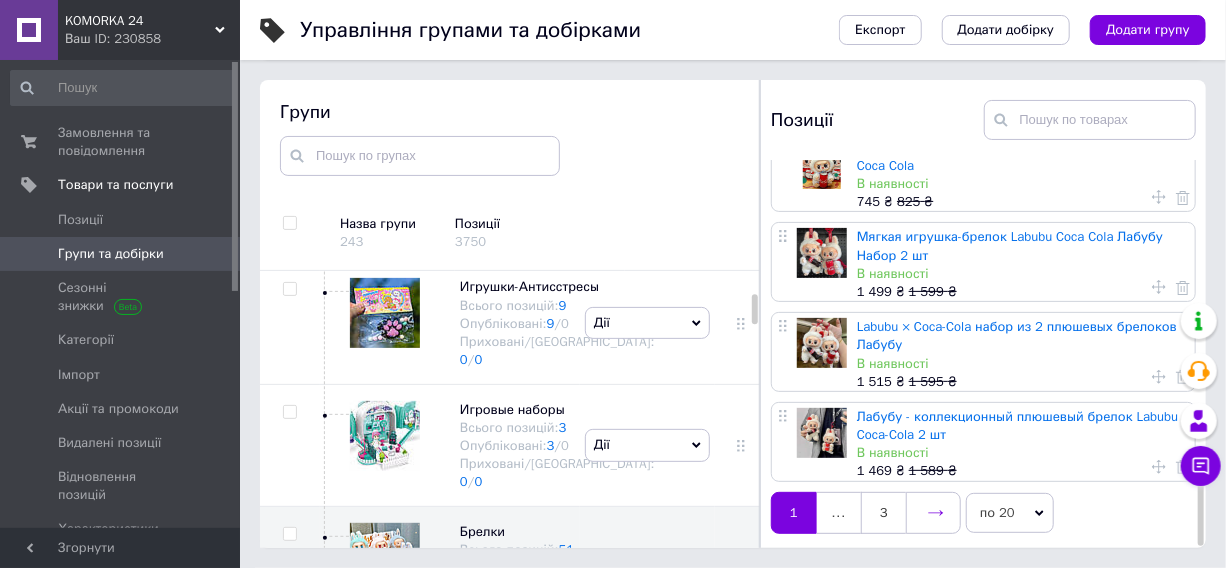 click 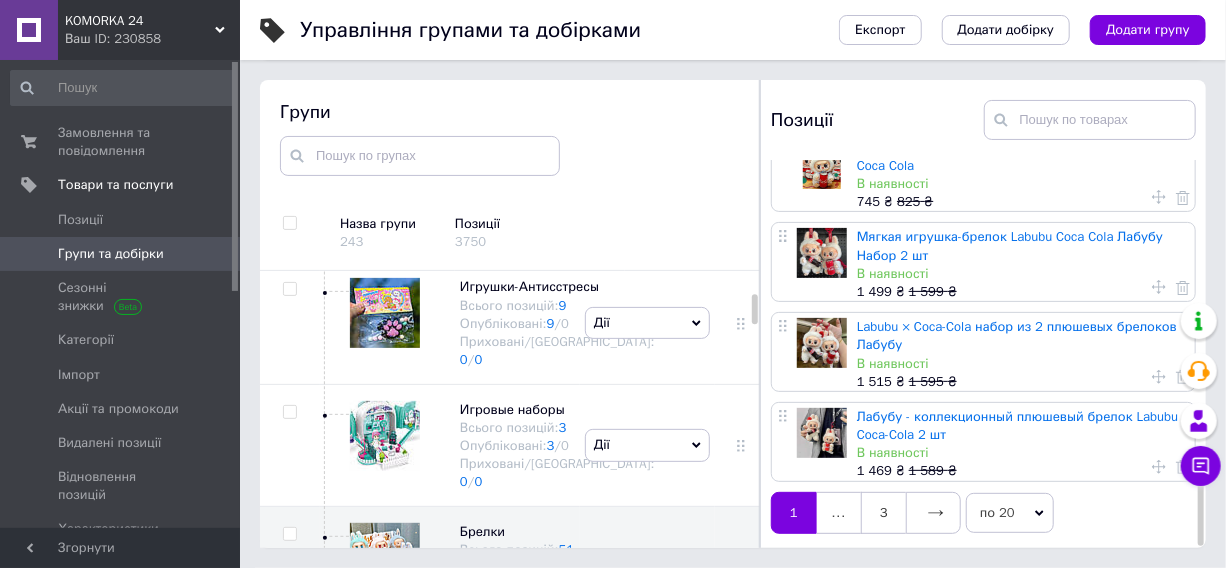 scroll, scrollTop: 0, scrollLeft: 0, axis: both 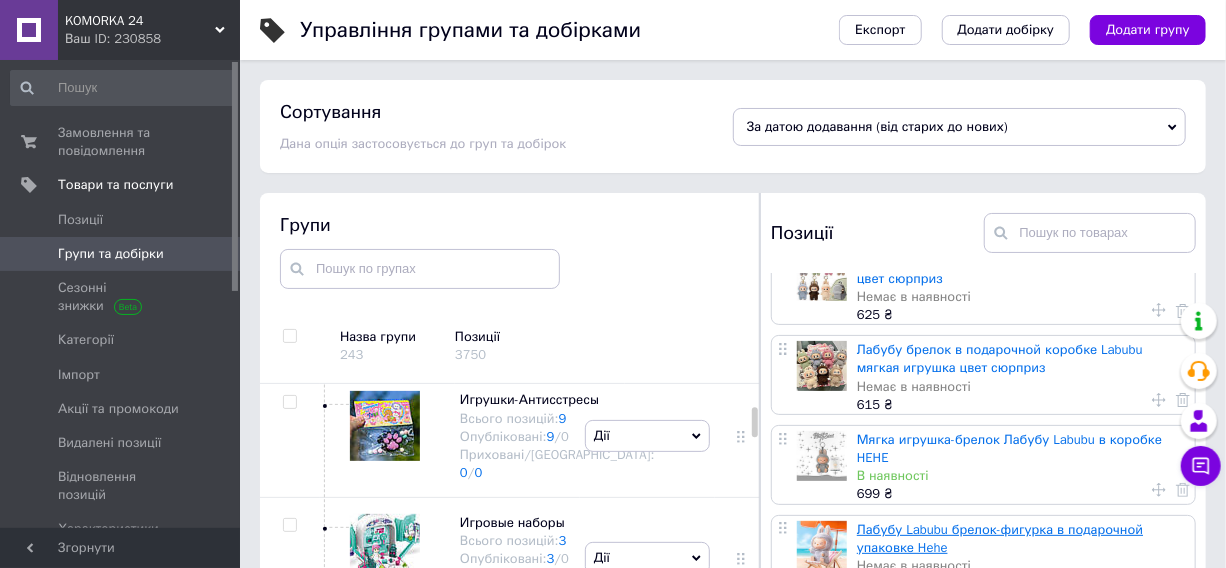 click on "Лабубу Labubu брелок-фигурка в подарочной упаковке Hehe" at bounding box center [1000, 538] 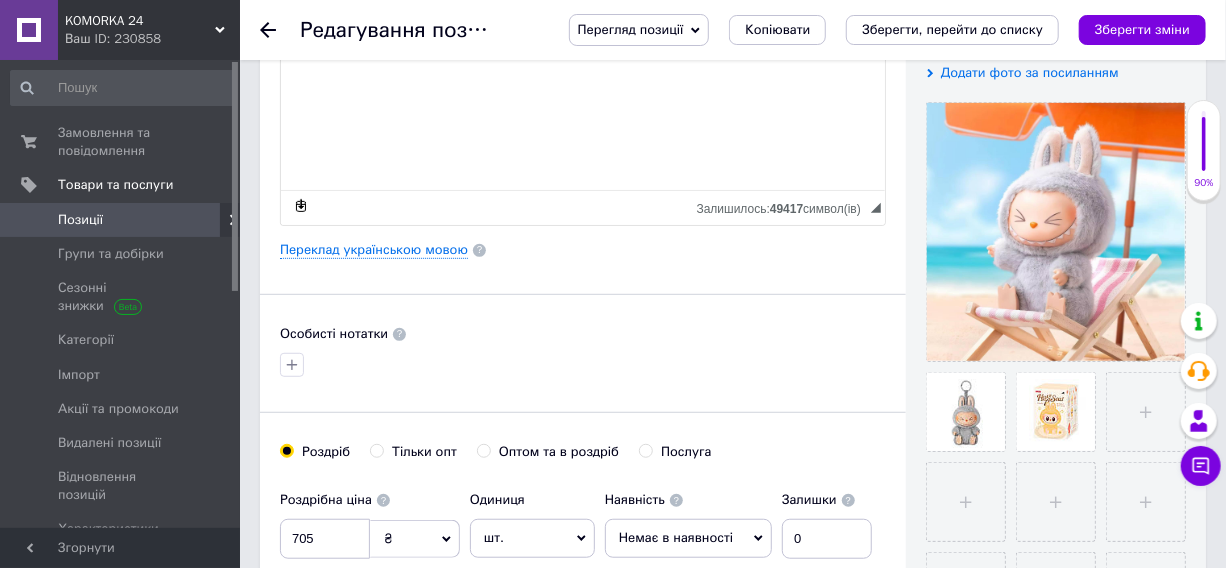 scroll, scrollTop: 454, scrollLeft: 0, axis: vertical 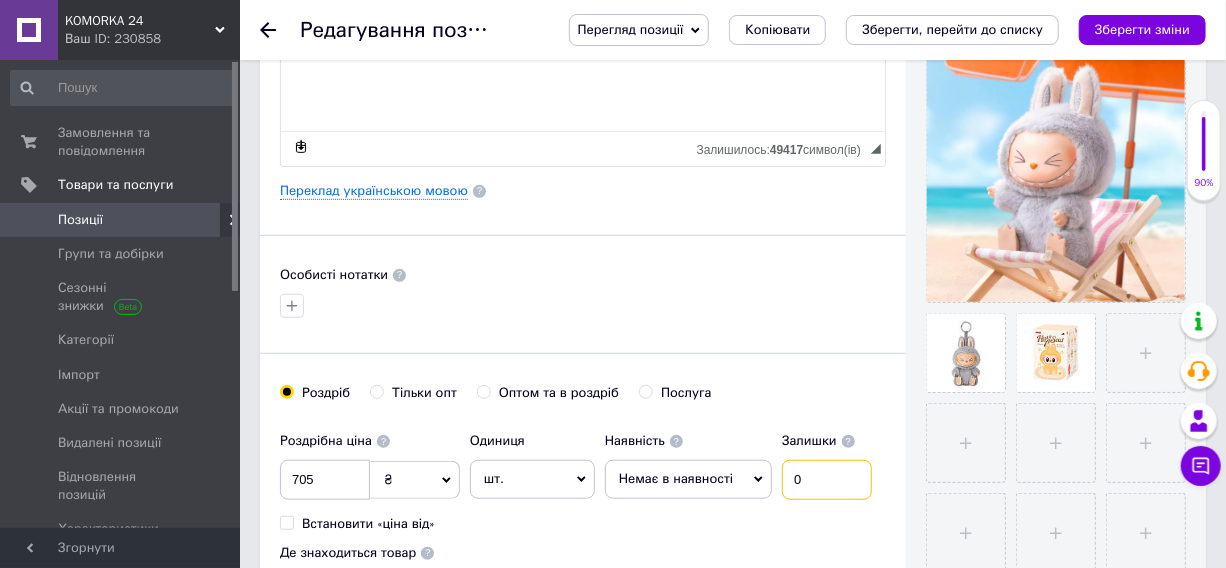 drag, startPoint x: 797, startPoint y: 514, endPoint x: 762, endPoint y: 505, distance: 36.138622 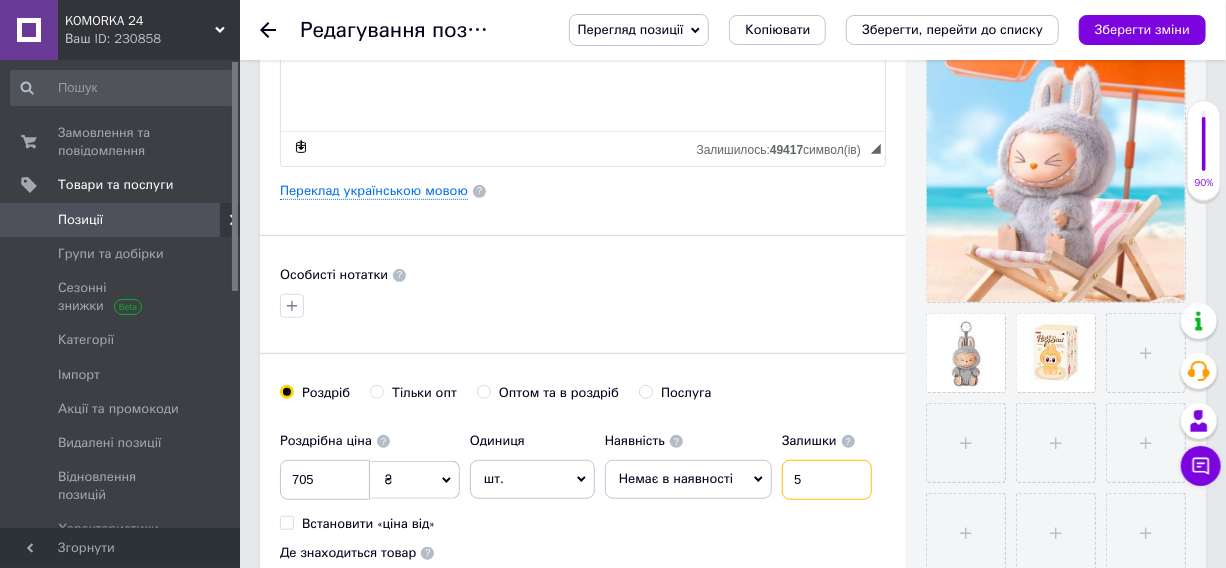 type on "5" 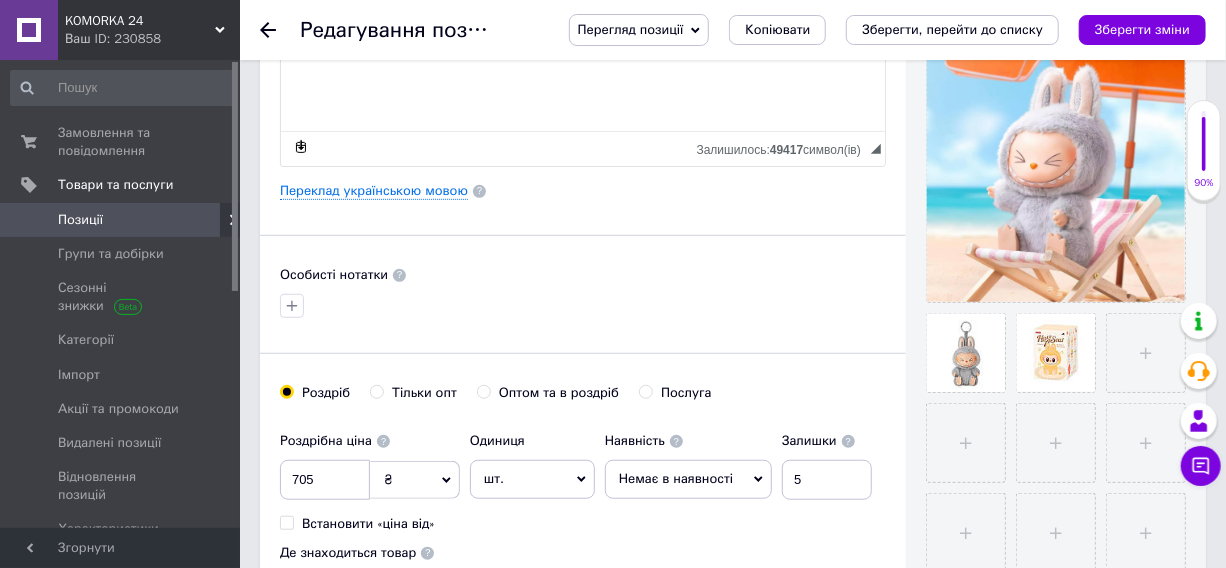 click on "Немає в наявності" at bounding box center [676, 478] 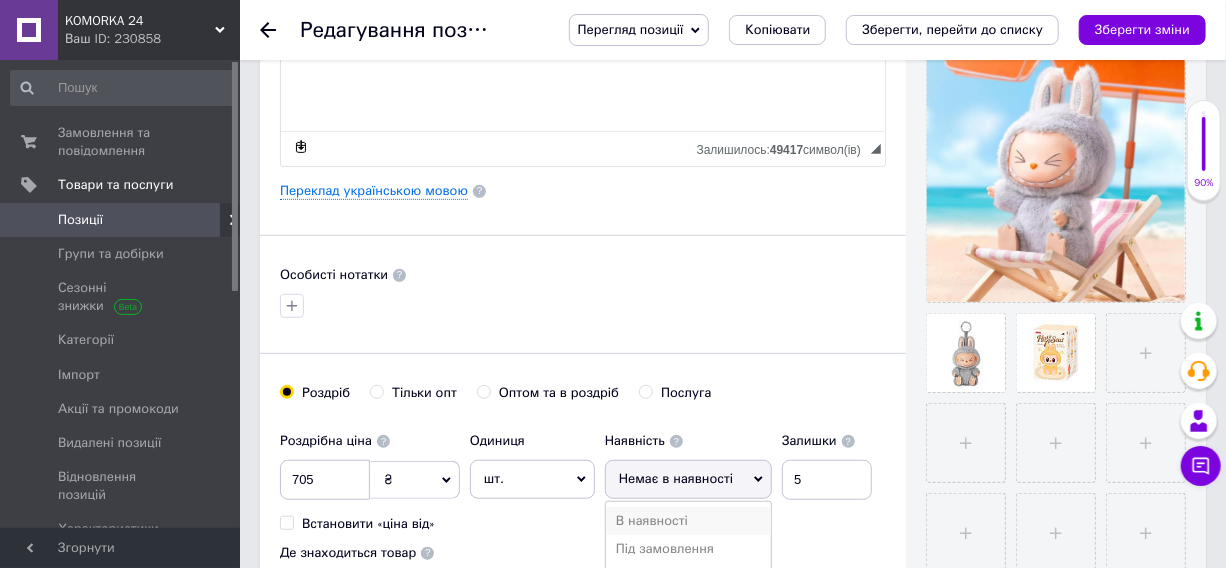 click on "В наявності" at bounding box center (688, 521) 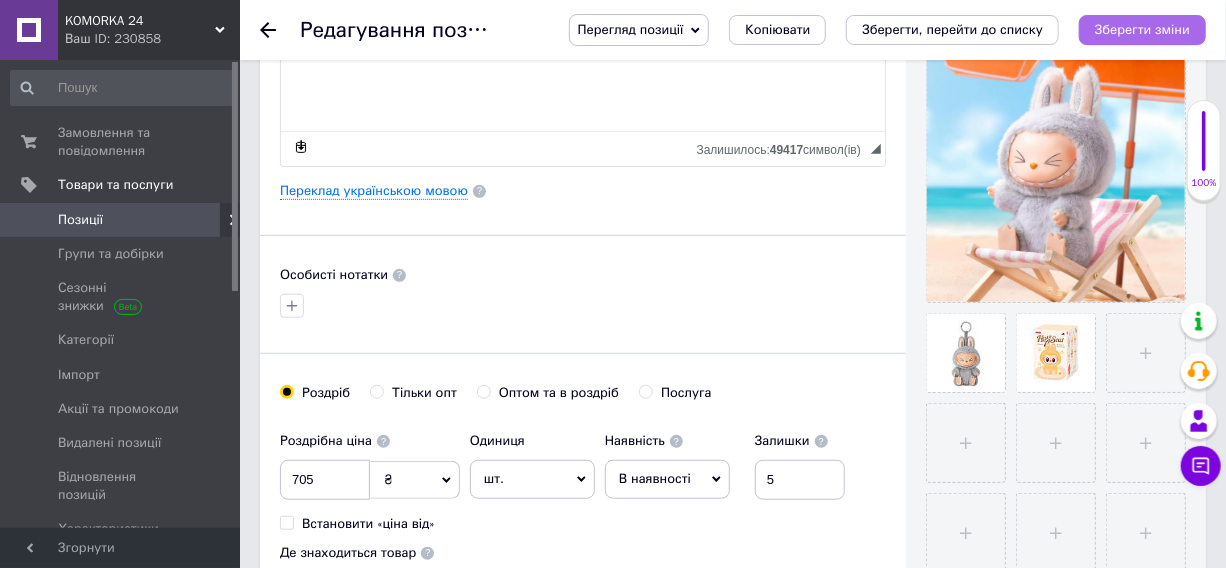 click on "Зберегти зміни" at bounding box center [1142, 29] 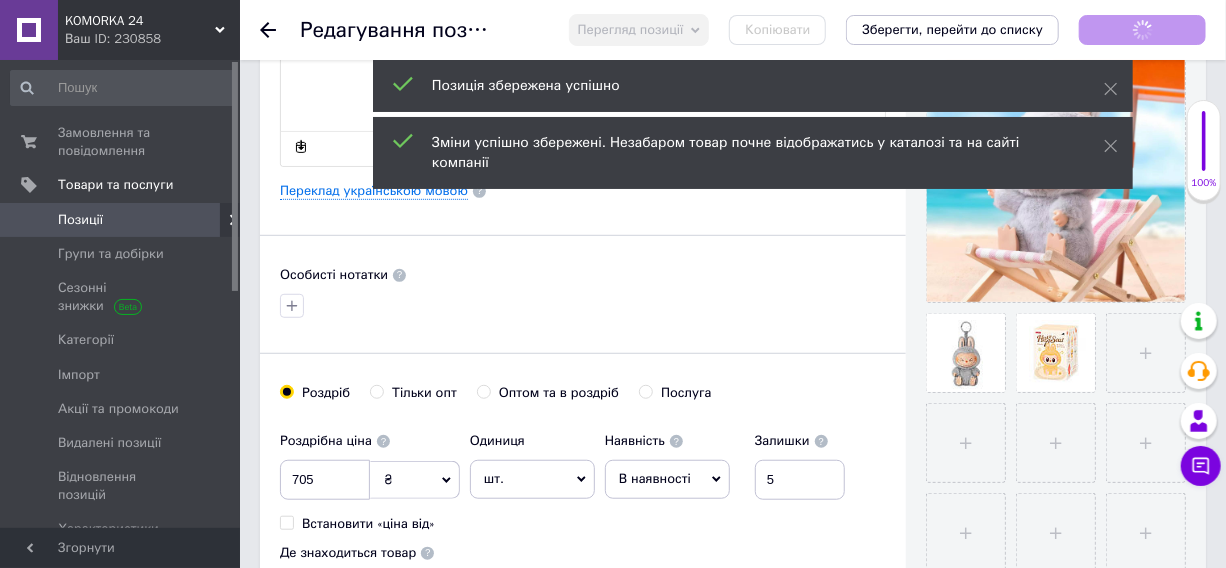 click 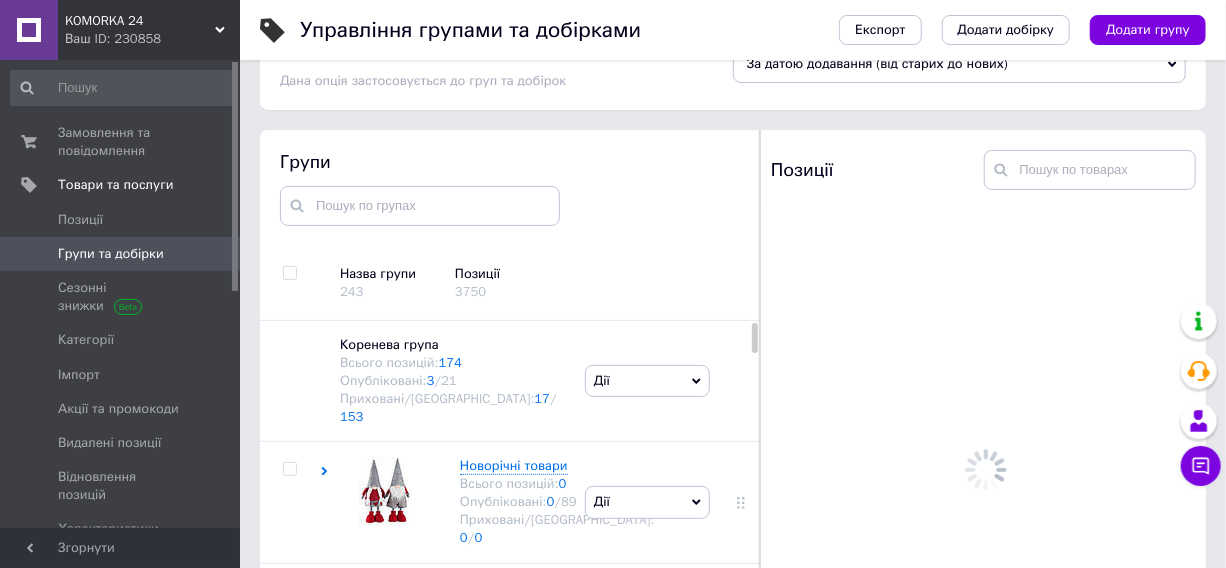 scroll, scrollTop: 113, scrollLeft: 0, axis: vertical 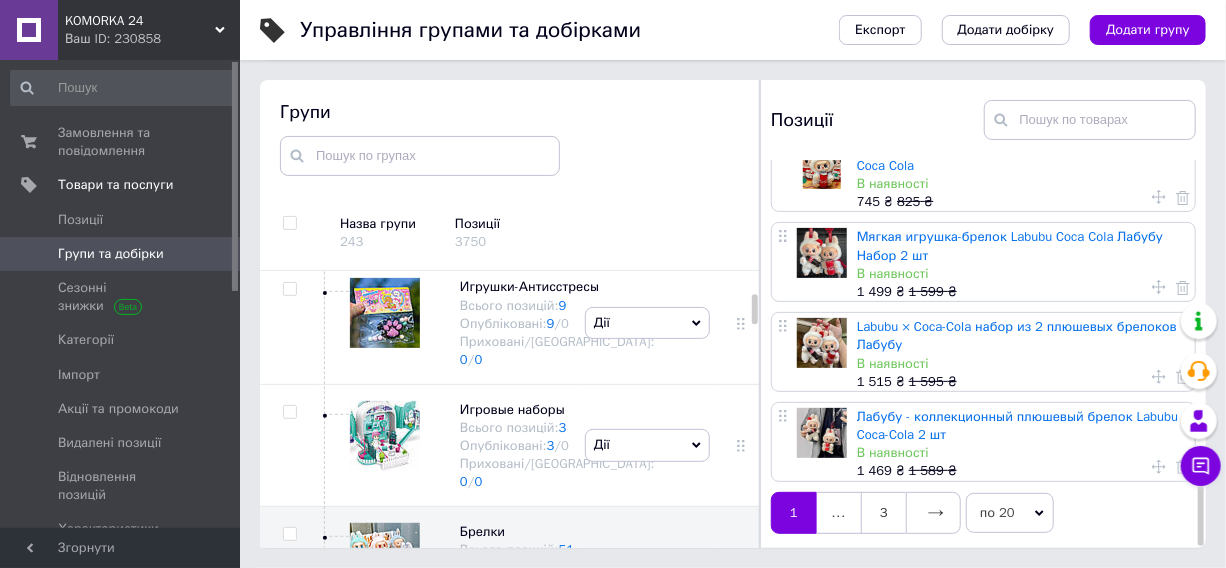 click at bounding box center (933, 513) 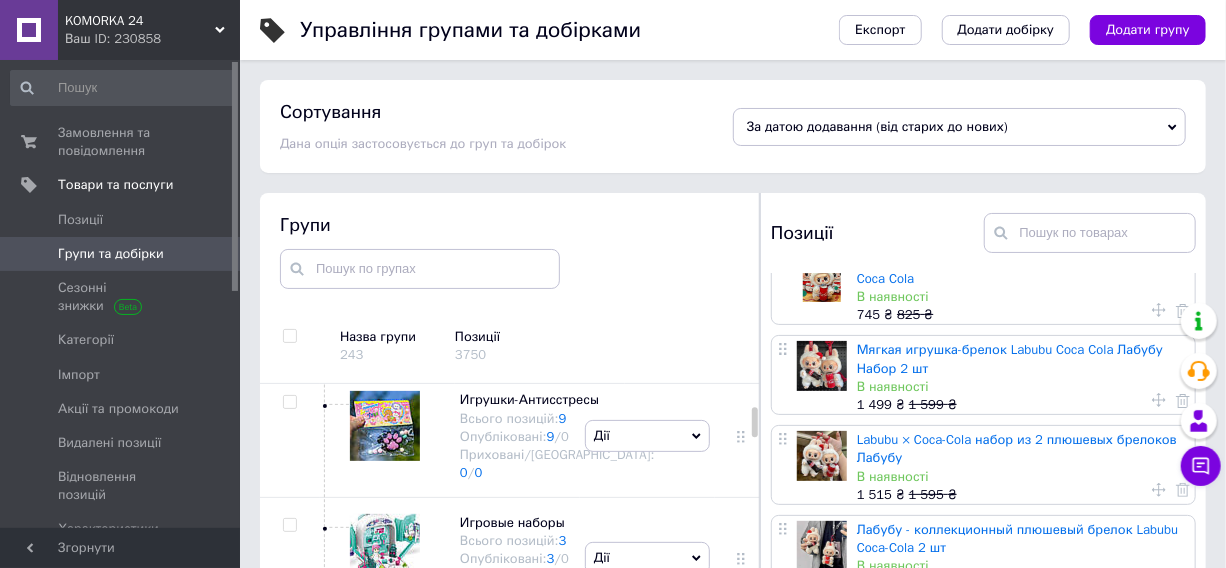 scroll, scrollTop: 0, scrollLeft: 0, axis: both 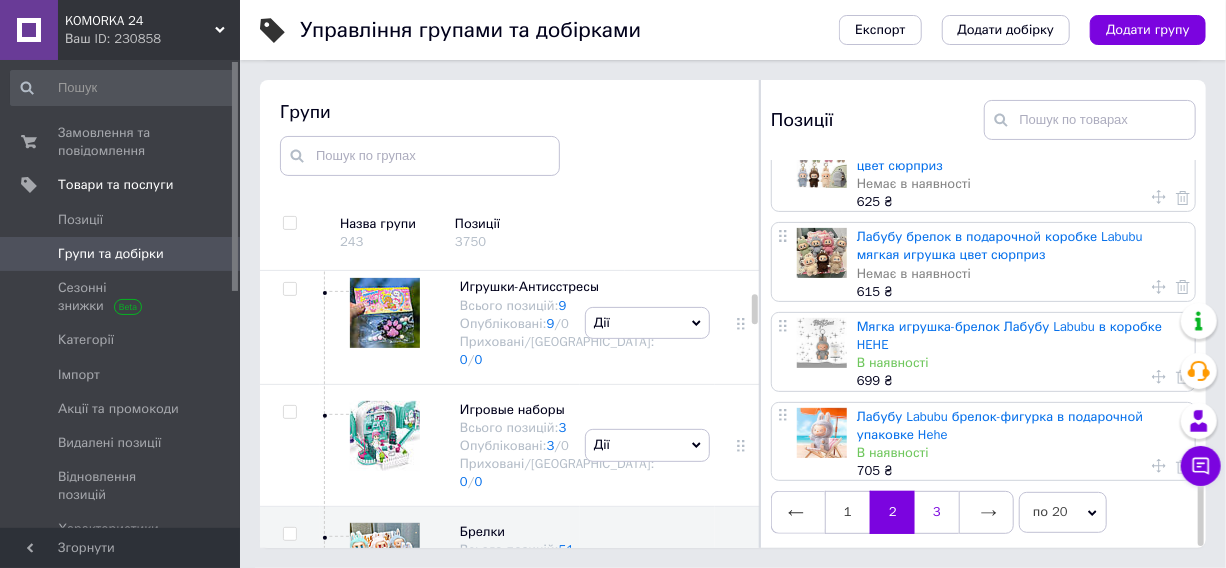 click on "3" at bounding box center [937, 512] 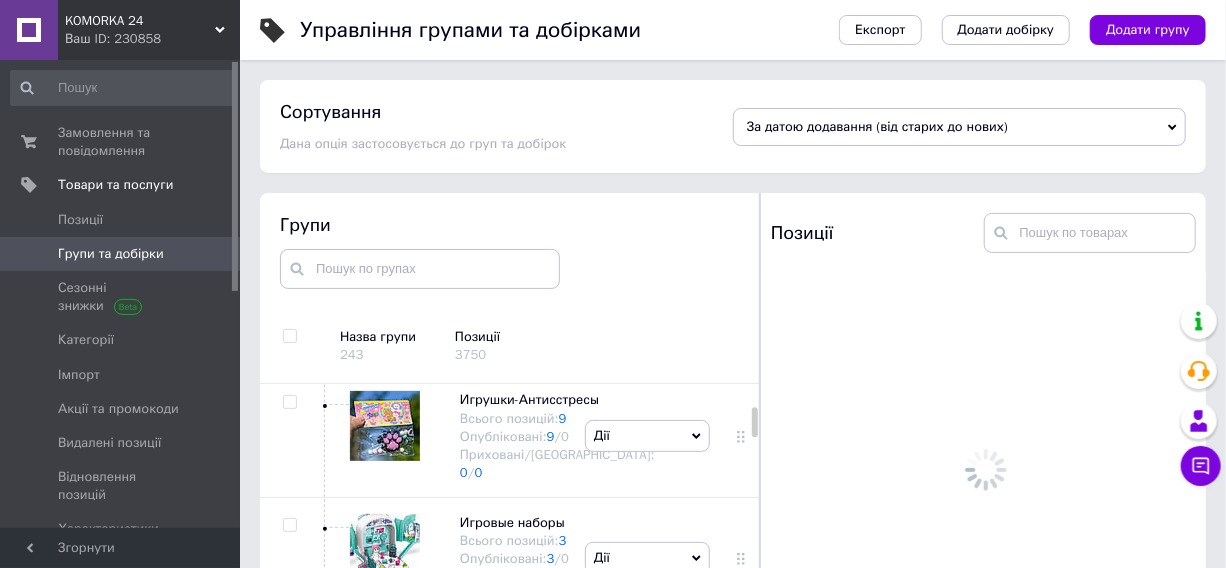 scroll, scrollTop: 0, scrollLeft: 0, axis: both 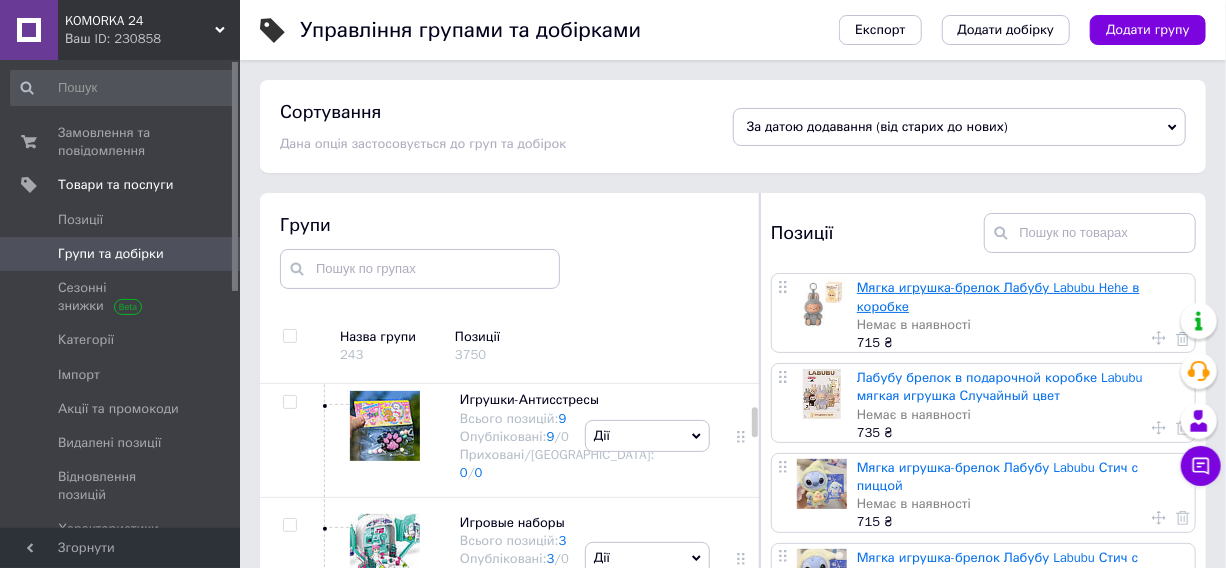 click on "Мягка игрушка-брелок Лабубу Labubu Hehe в коробке" at bounding box center (998, 296) 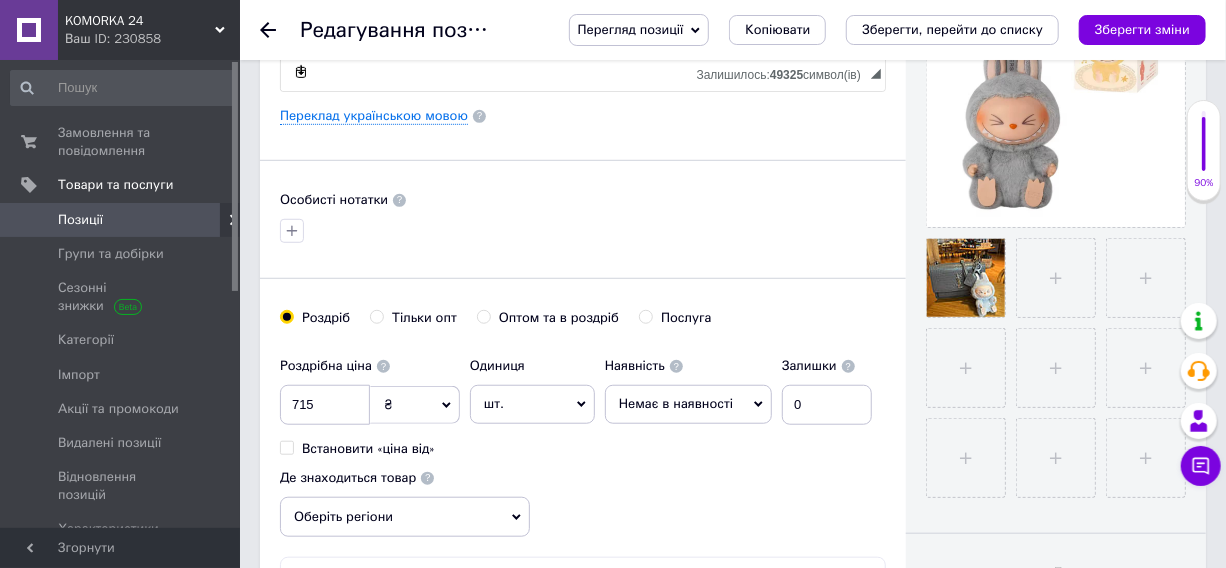 scroll, scrollTop: 818, scrollLeft: 0, axis: vertical 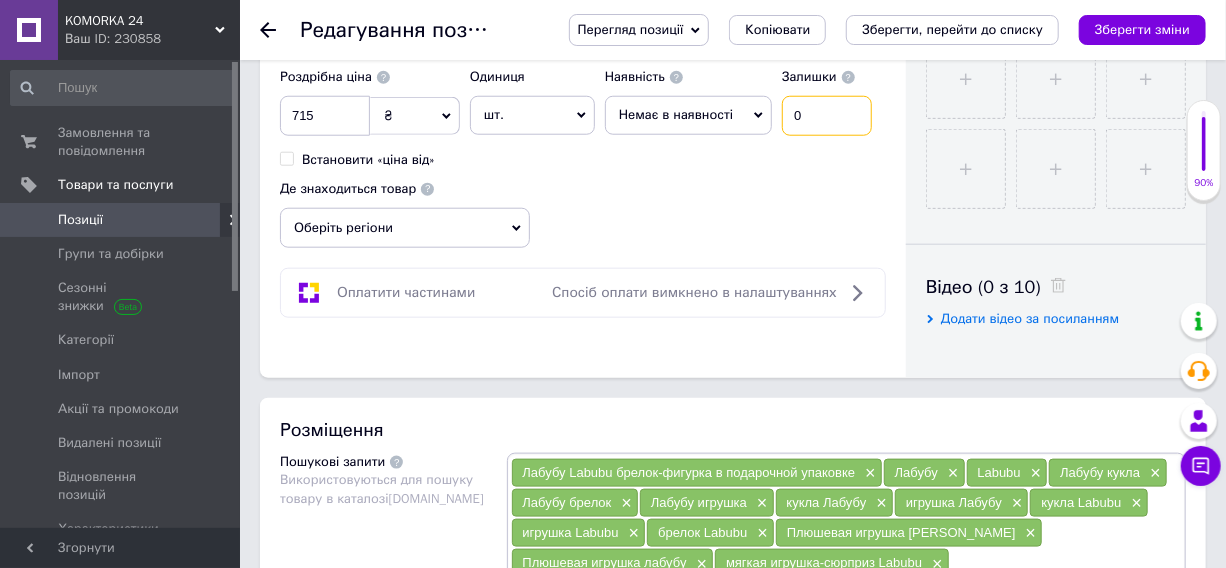 drag, startPoint x: 816, startPoint y: 142, endPoint x: 728, endPoint y: 124, distance: 89.822044 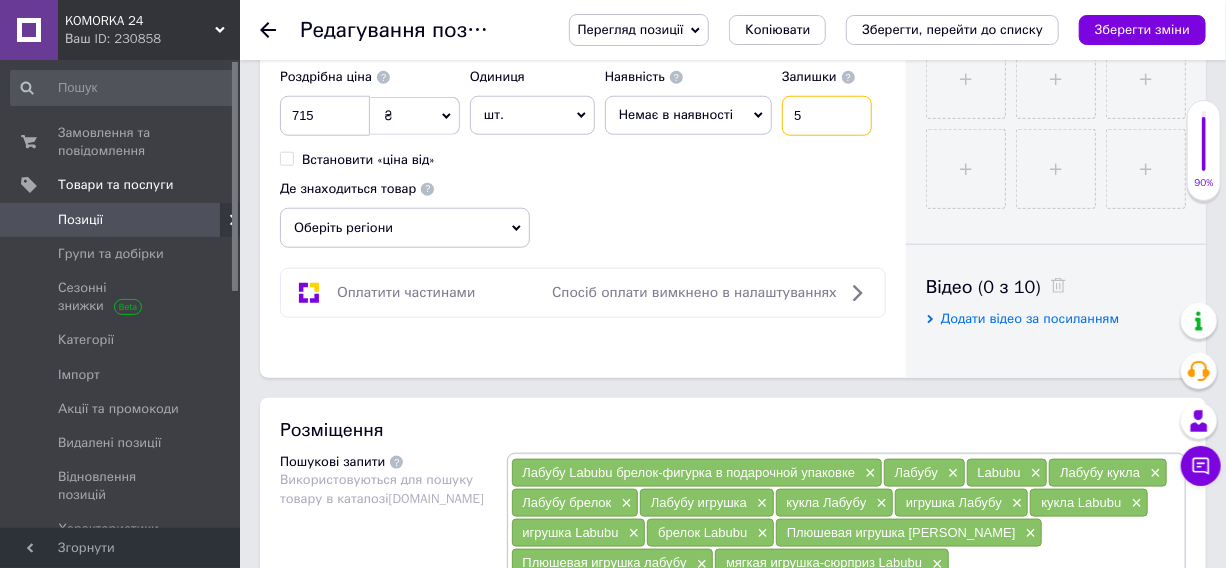 type on "5" 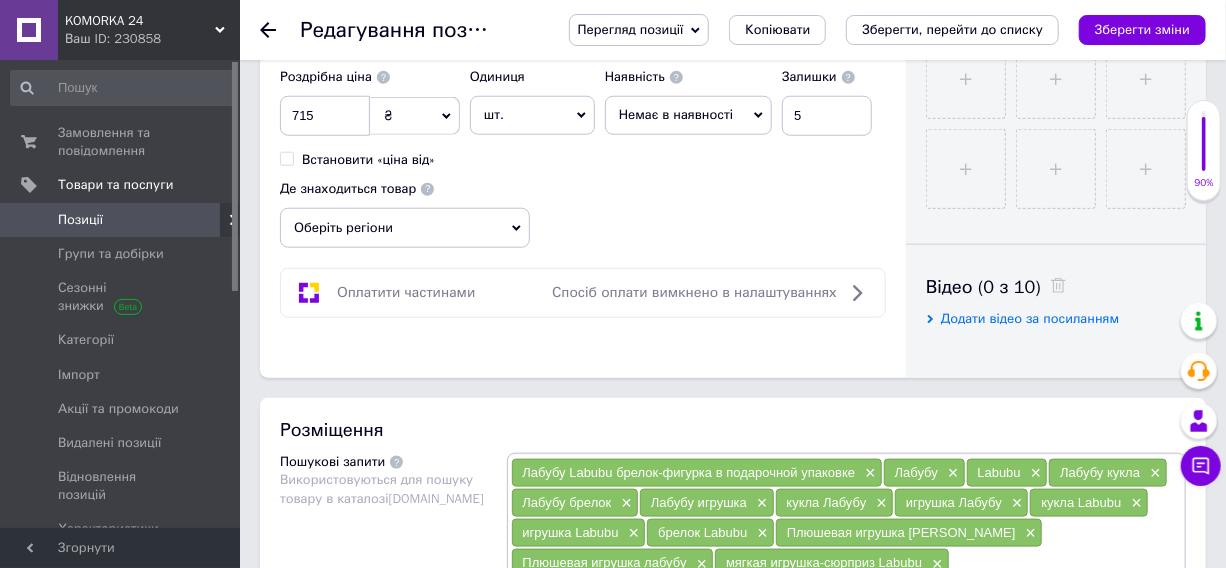 click on "Немає в наявності" at bounding box center [676, 114] 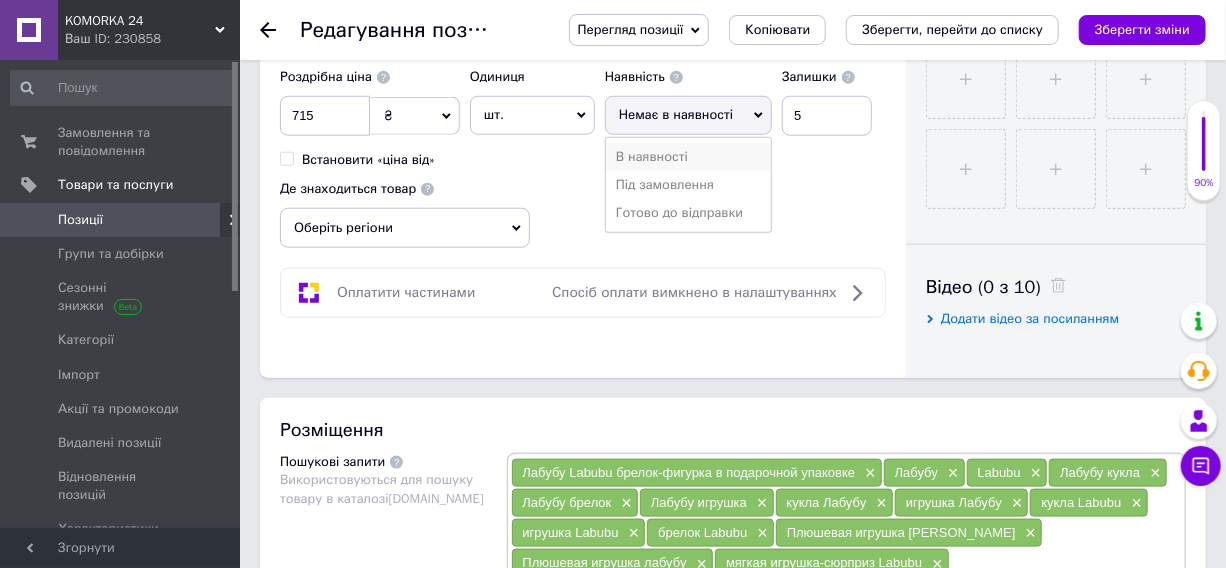 click on "В наявності" at bounding box center (688, 157) 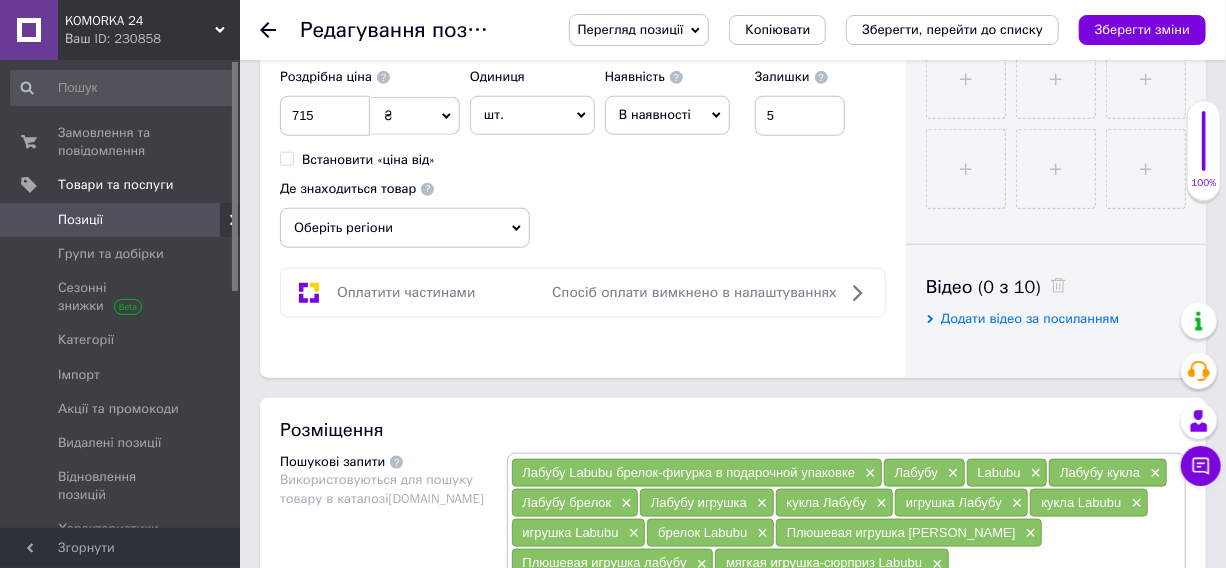 click on "Зберегти зміни" at bounding box center [1142, 29] 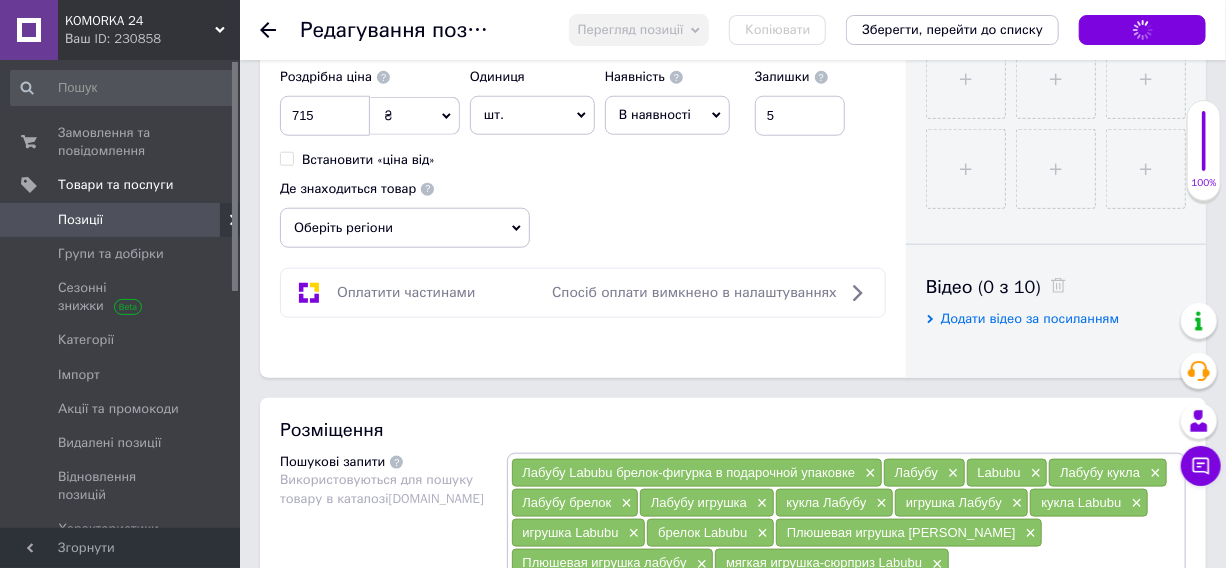 click 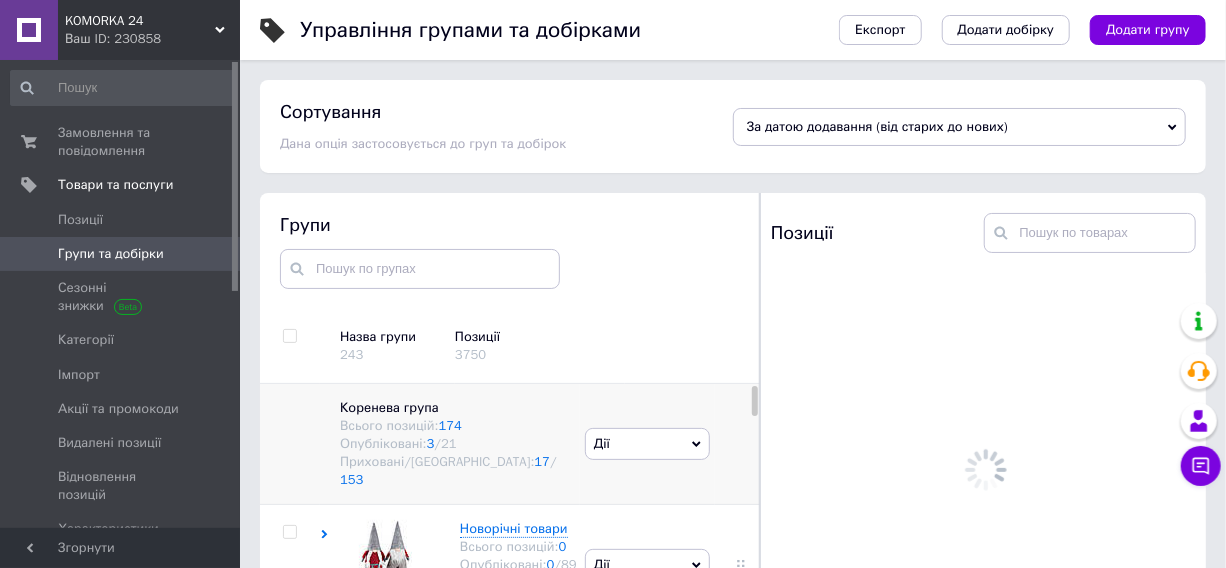 scroll, scrollTop: 113, scrollLeft: 0, axis: vertical 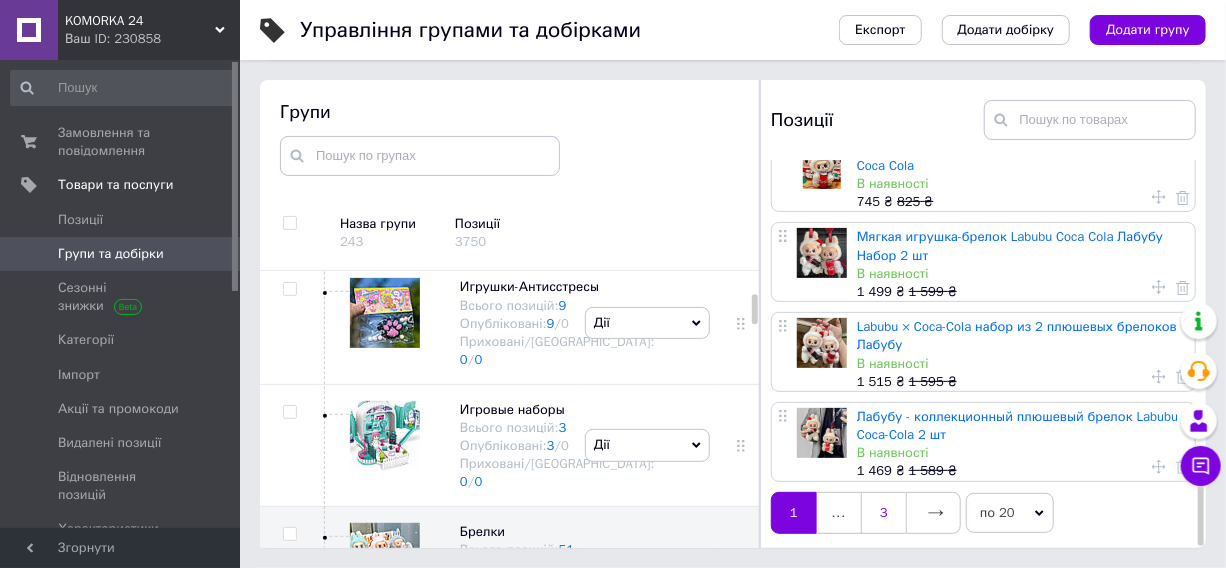 click on "3" at bounding box center (883, 513) 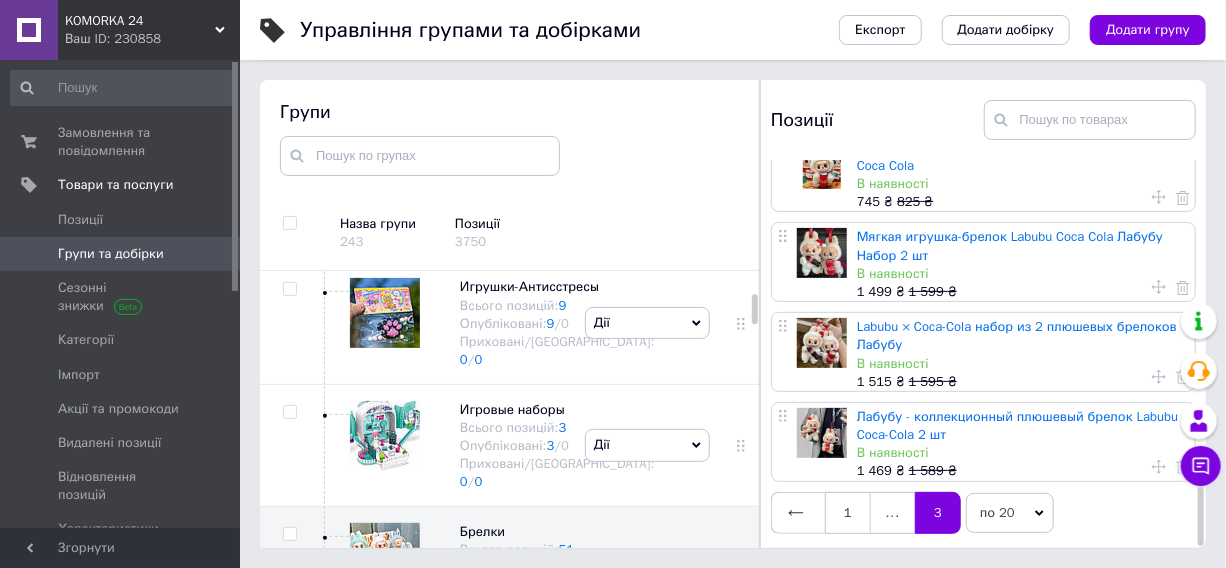 scroll, scrollTop: 0, scrollLeft: 0, axis: both 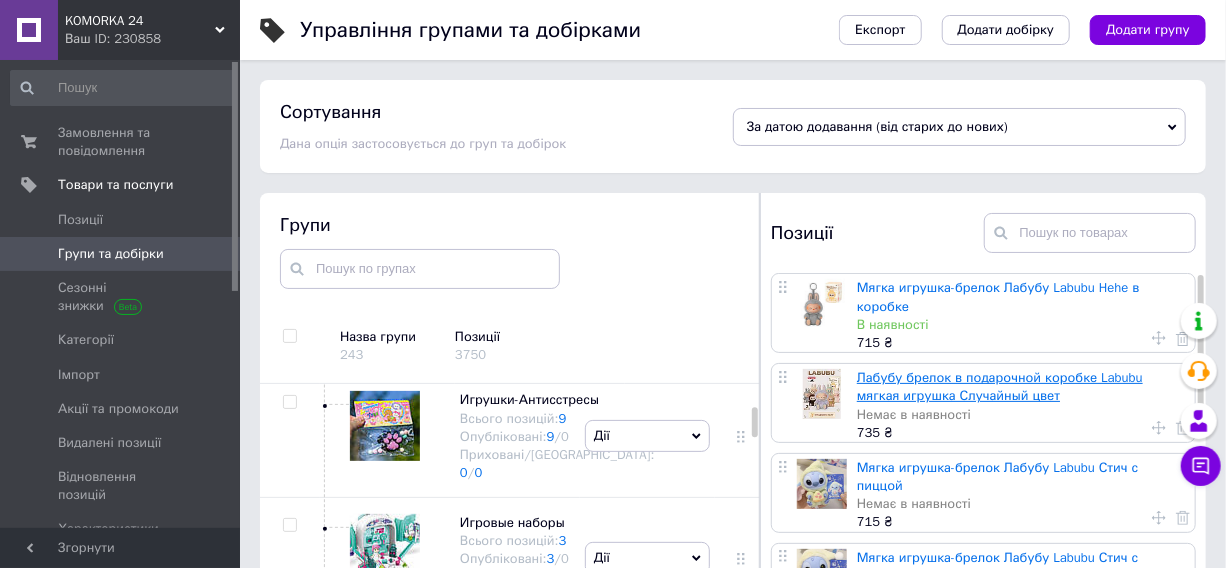 click on "Лабубу брелок в подарочной коробке Labubu мягкая игрушка Случайный цвет" at bounding box center (1000, 386) 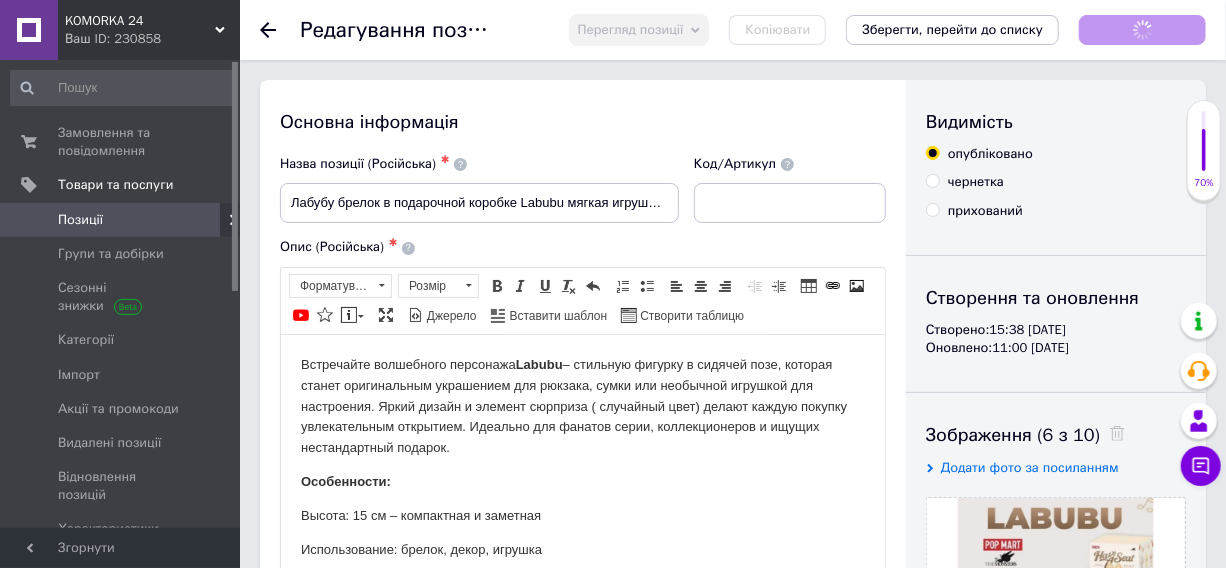 scroll 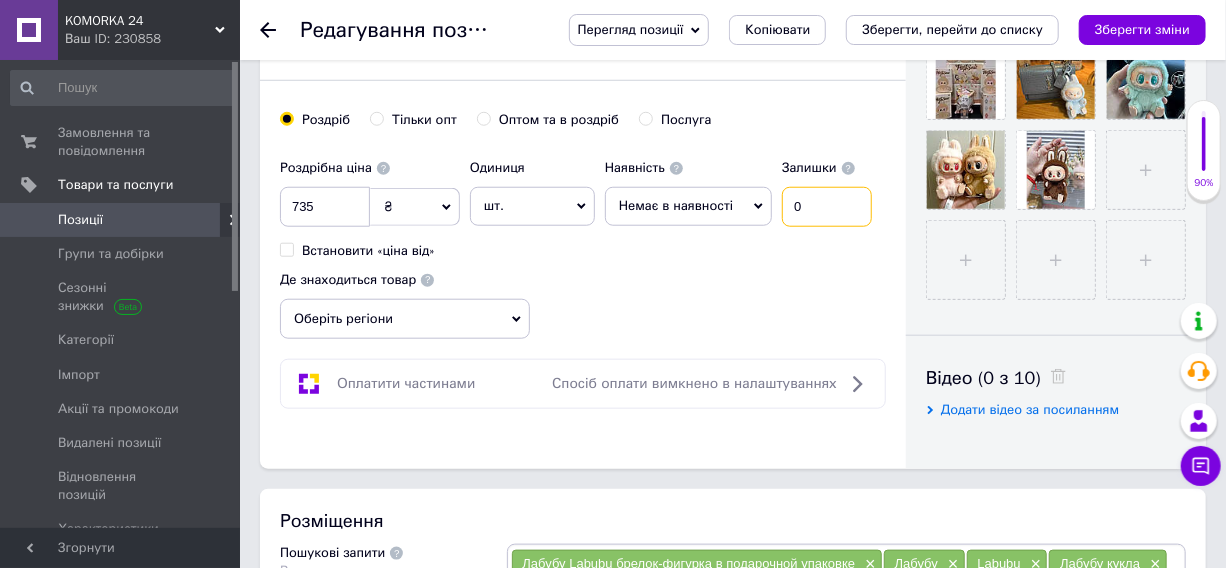 drag, startPoint x: 798, startPoint y: 220, endPoint x: 720, endPoint y: 213, distance: 78.31347 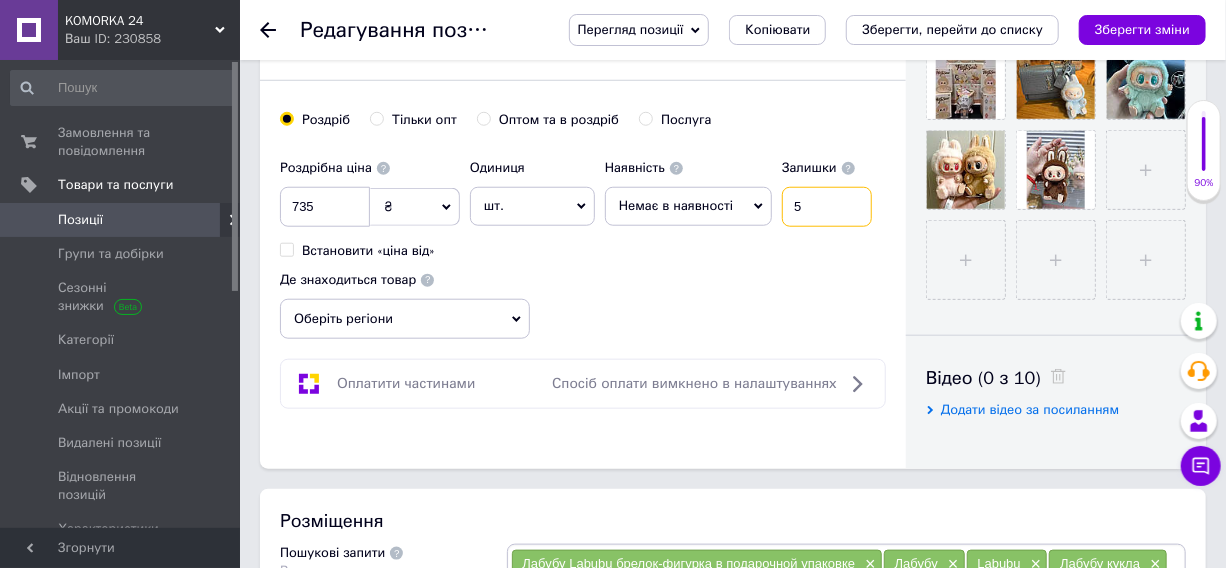 type on "5" 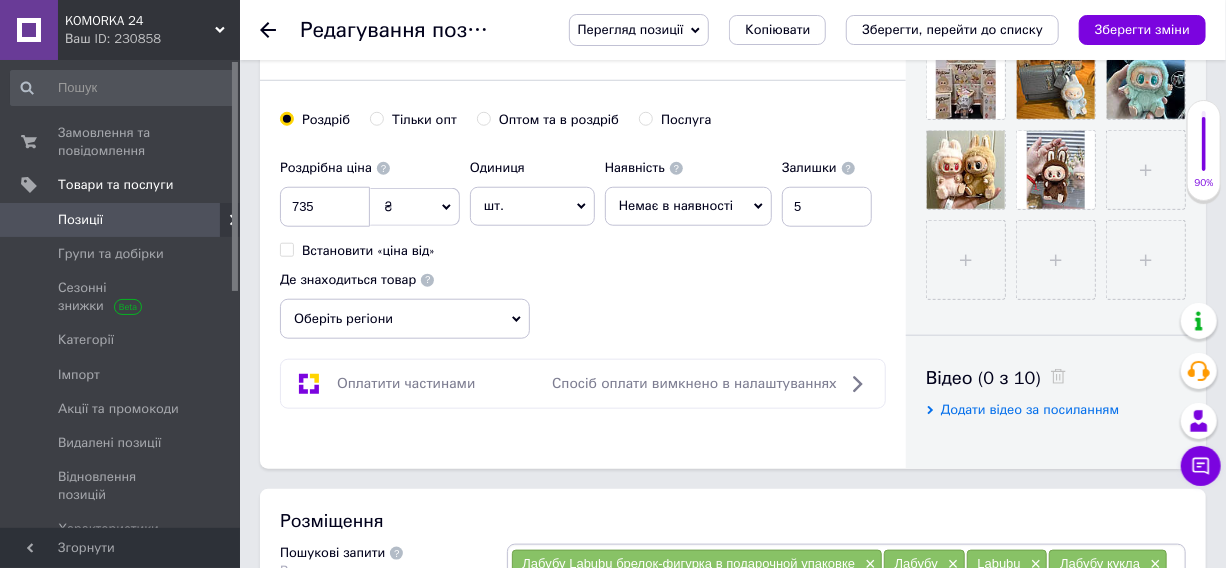 click on "Немає в наявності" at bounding box center (676, 205) 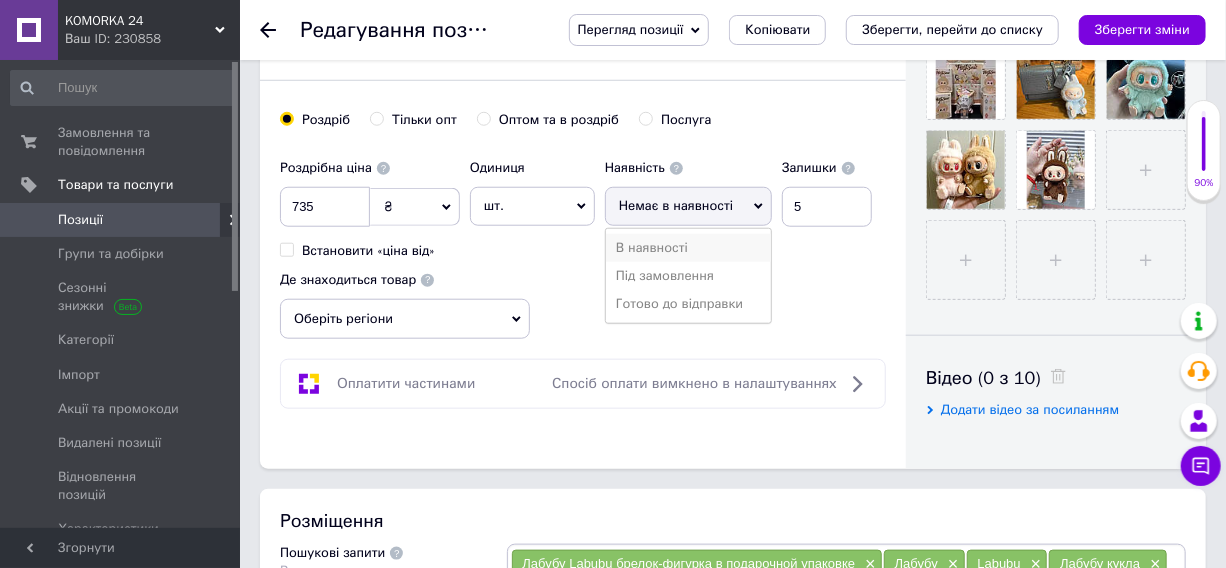click on "В наявності" at bounding box center (688, 248) 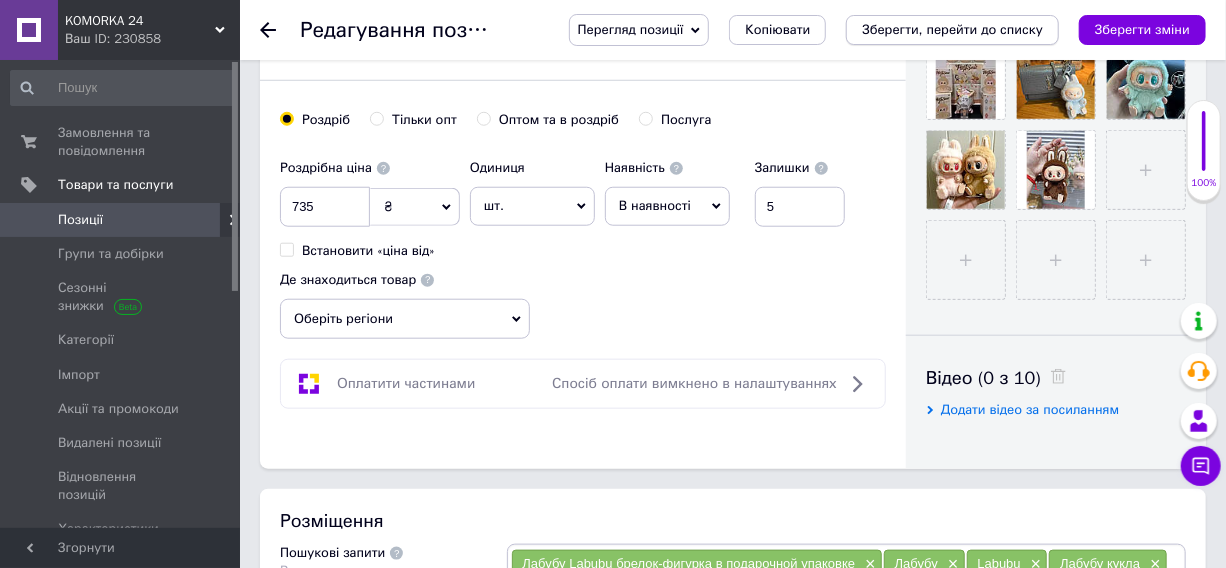 click on "Зберегти зміни" at bounding box center (1142, 29) 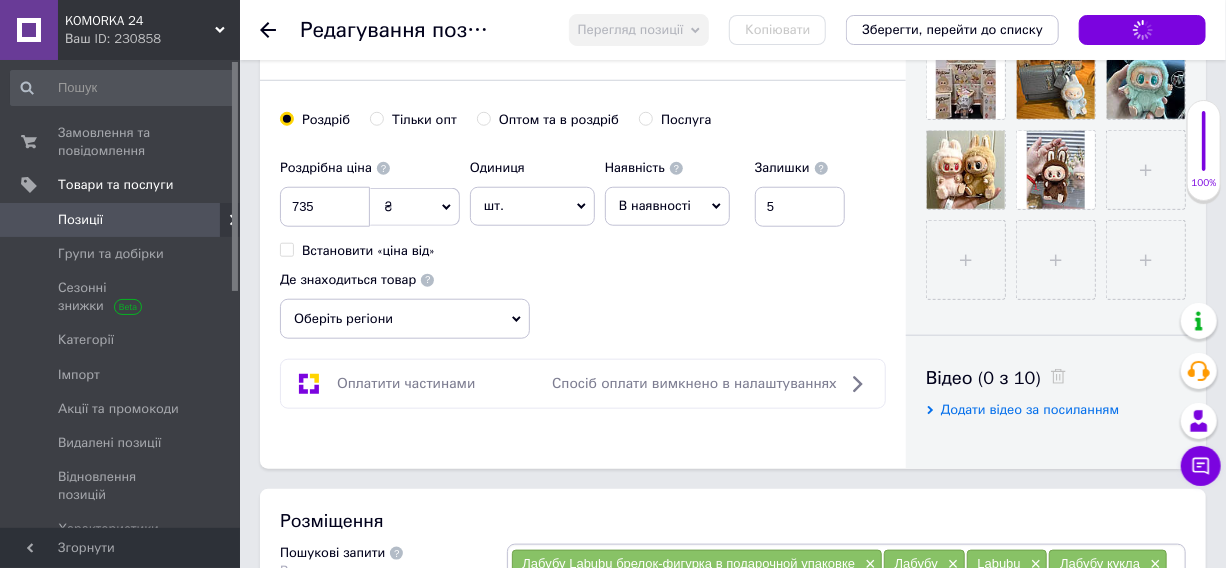 click 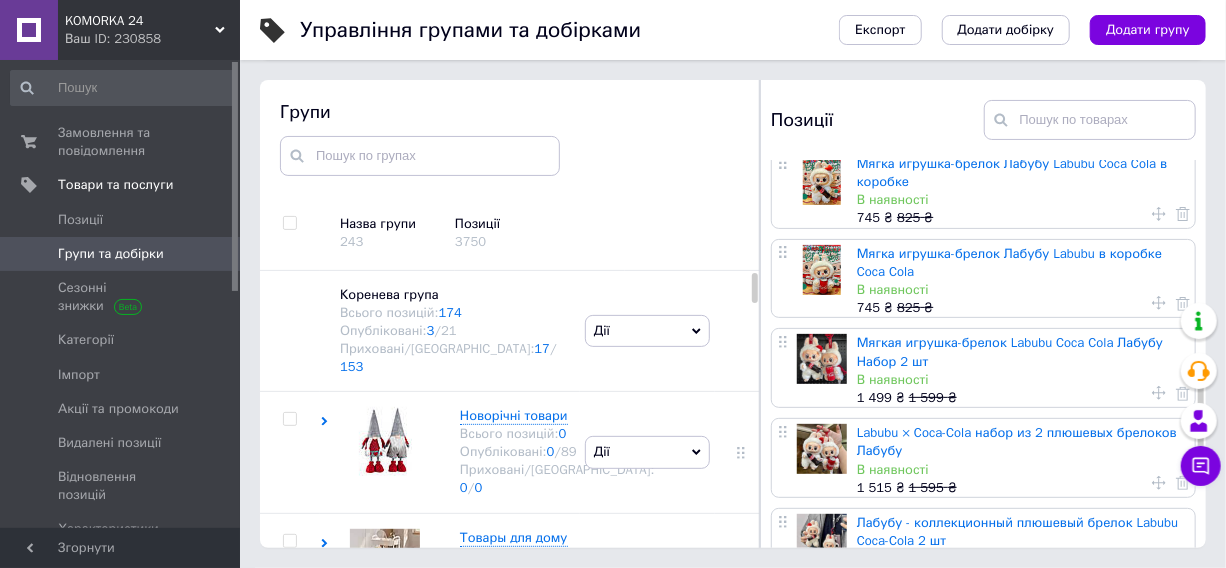 scroll, scrollTop: 1451, scrollLeft: 0, axis: vertical 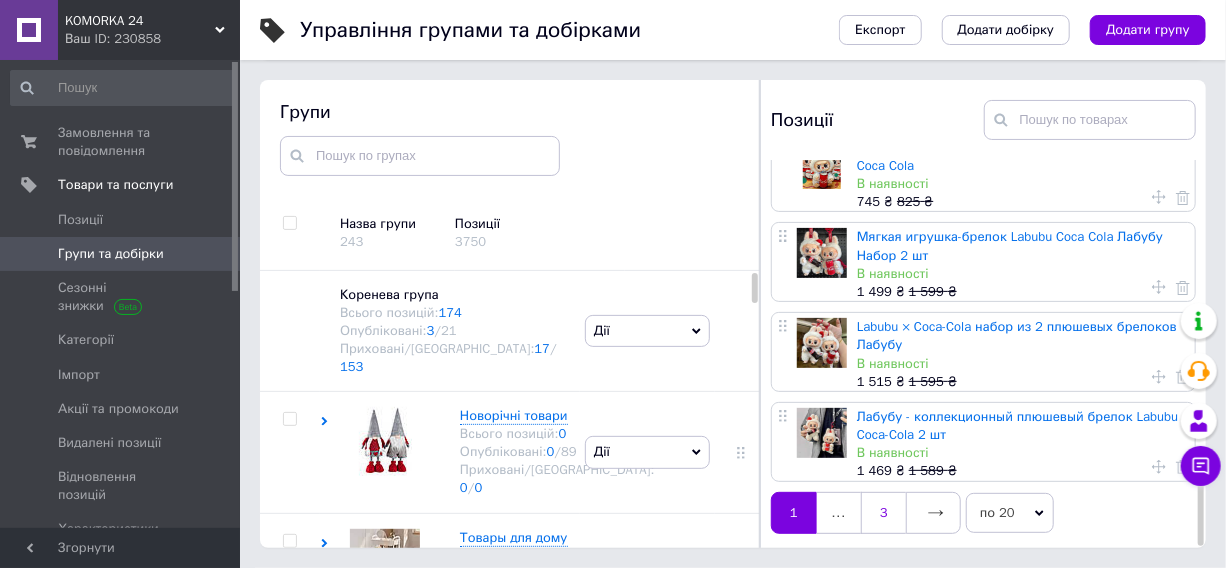 click on "3" at bounding box center (883, 513) 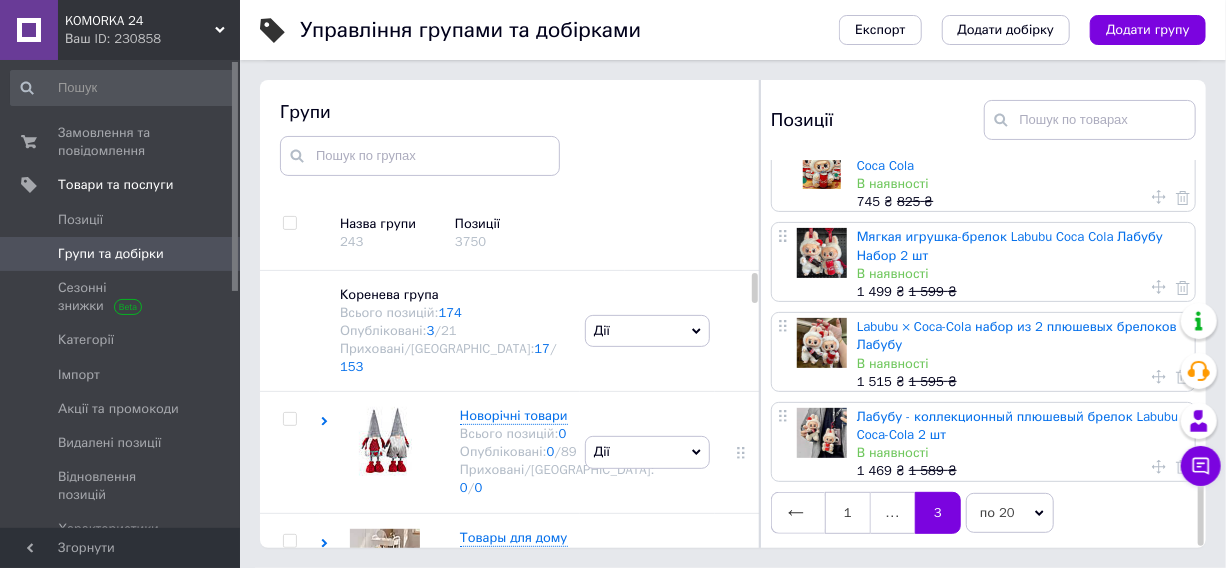 scroll, scrollTop: 0, scrollLeft: 0, axis: both 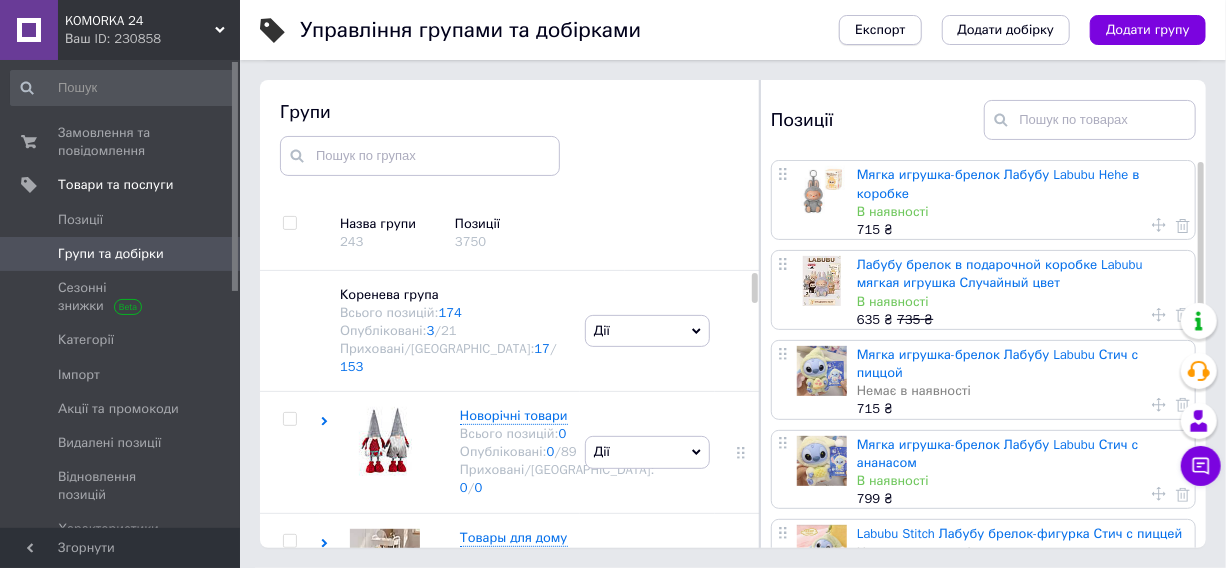 click on "Експорт" at bounding box center (880, 30) 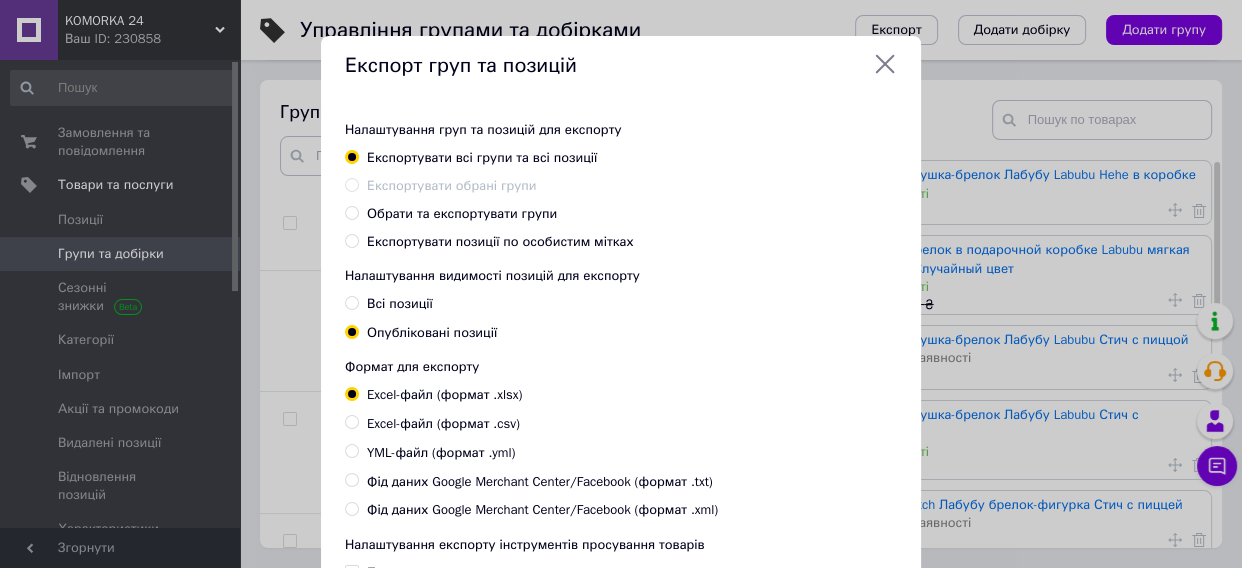 click on "Обрати та експортувати групи" at bounding box center [462, 213] 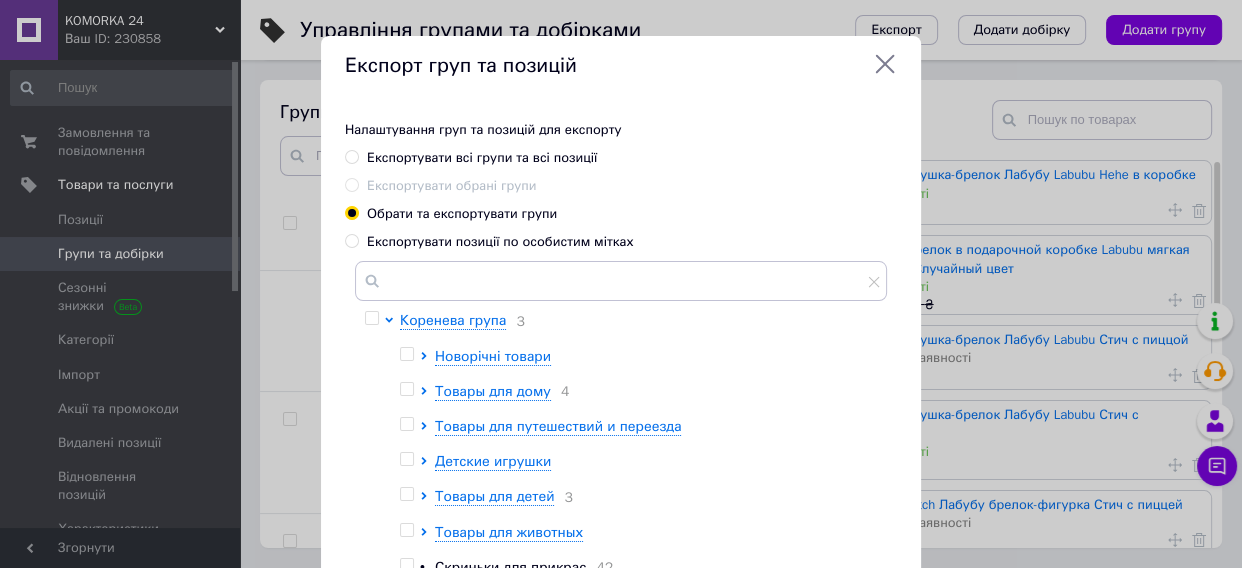 click 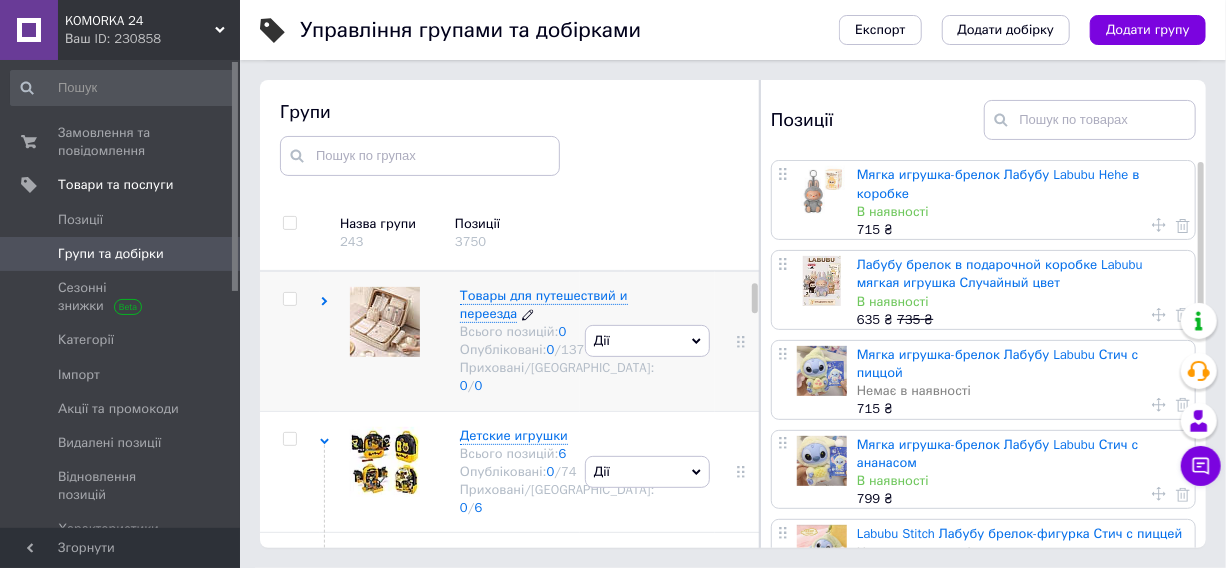 scroll, scrollTop: 272, scrollLeft: 0, axis: vertical 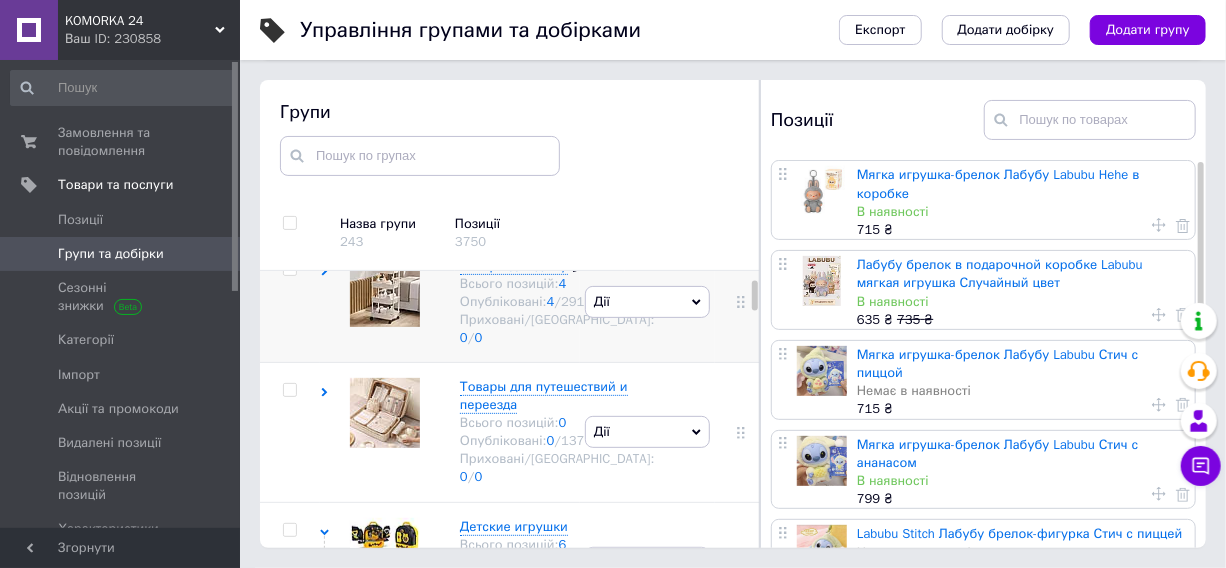 click on "Товары для дому" at bounding box center [514, 265] 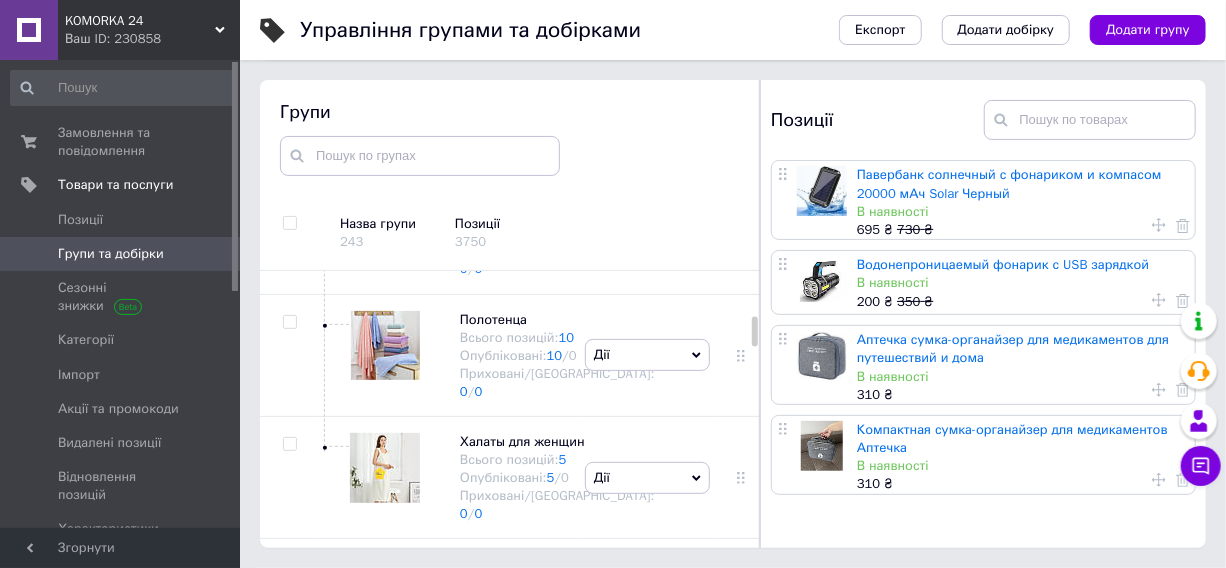 scroll, scrollTop: 2454, scrollLeft: 0, axis: vertical 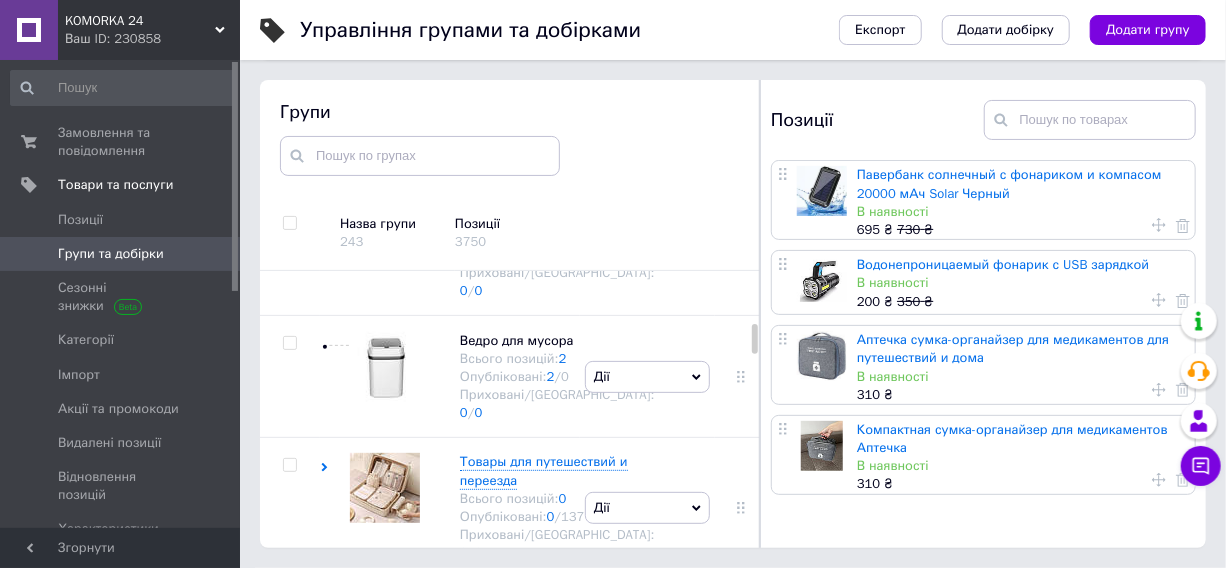 click on "Всього позицій:  39" at bounding box center [557, -271] 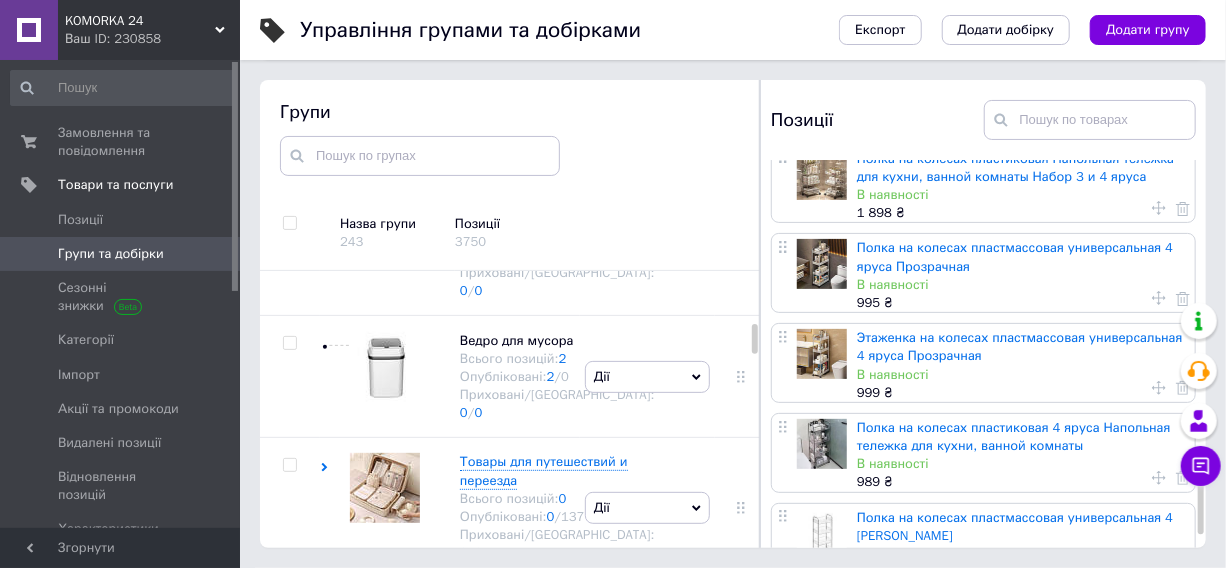 scroll, scrollTop: 1451, scrollLeft: 0, axis: vertical 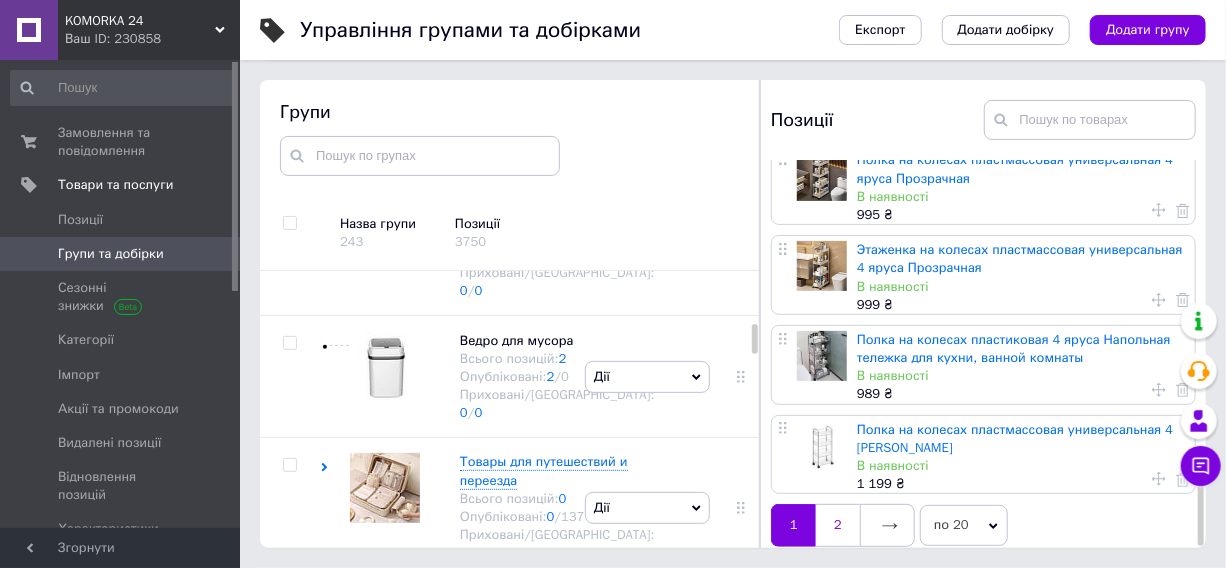 click on "2" at bounding box center [838, 525] 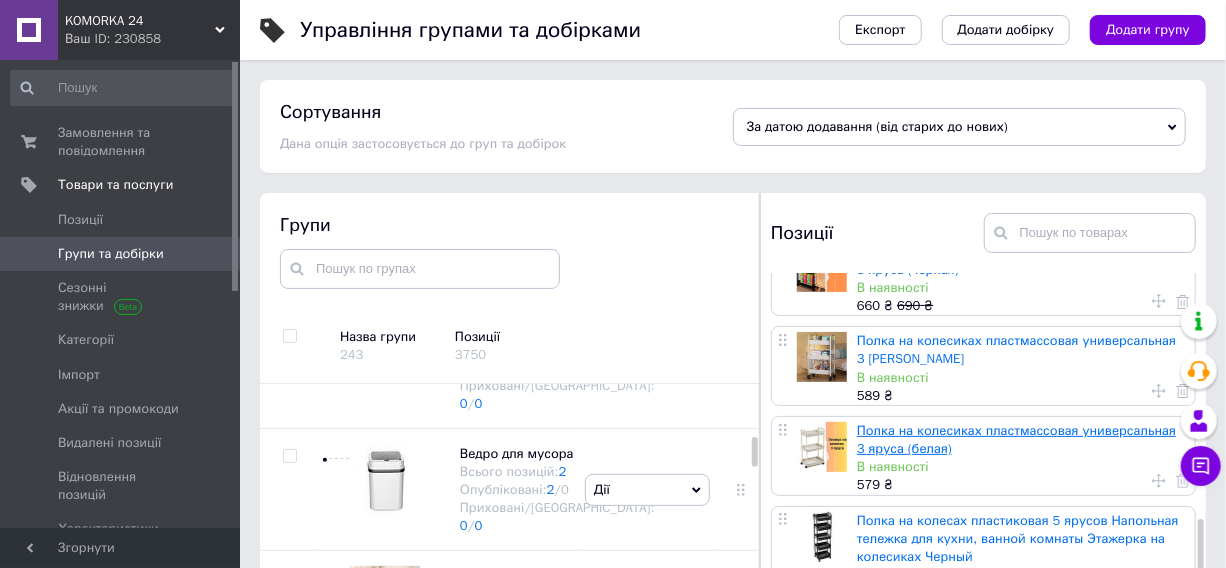 scroll, scrollTop: 1275, scrollLeft: 0, axis: vertical 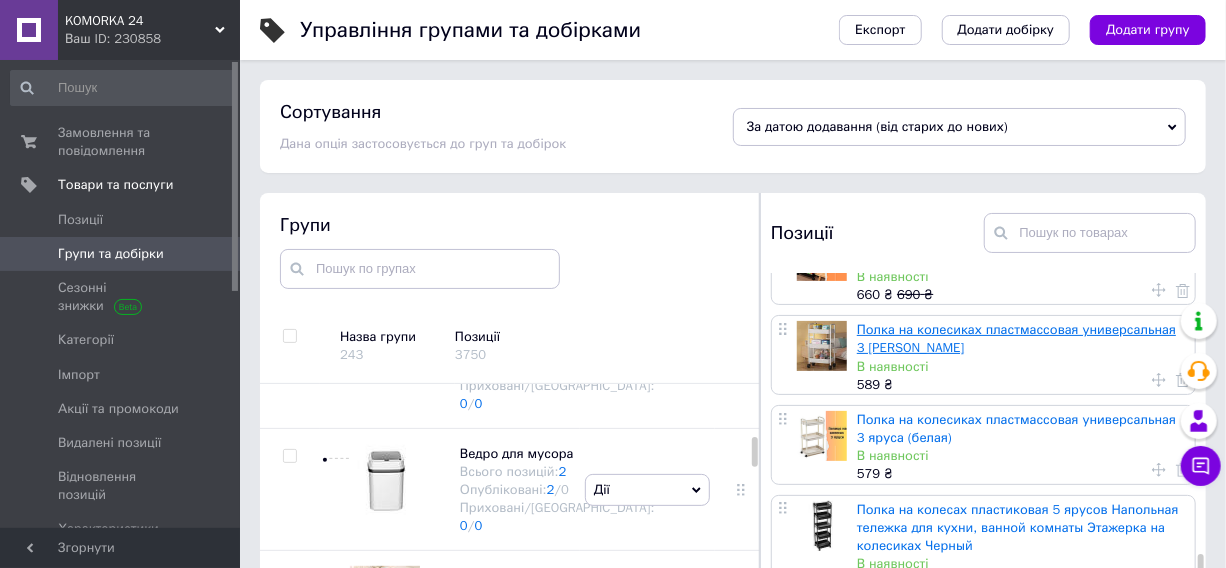click on "Полка на колесиках пластмассовая универсальная 3 [PERSON_NAME]" at bounding box center (1016, 338) 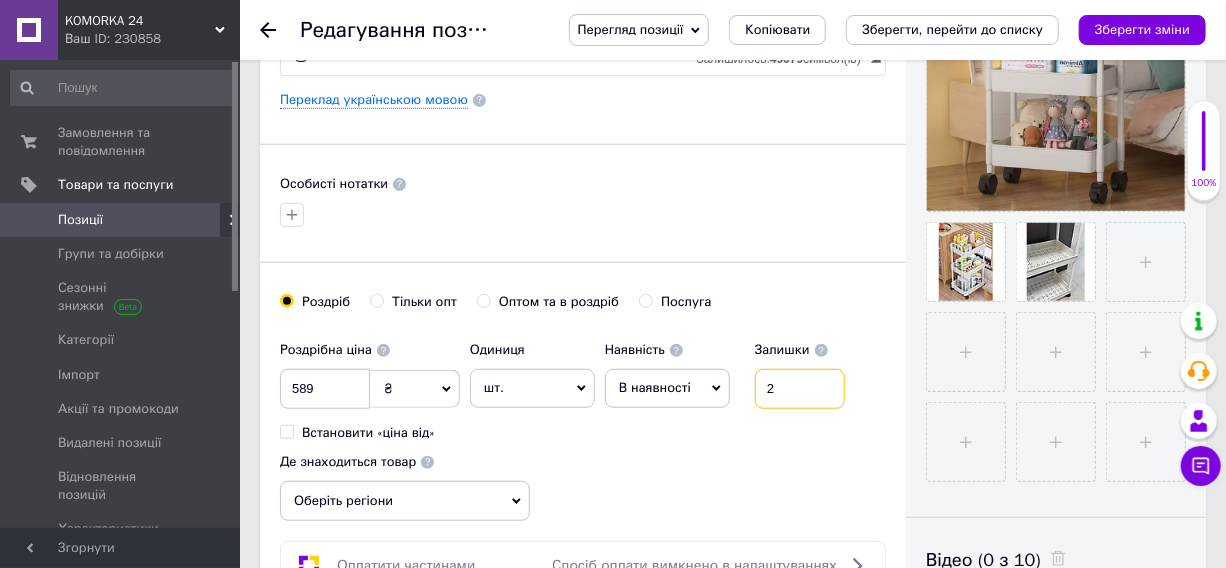 scroll, scrollTop: 0, scrollLeft: 0, axis: both 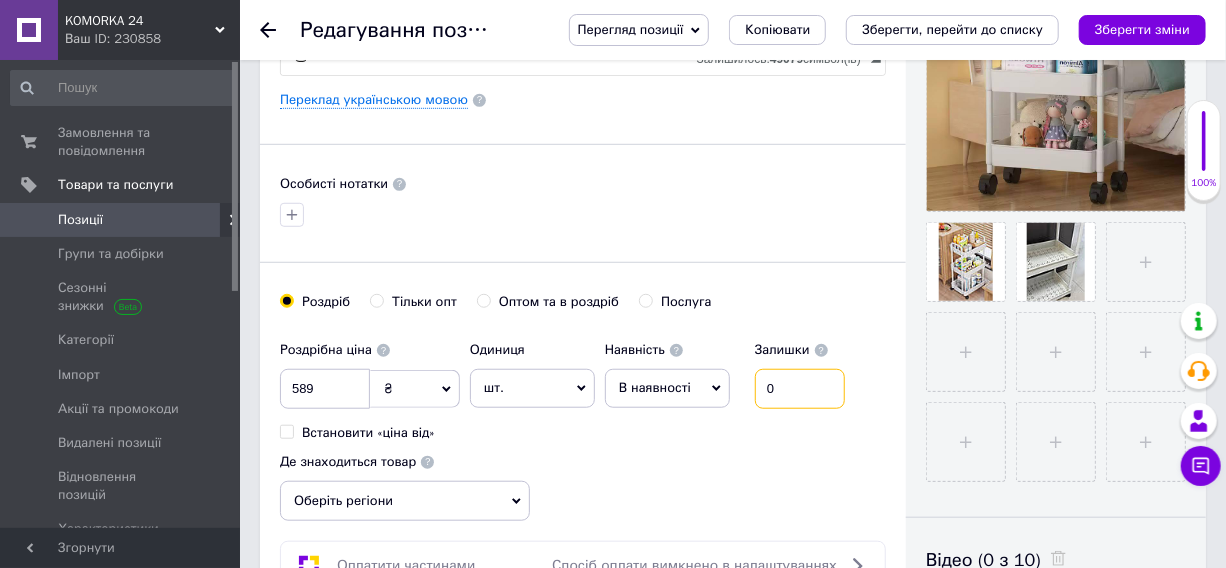 type on "0" 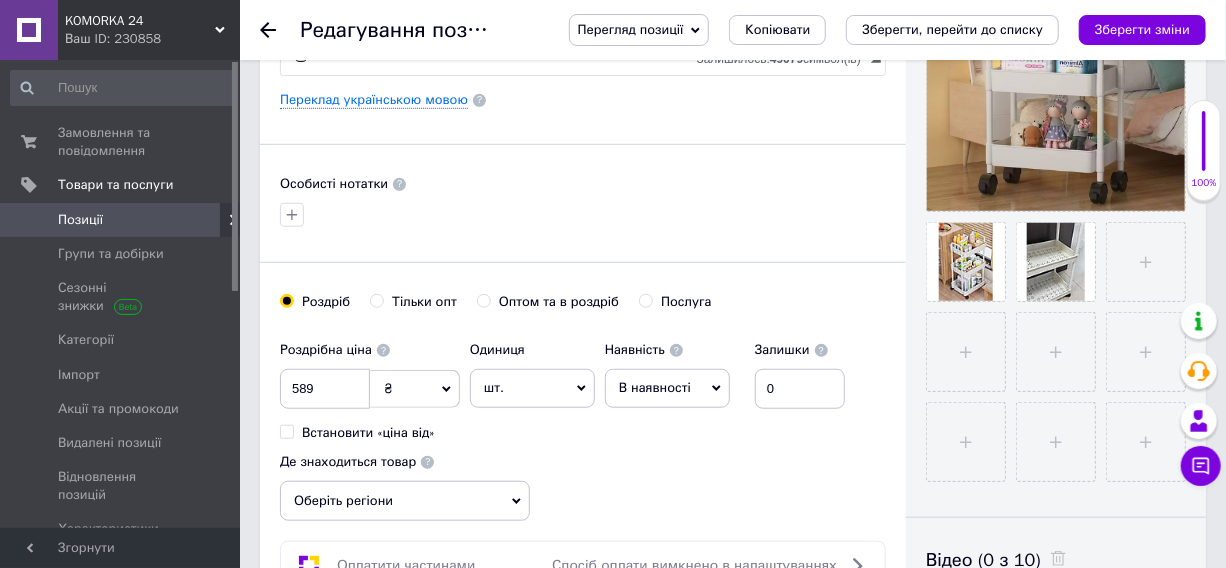 click on "В наявності" at bounding box center [655, 387] 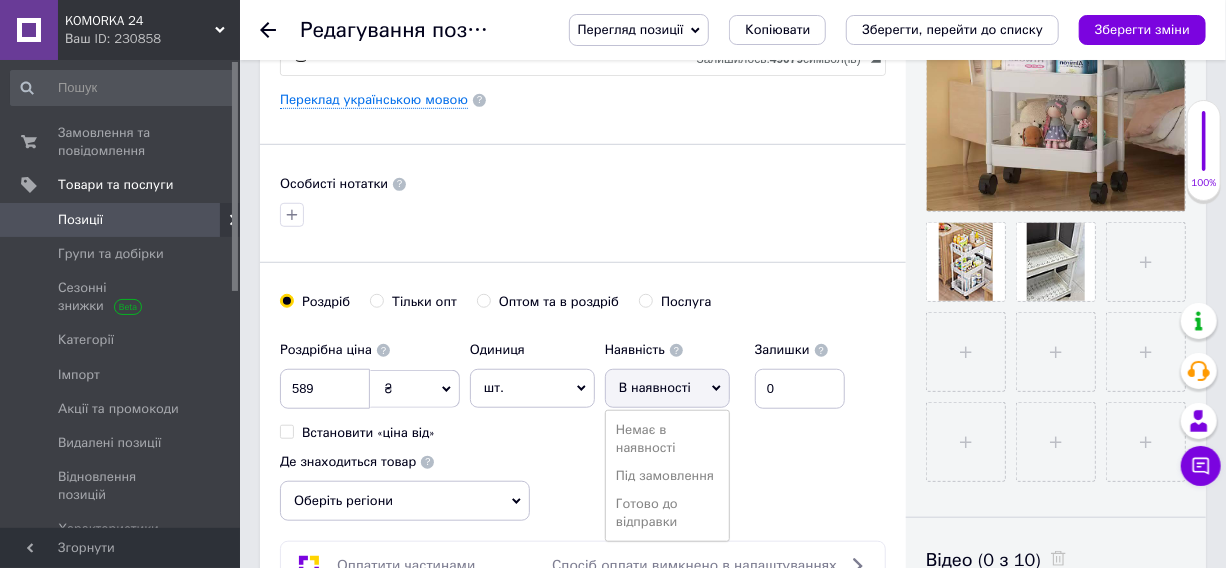 click on "Немає в наявності" at bounding box center [667, 439] 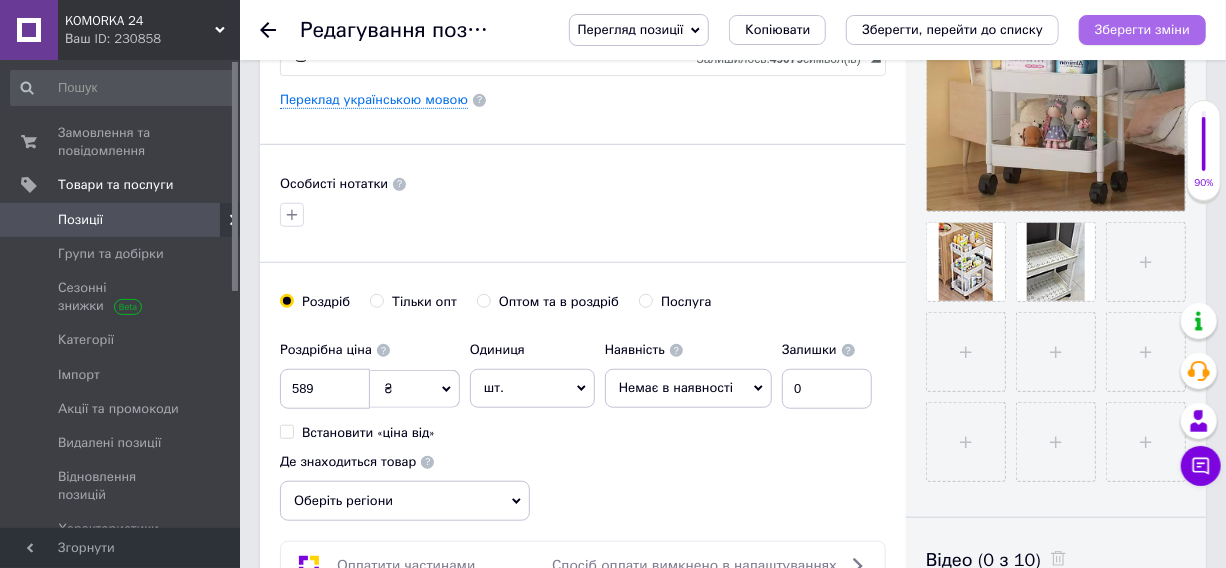 click on "Зберегти зміни" at bounding box center [1142, 29] 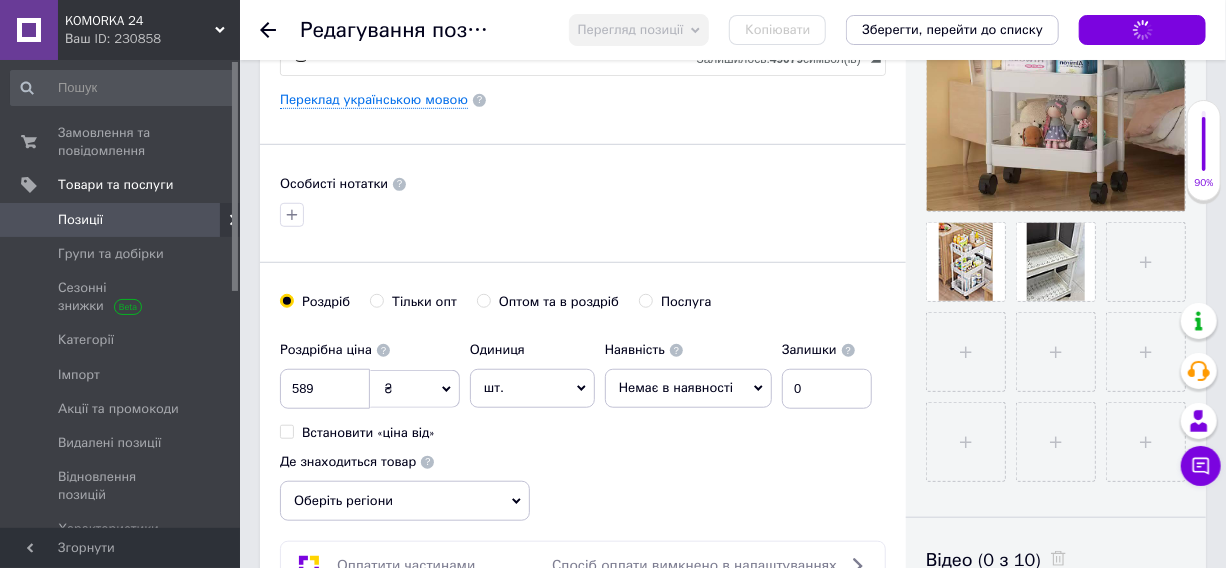 click 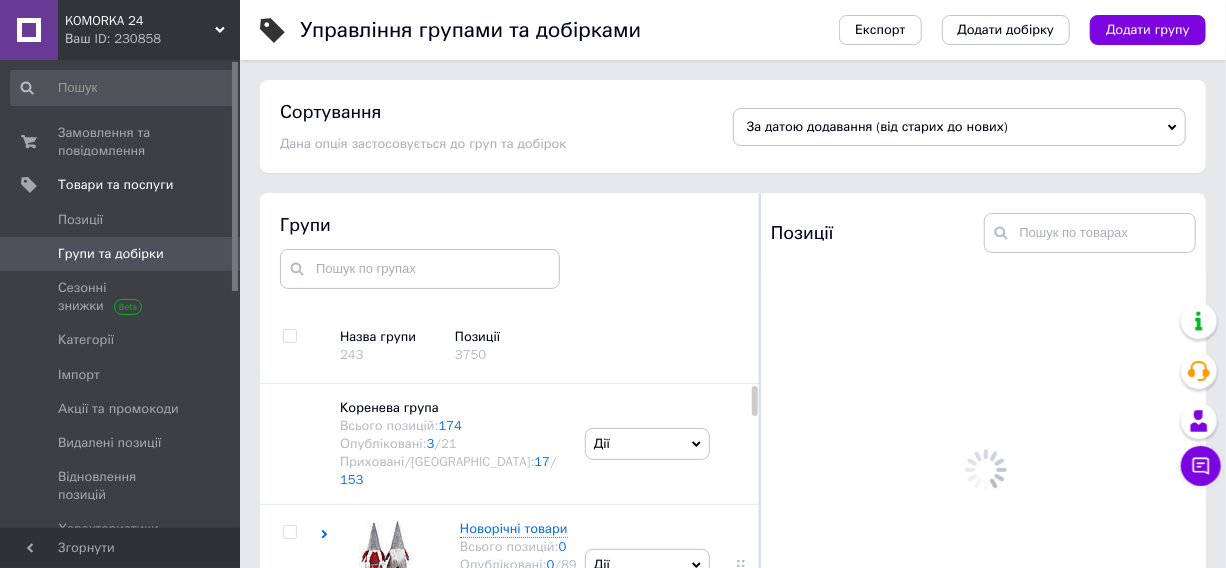 scroll, scrollTop: 113, scrollLeft: 0, axis: vertical 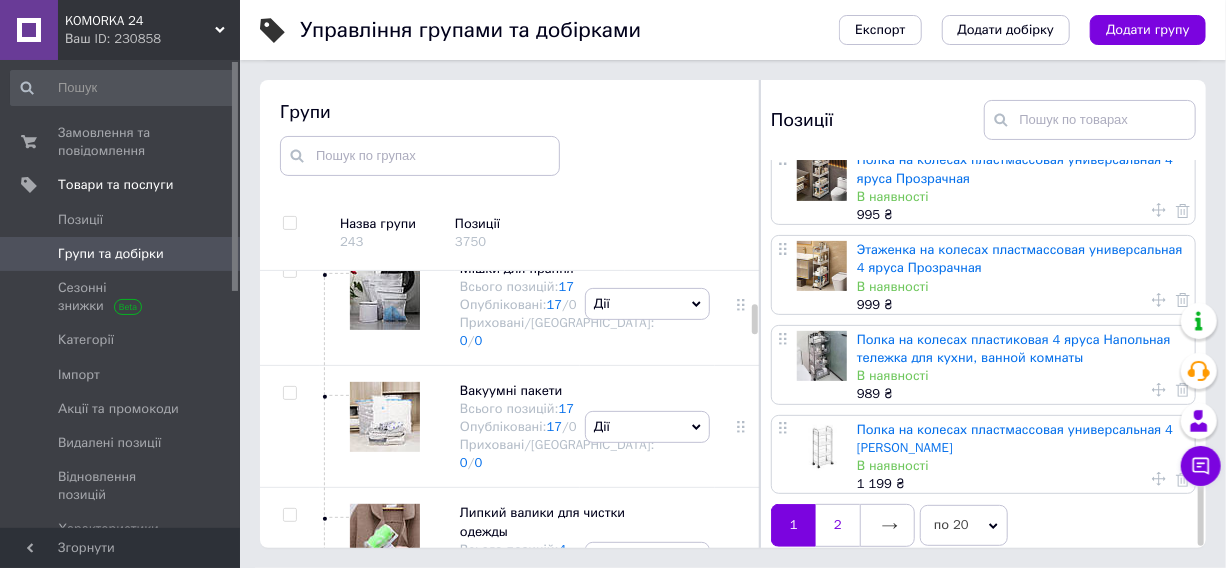 click on "2" at bounding box center (838, 525) 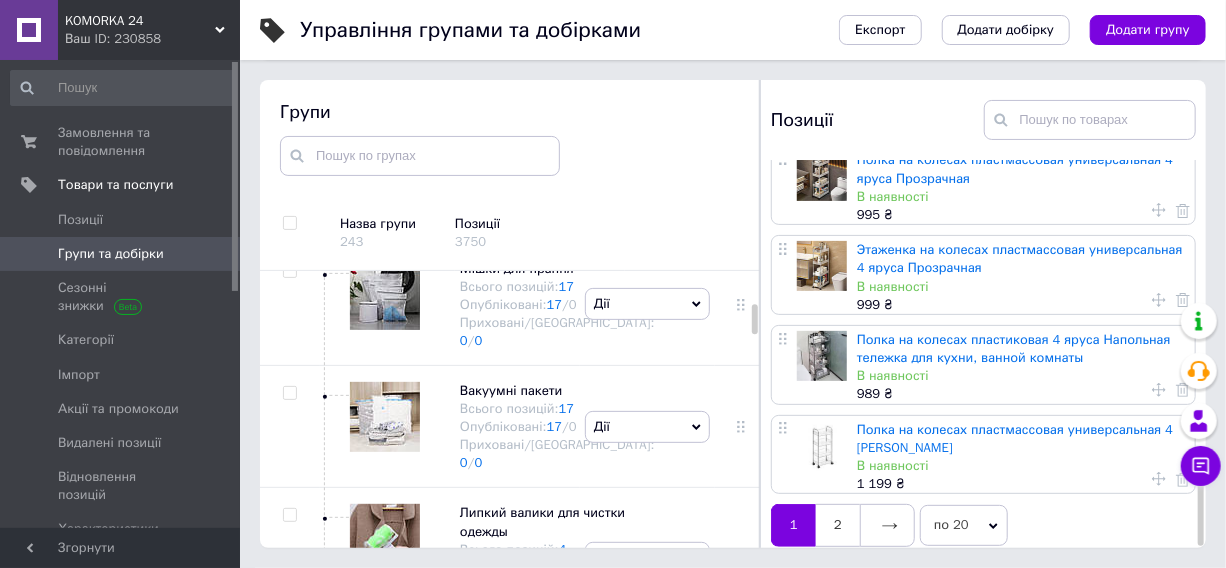 scroll, scrollTop: 0, scrollLeft: 0, axis: both 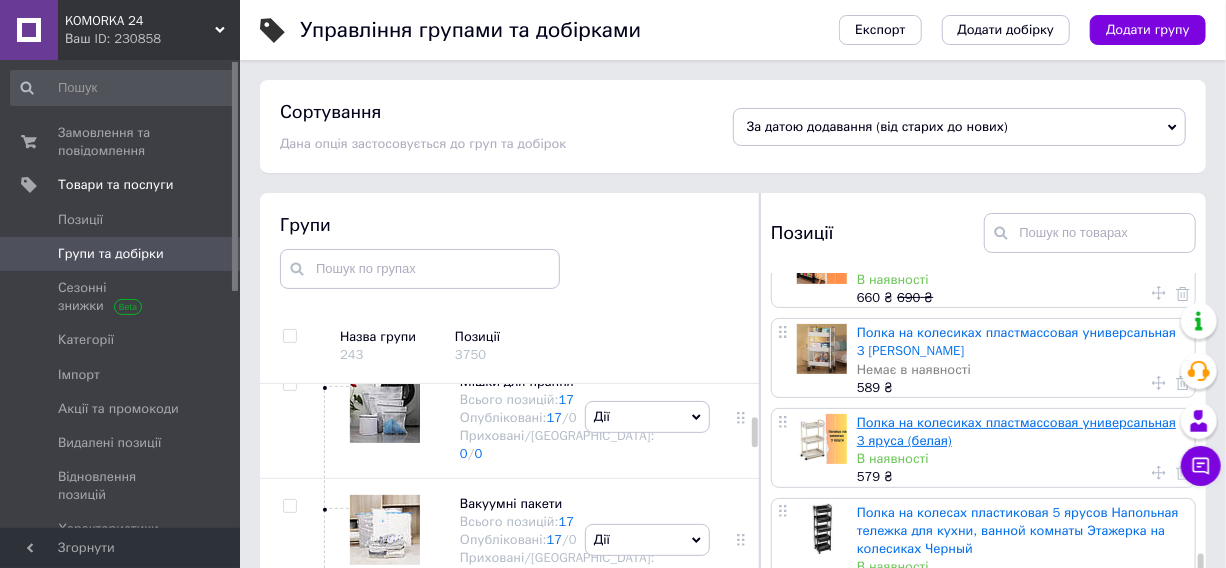 click on "Полка на колесиках пластмассовая универсальная 3 яруса (белая)" at bounding box center (1016, 431) 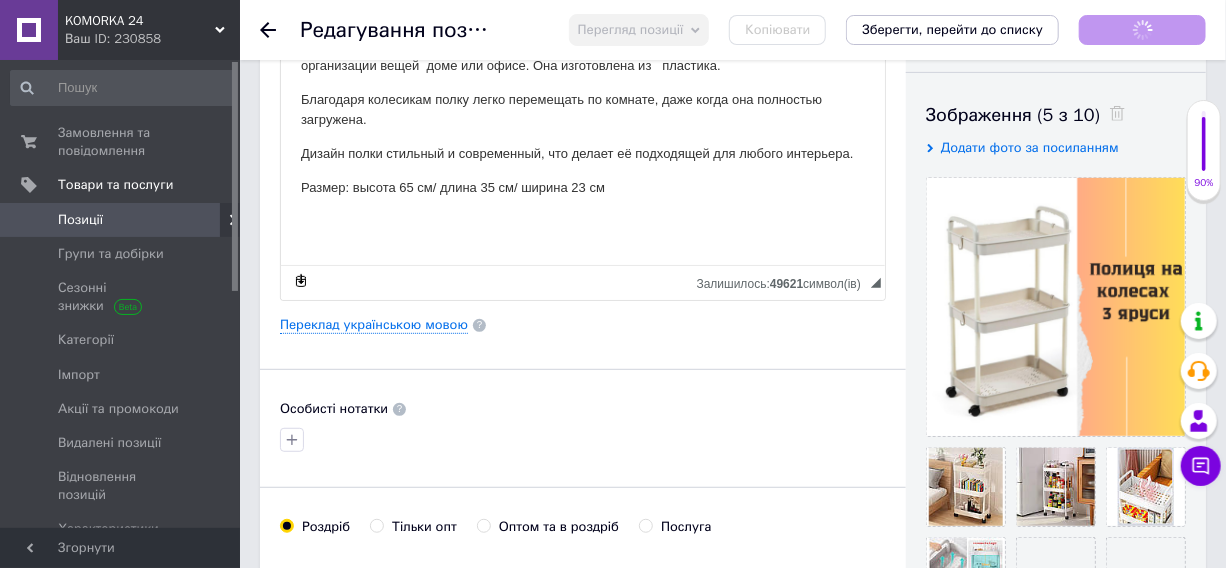 scroll, scrollTop: 545, scrollLeft: 0, axis: vertical 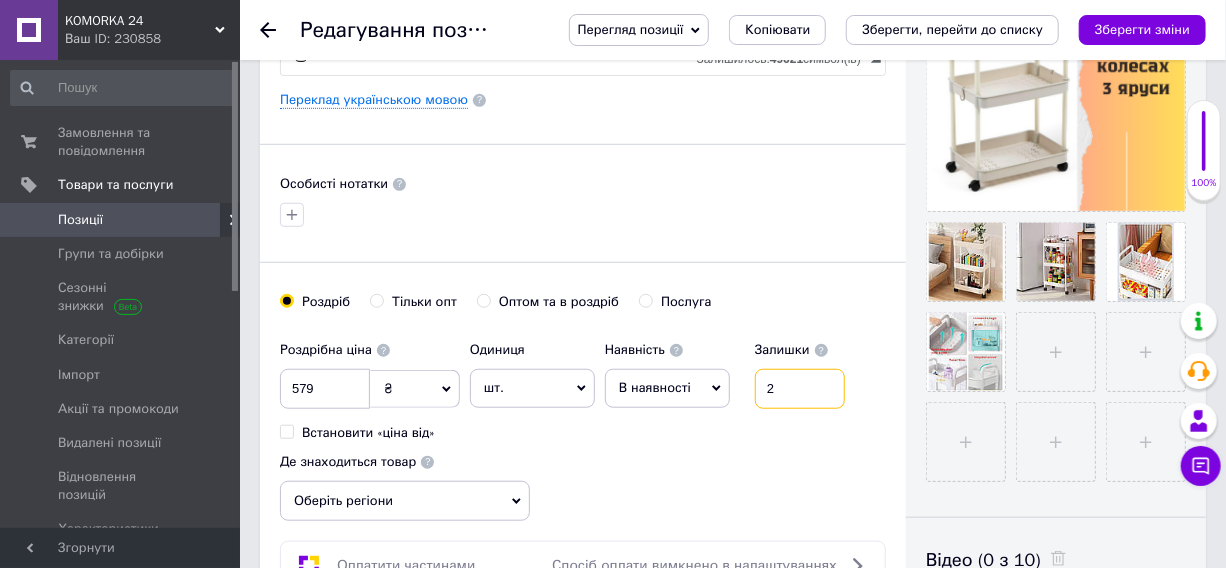 drag, startPoint x: 794, startPoint y: 421, endPoint x: 749, endPoint y: 416, distance: 45.276924 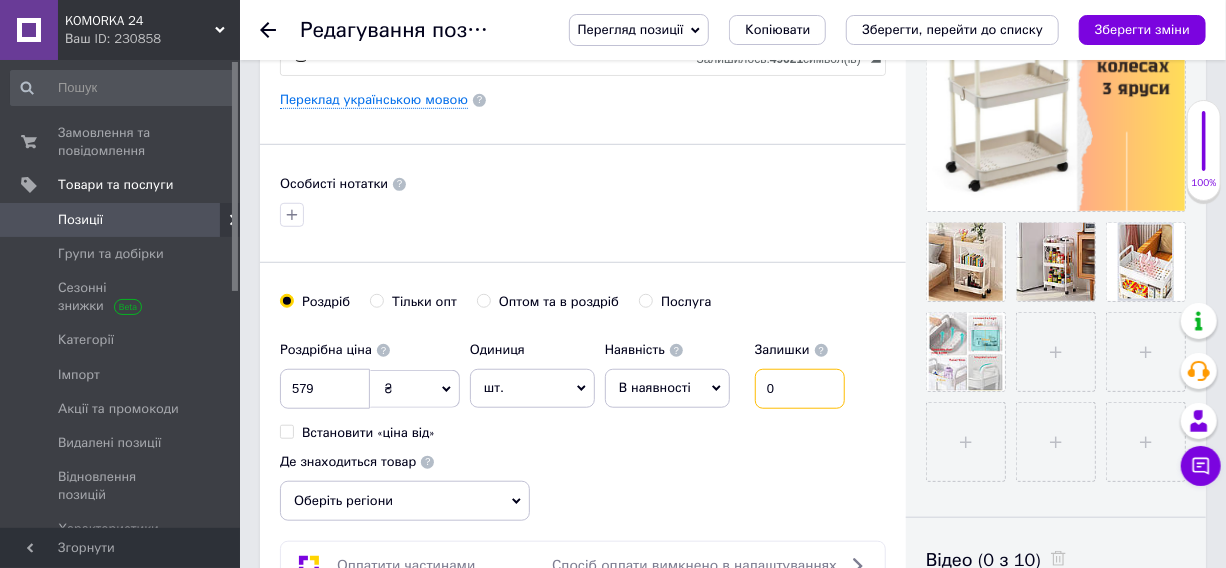 type on "0" 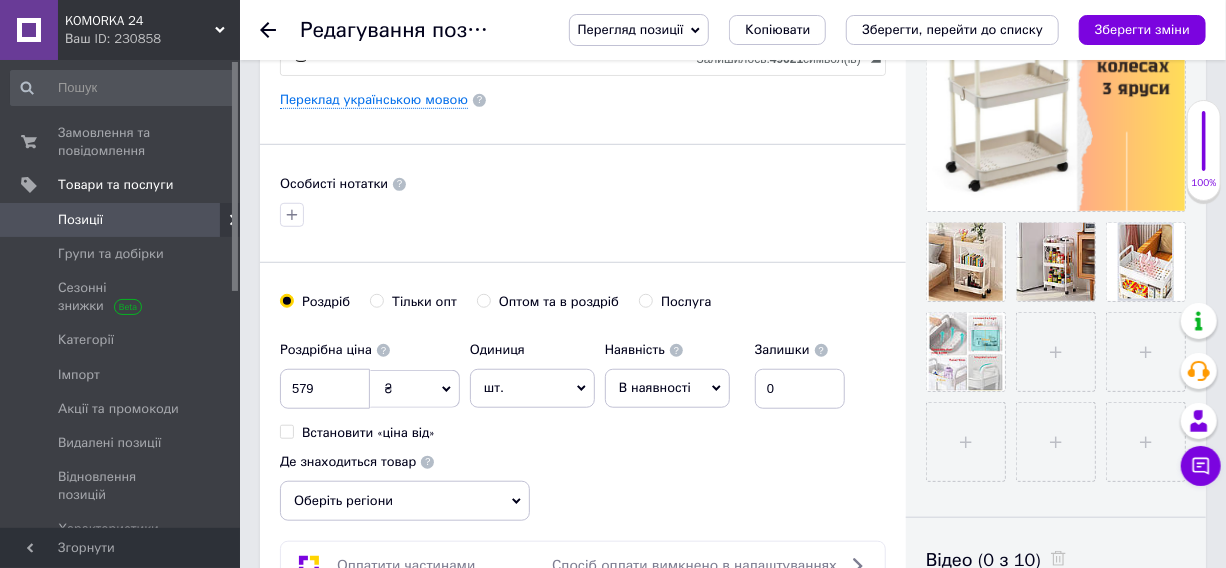 click on "В наявності" at bounding box center (655, 387) 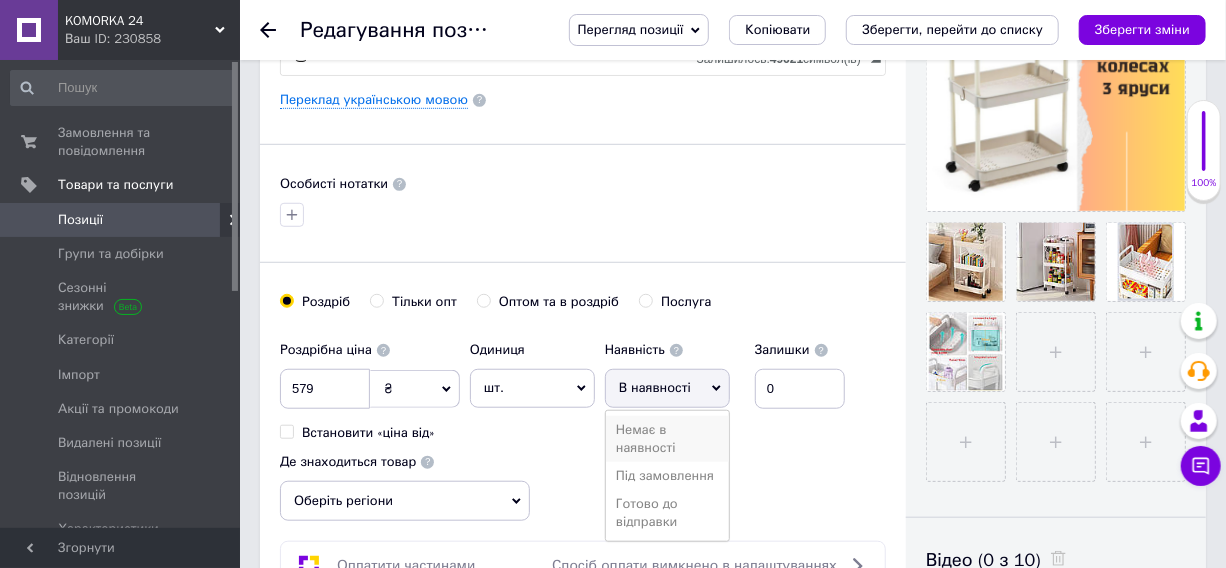 click on "Немає в наявності" at bounding box center (667, 439) 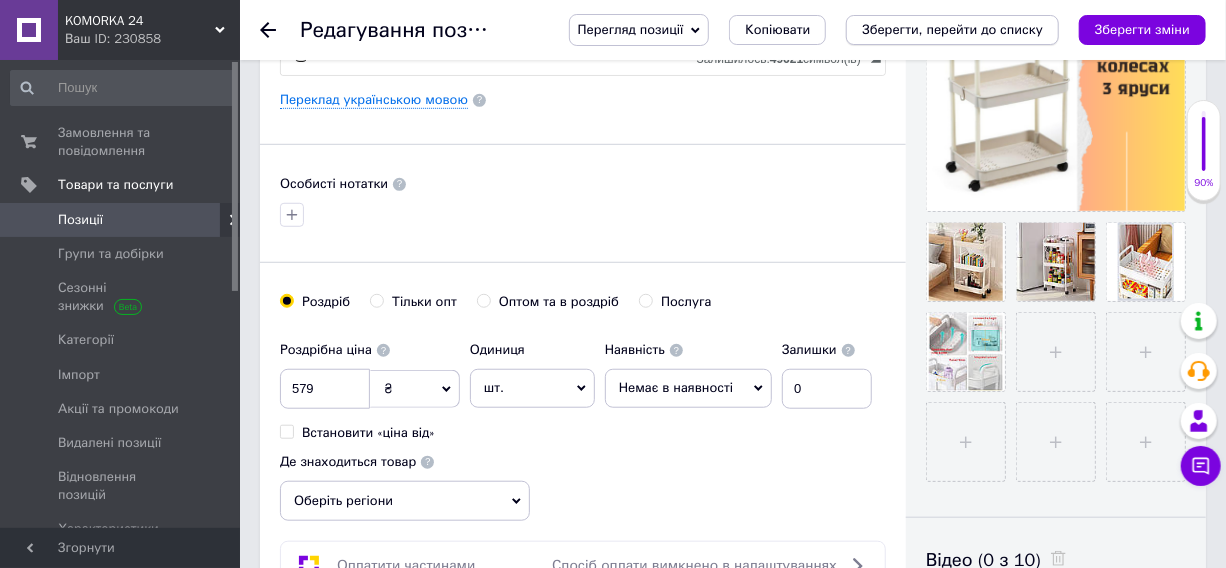 click on "Зберегти зміни" at bounding box center [1142, 29] 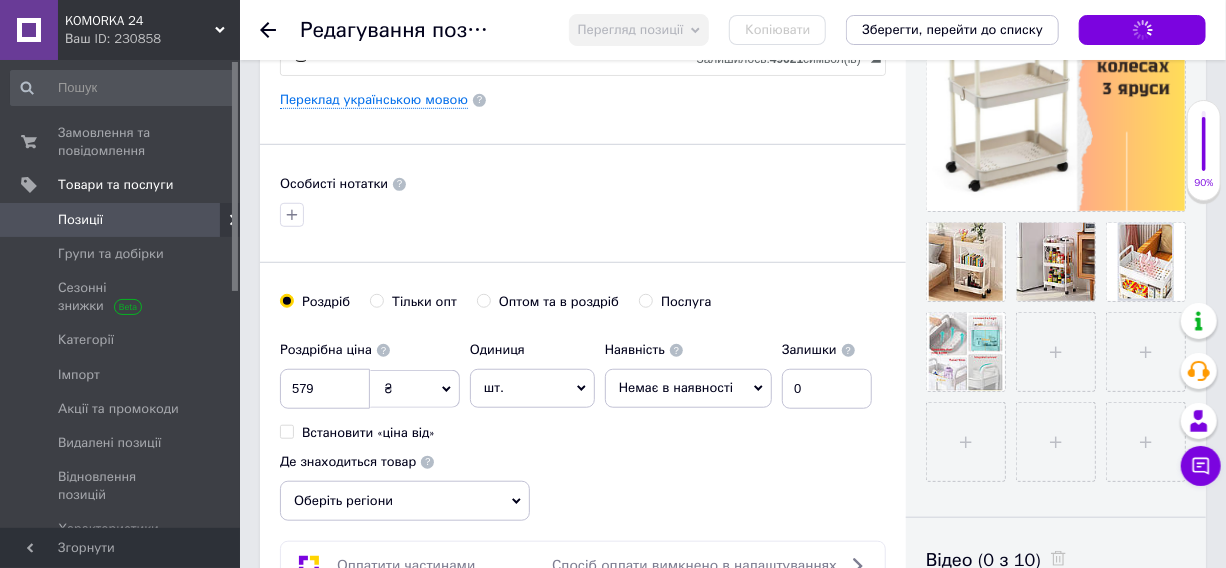 click 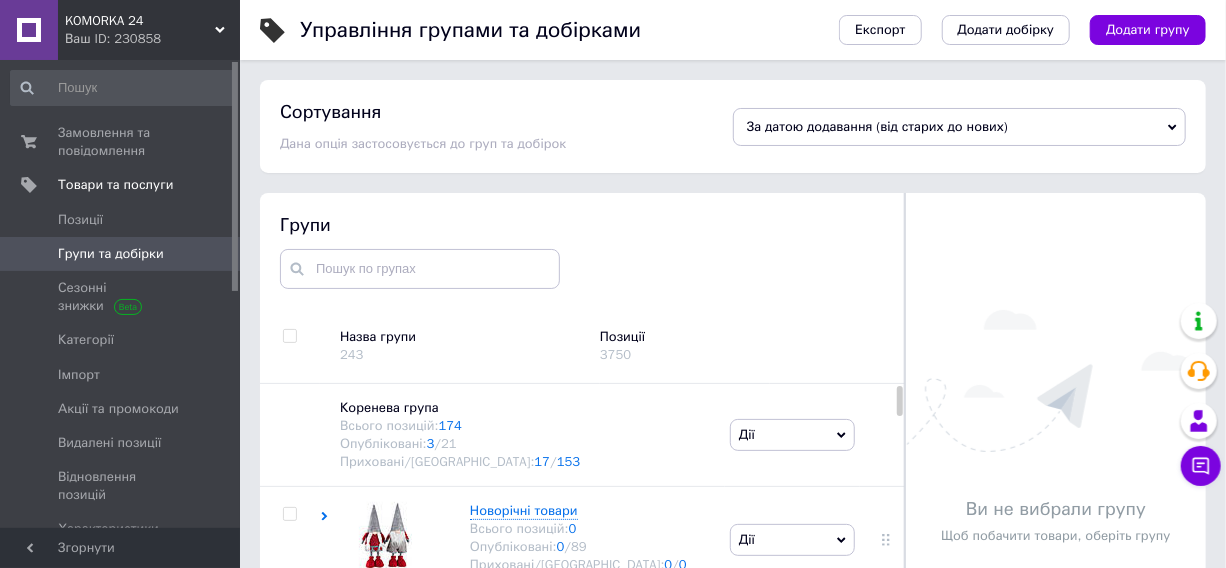 scroll, scrollTop: 113, scrollLeft: 0, axis: vertical 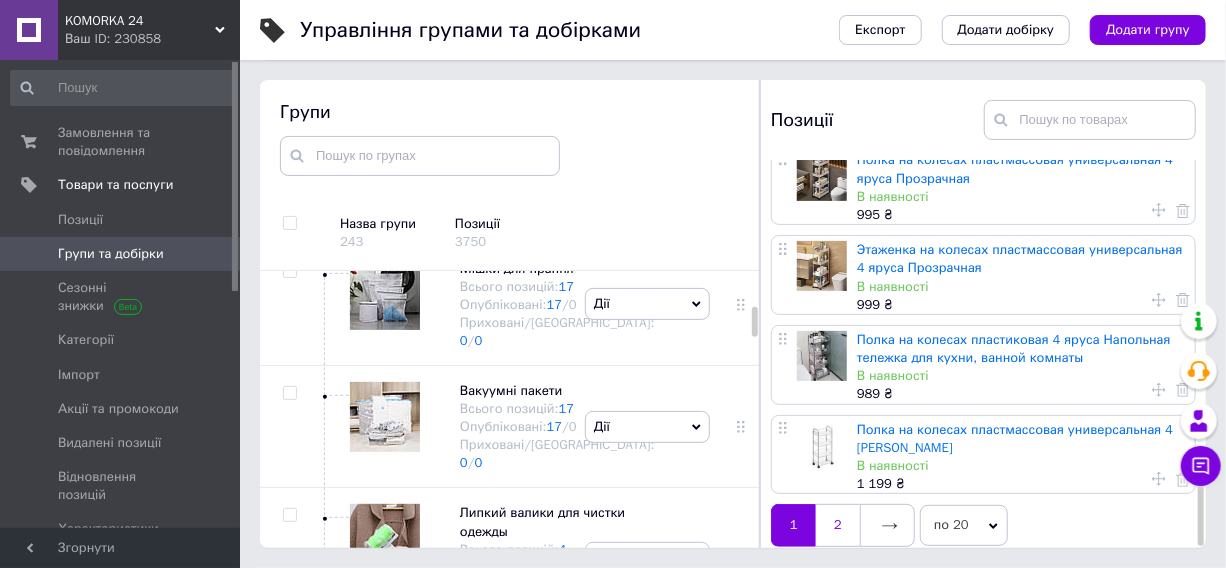 click on "1 2" at bounding box center [843, 525] 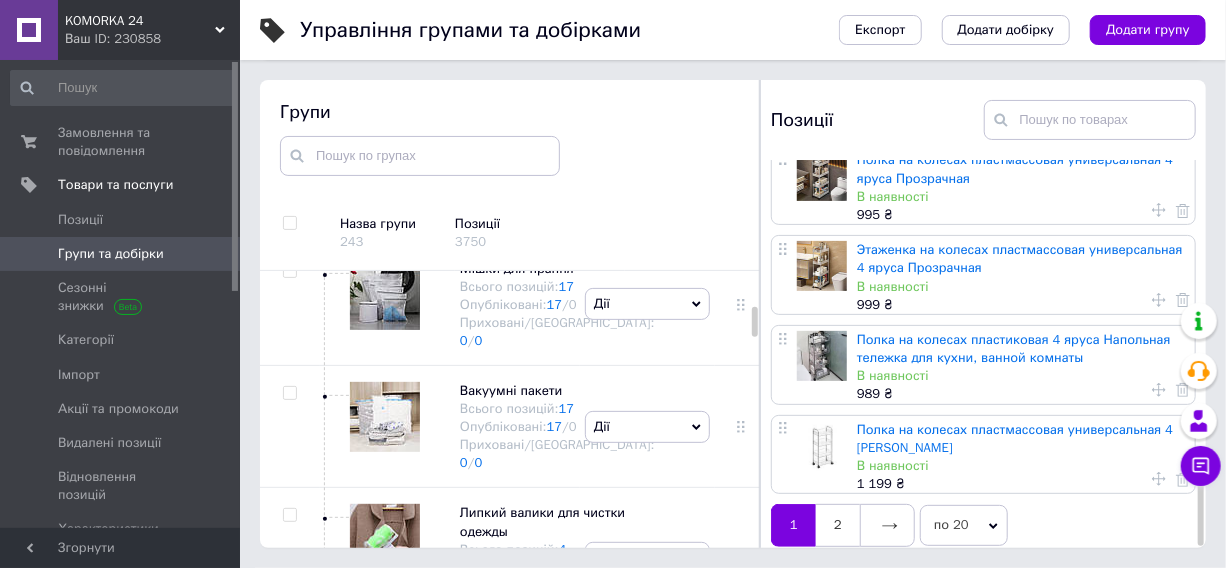 scroll, scrollTop: 0, scrollLeft: 0, axis: both 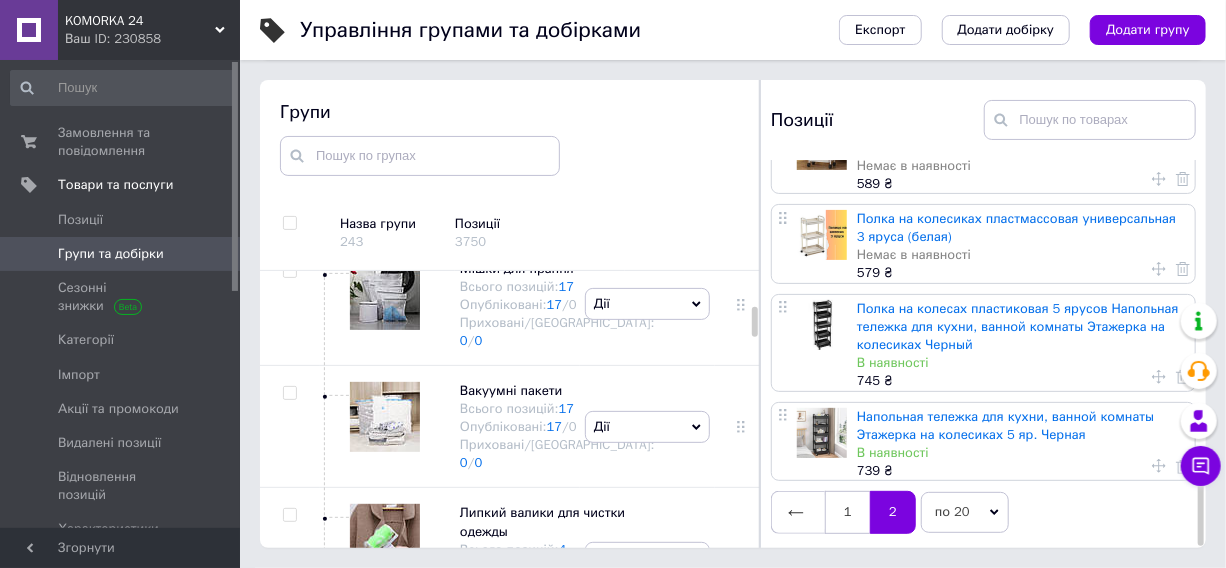 click on "Експорт Додати добірку Додати групу" at bounding box center [1012, 30] 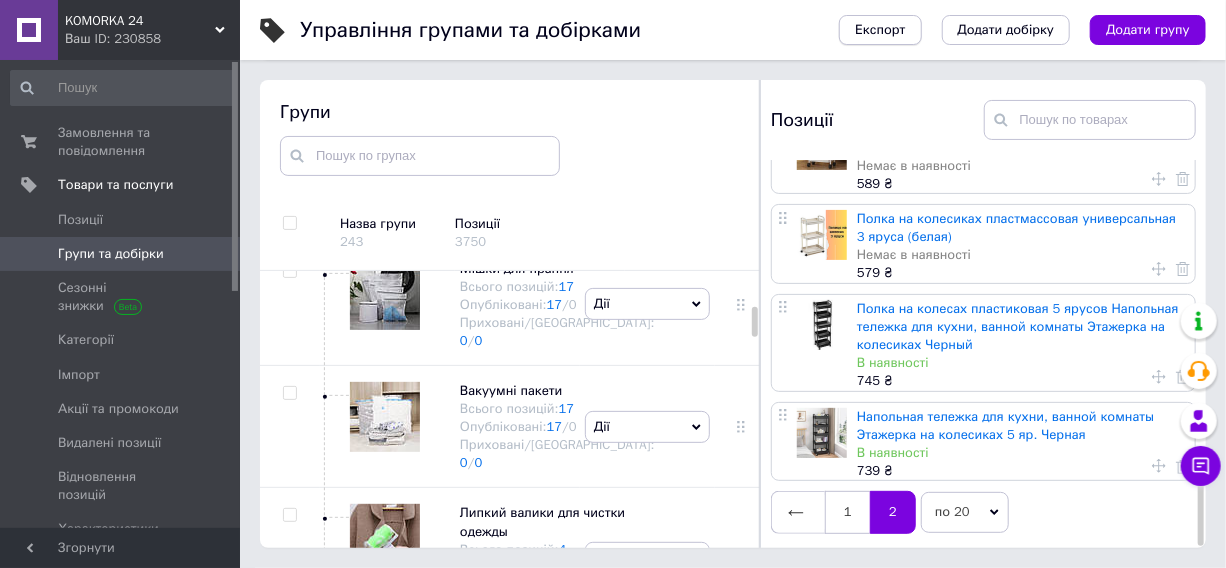 click on "Експорт" at bounding box center (880, 30) 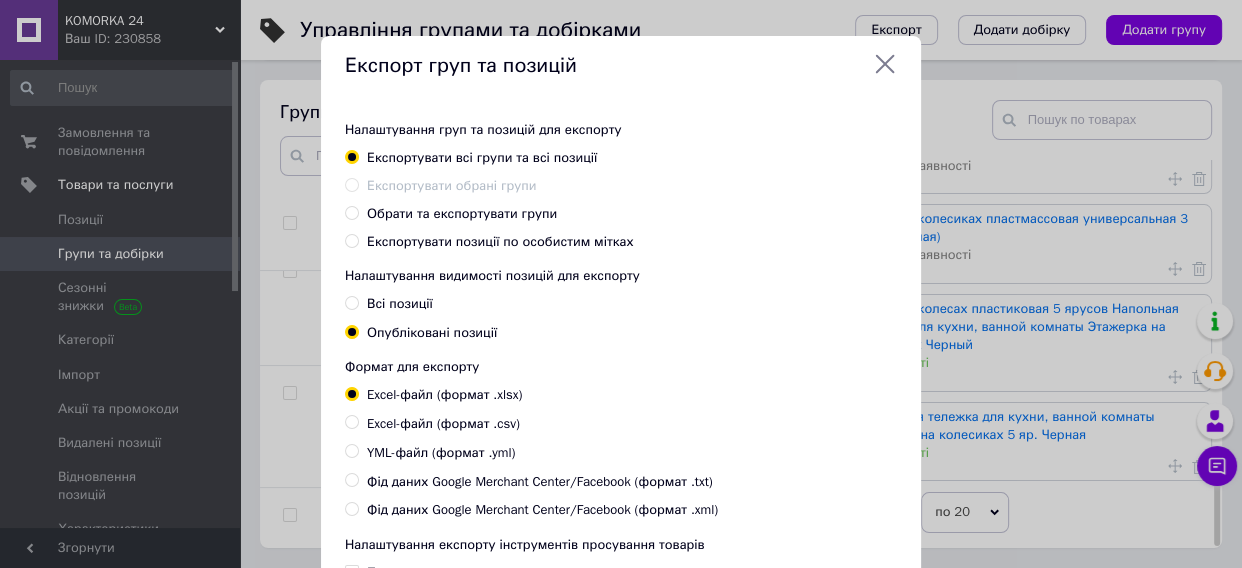 click on "Обрати та експортувати групи" at bounding box center [462, 214] 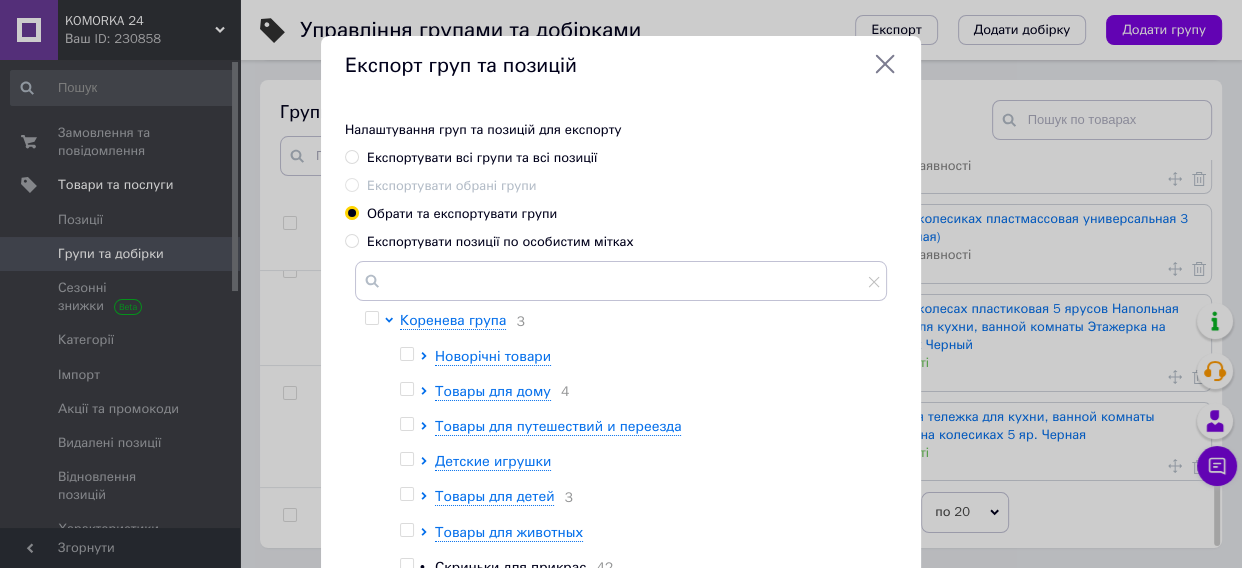 click at bounding box center (406, 354) 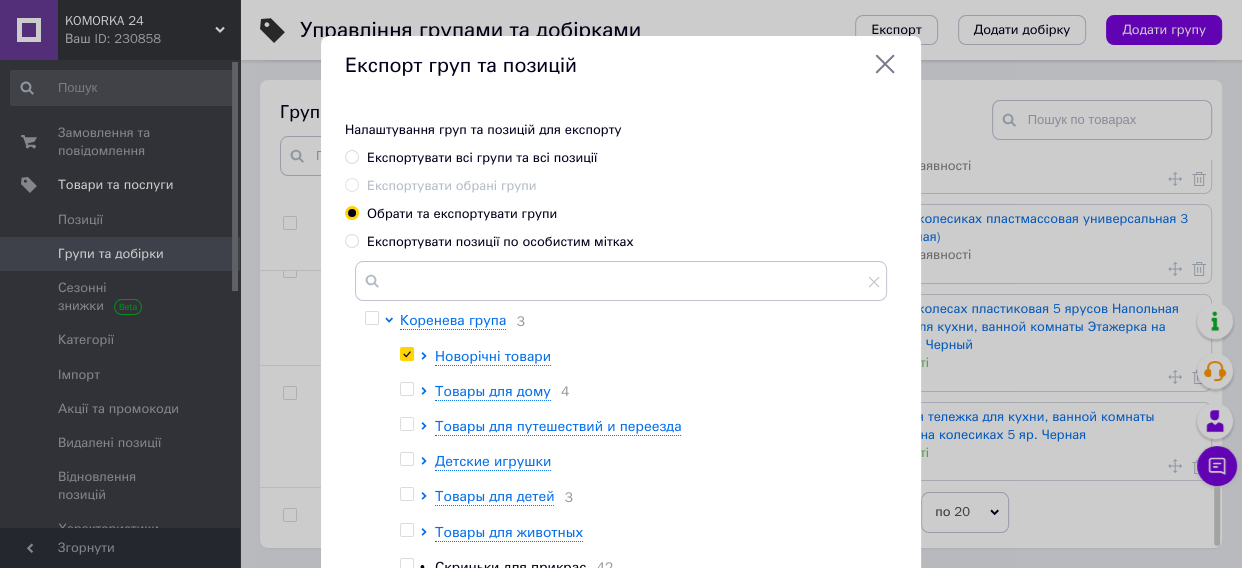 checkbox on "true" 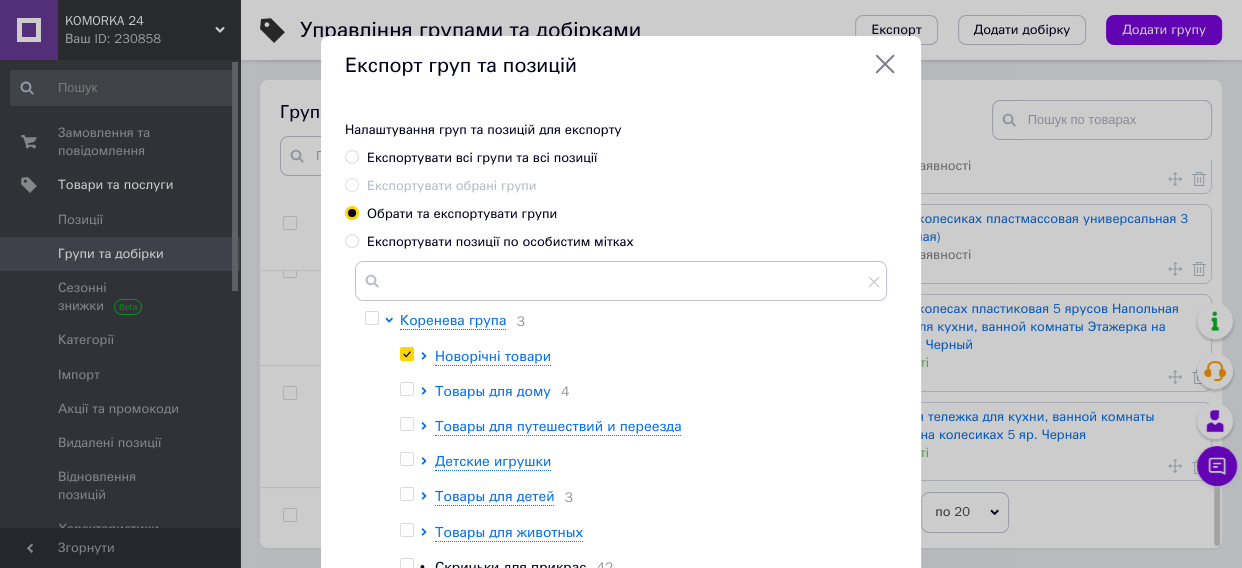 click on "Товары для дому" at bounding box center (493, 391) 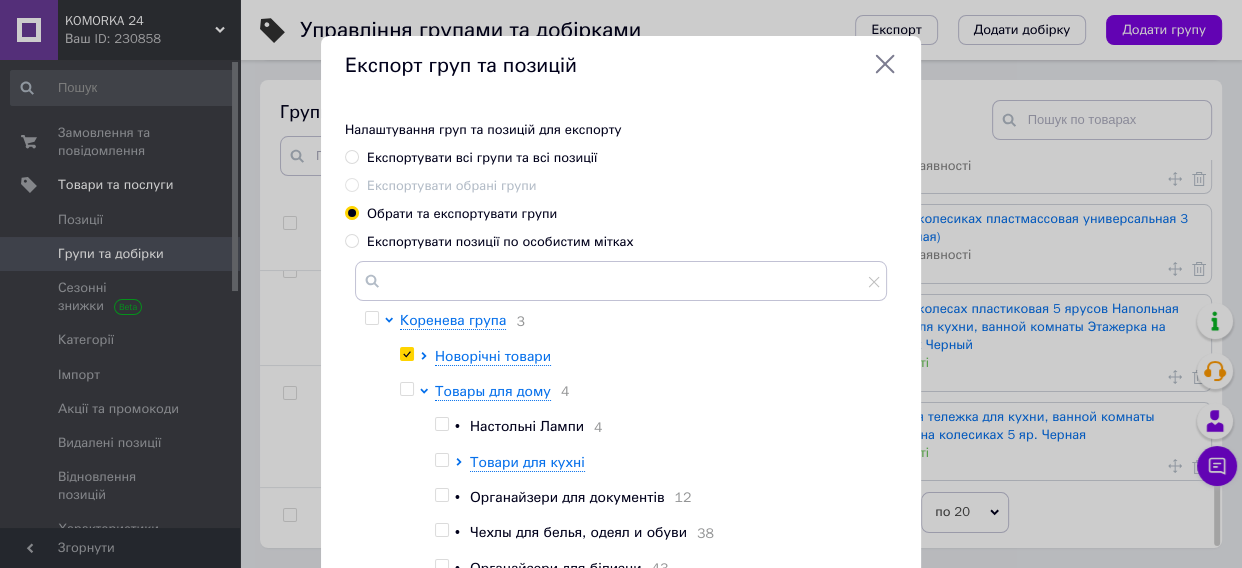 click on "Настольні Лампи" at bounding box center [527, 426] 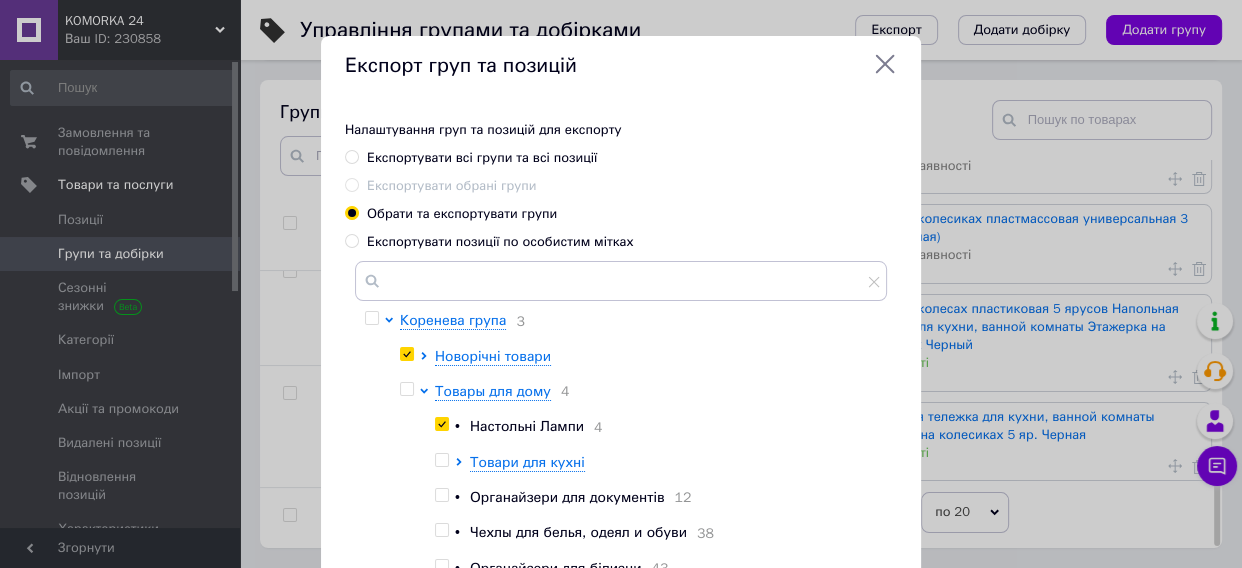 checkbox on "true" 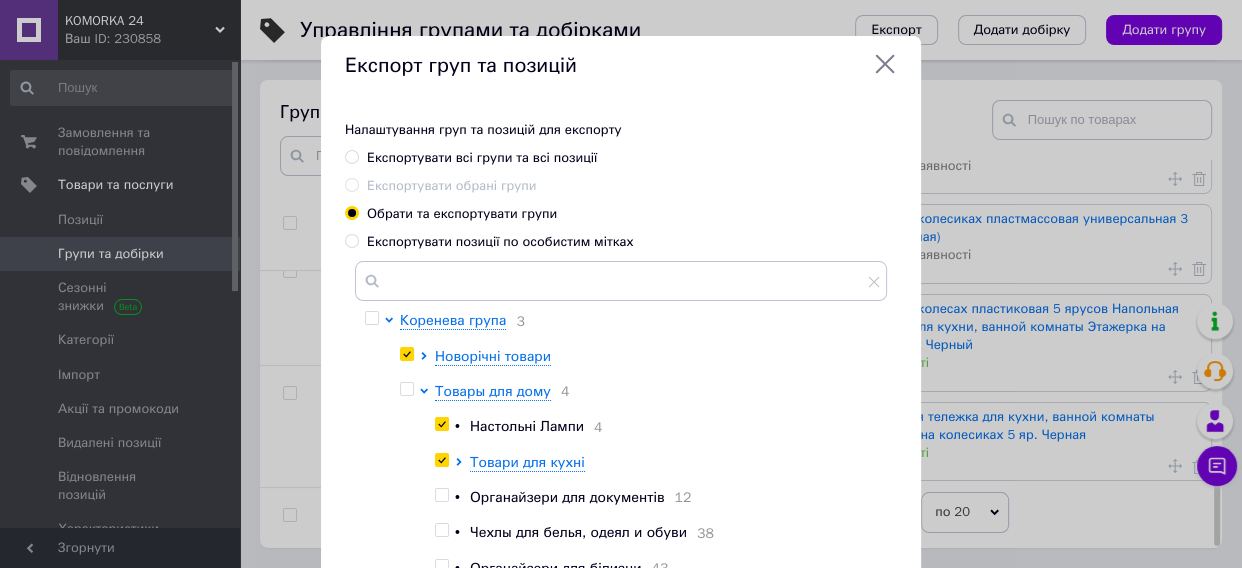 checkbox on "true" 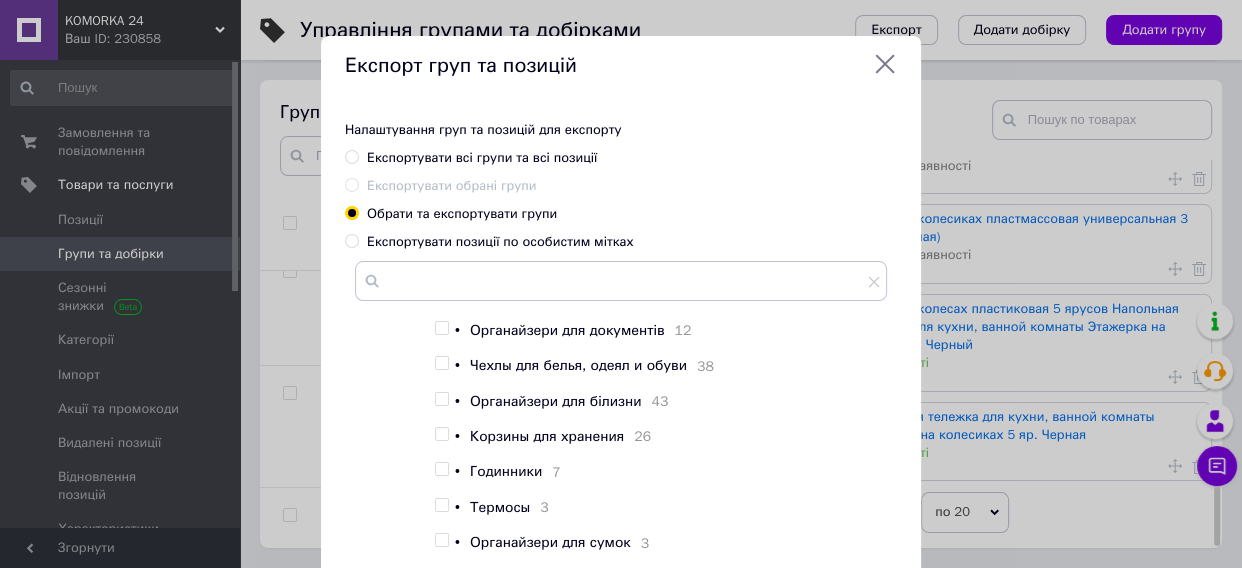 scroll, scrollTop: 181, scrollLeft: 0, axis: vertical 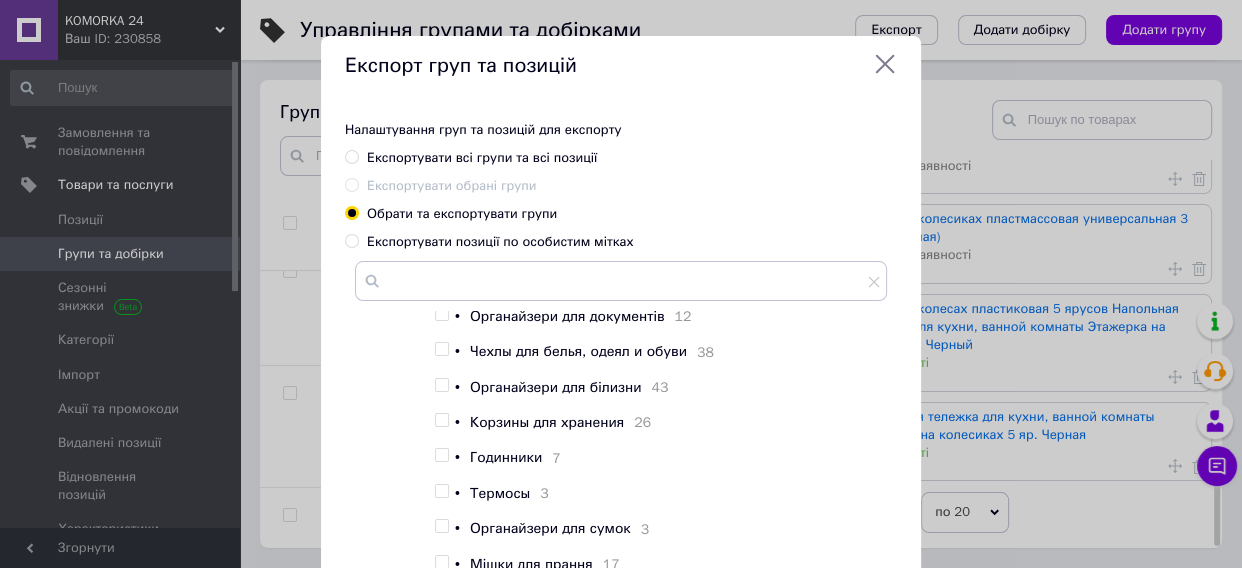 click on "Корзины для хранения" at bounding box center (547, 422) 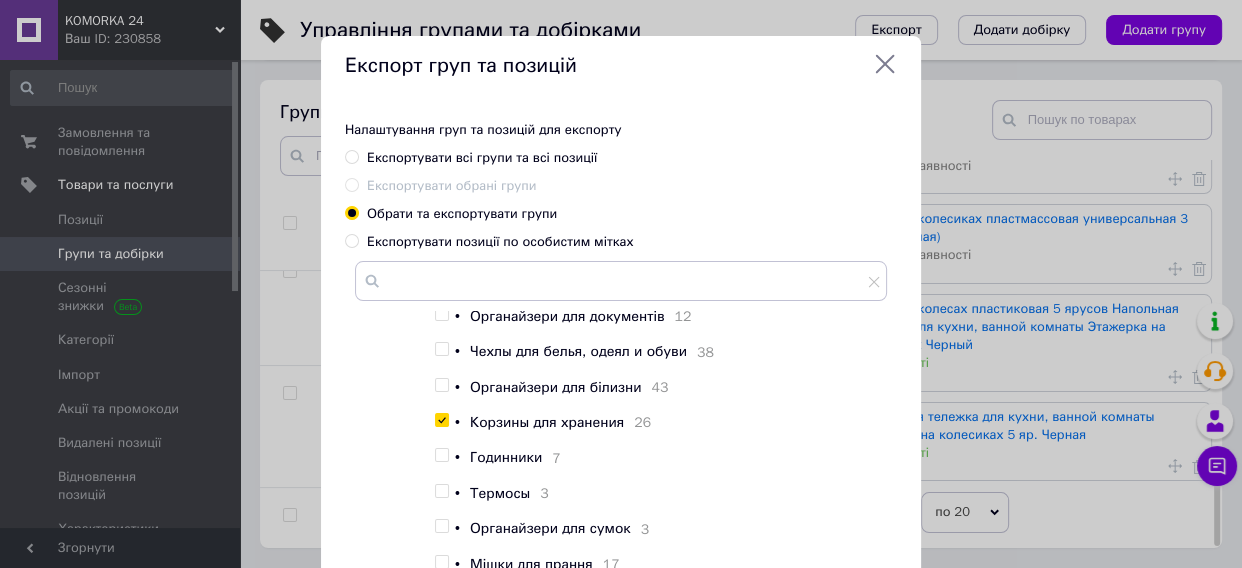 checkbox on "true" 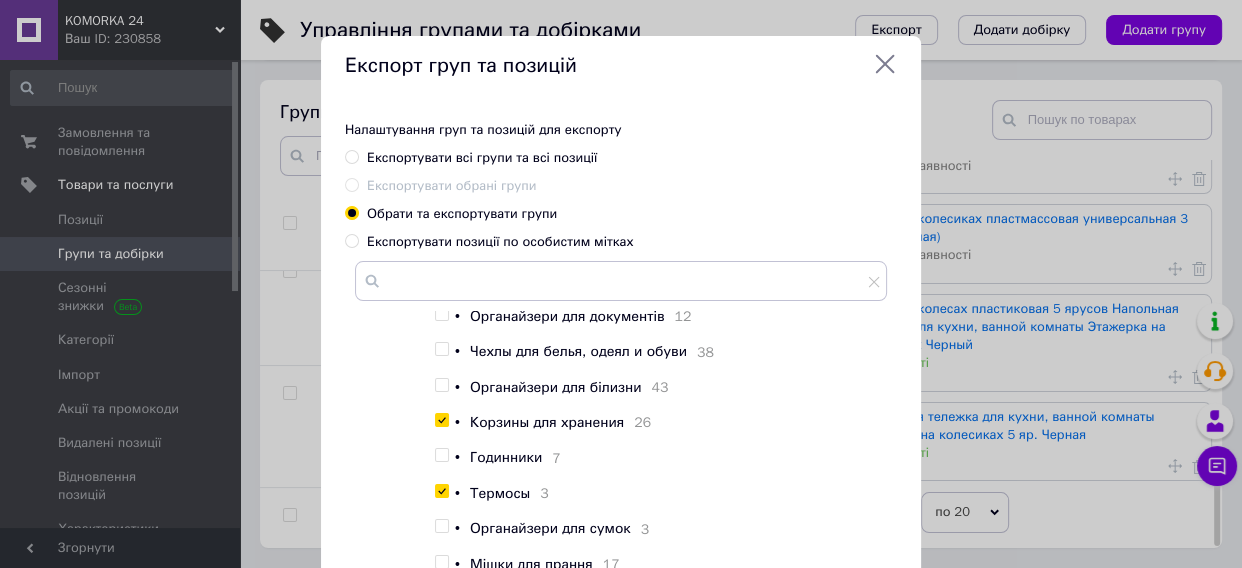 checkbox on "true" 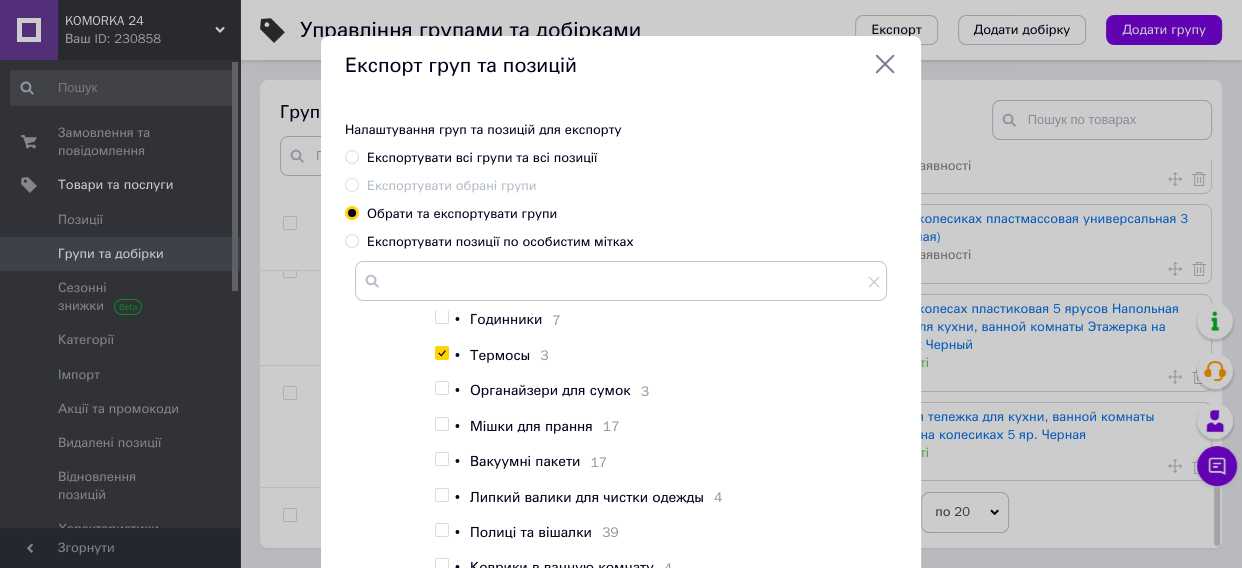 scroll, scrollTop: 545, scrollLeft: 0, axis: vertical 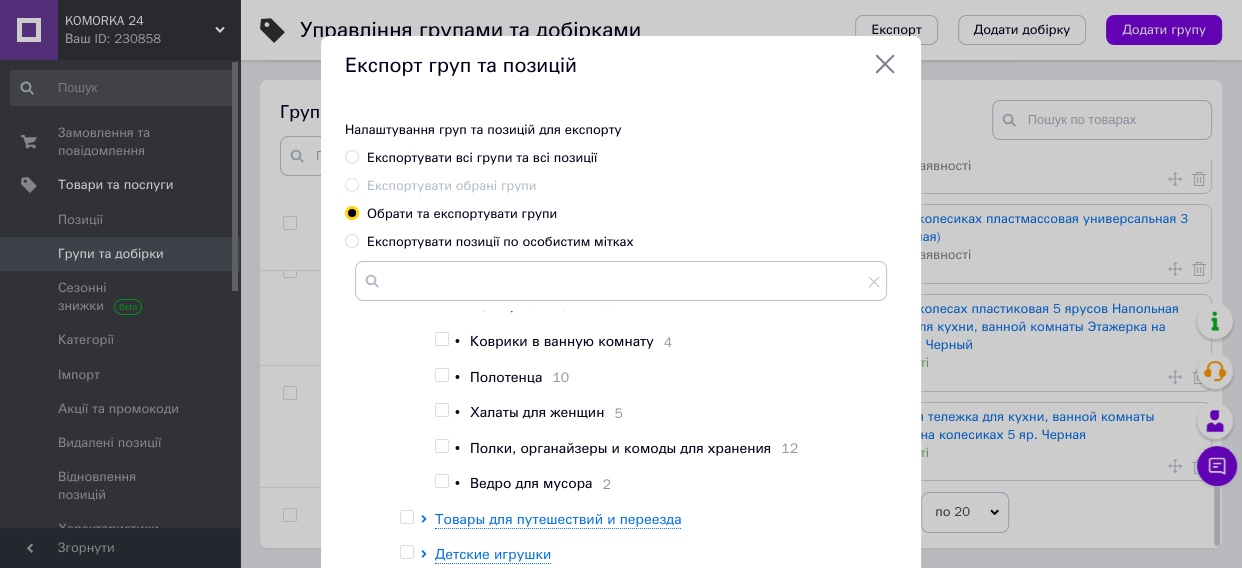 click on "Халаты для женщин" at bounding box center [537, 412] 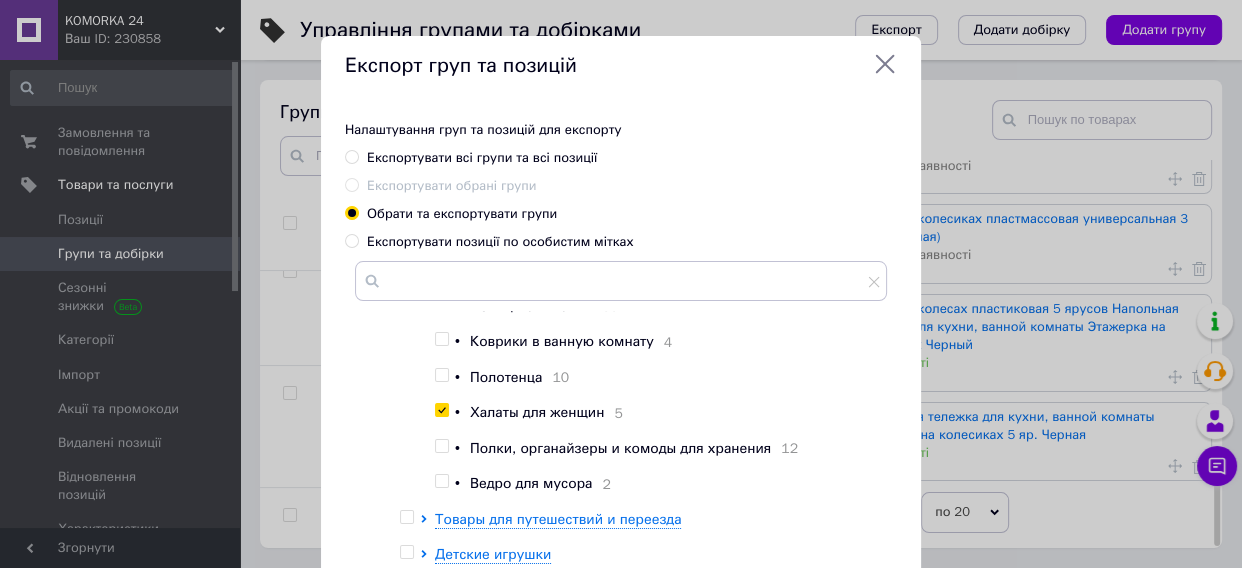 checkbox on "true" 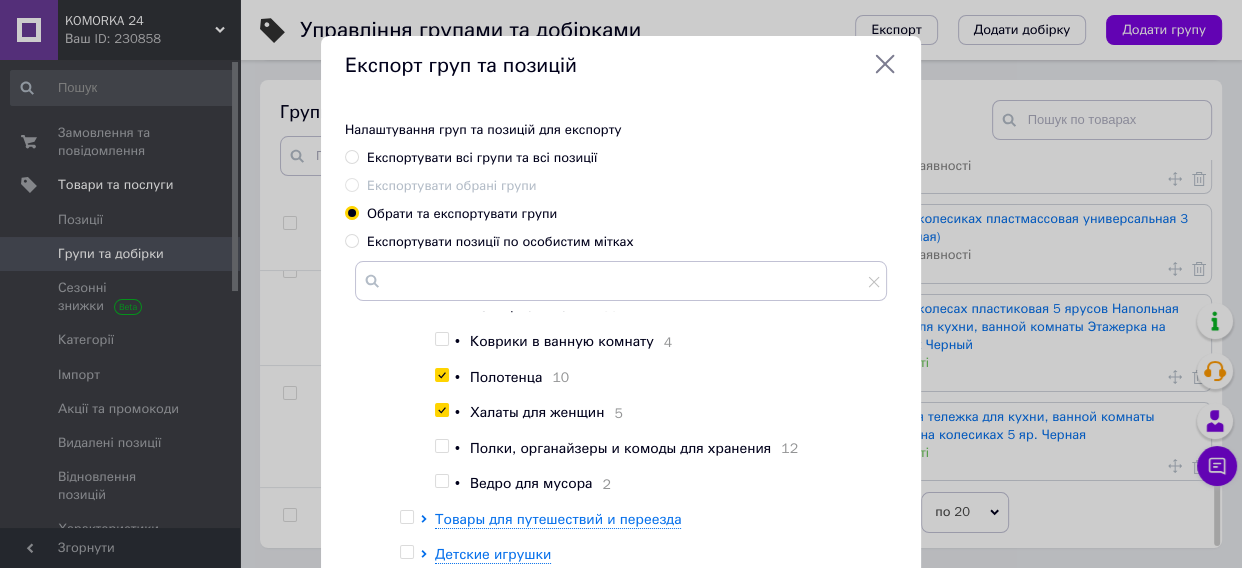 checkbox on "true" 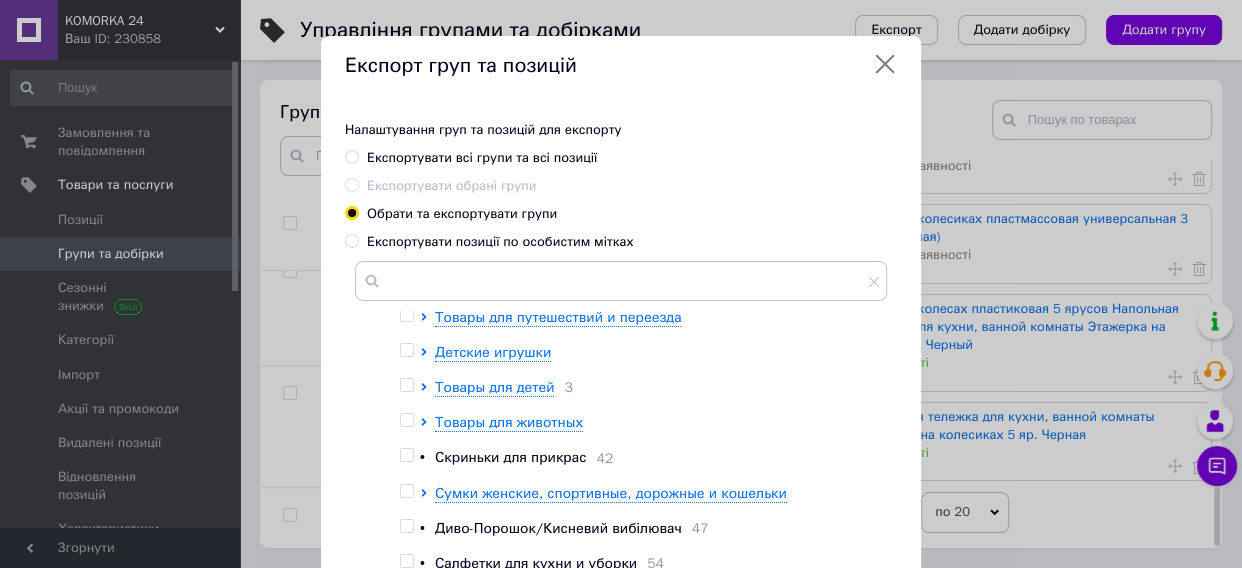 scroll, scrollTop: 727, scrollLeft: 0, axis: vertical 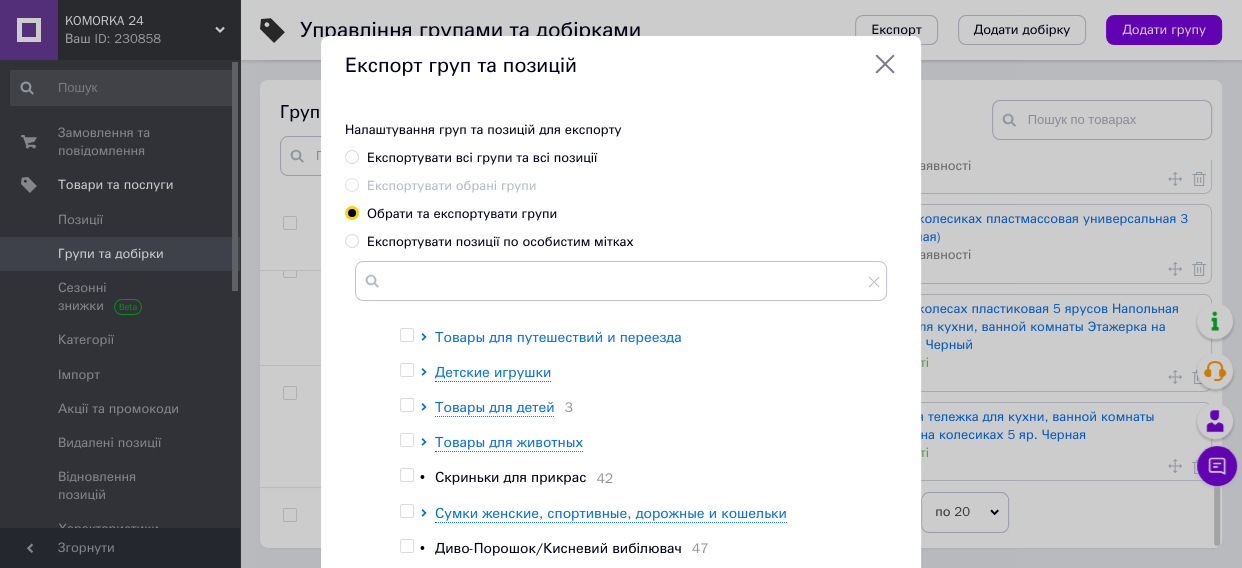 click on "Товары для путешествий и переезда" at bounding box center (558, 337) 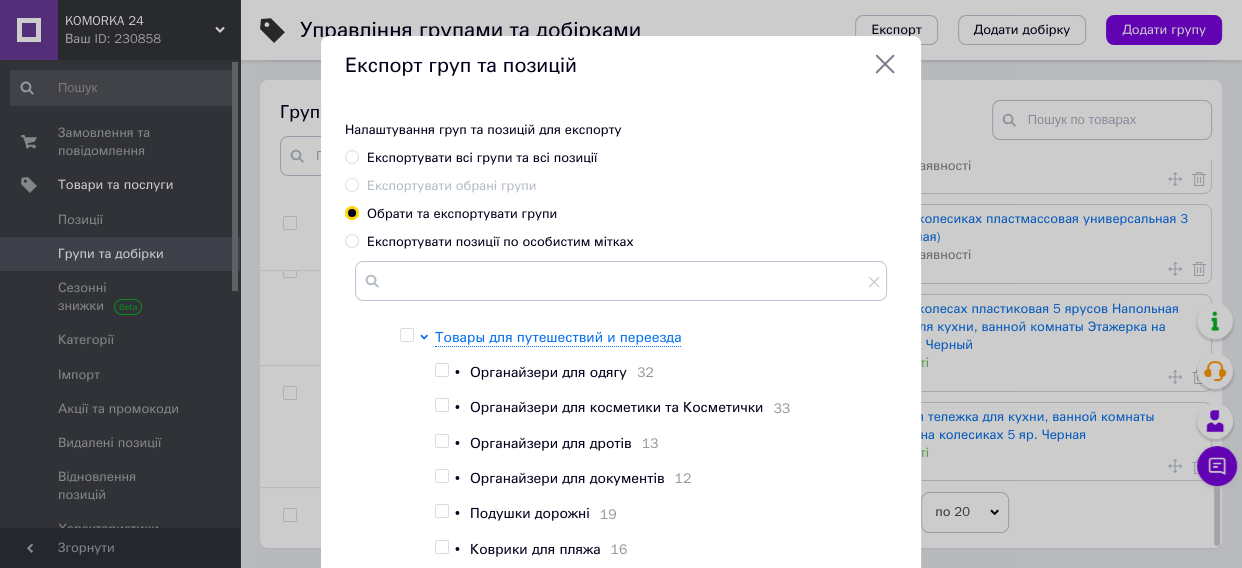 click on "Органайзери для косметики та Косметички" at bounding box center [616, 407] 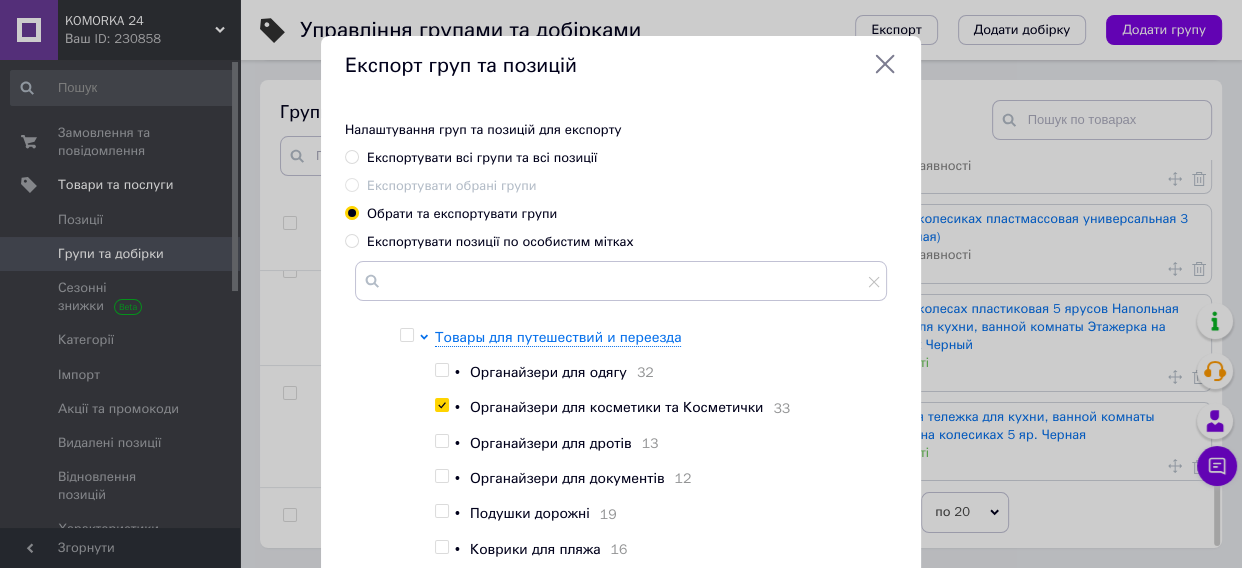 checkbox on "true" 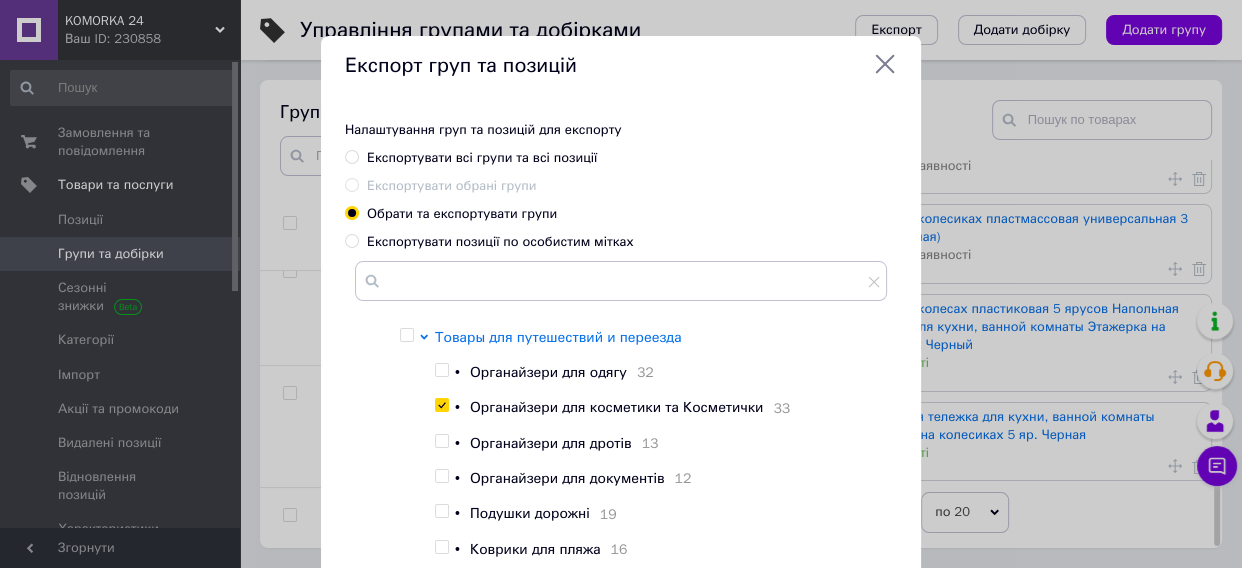 click on "Товары для путешествий и переезда" at bounding box center (558, 337) 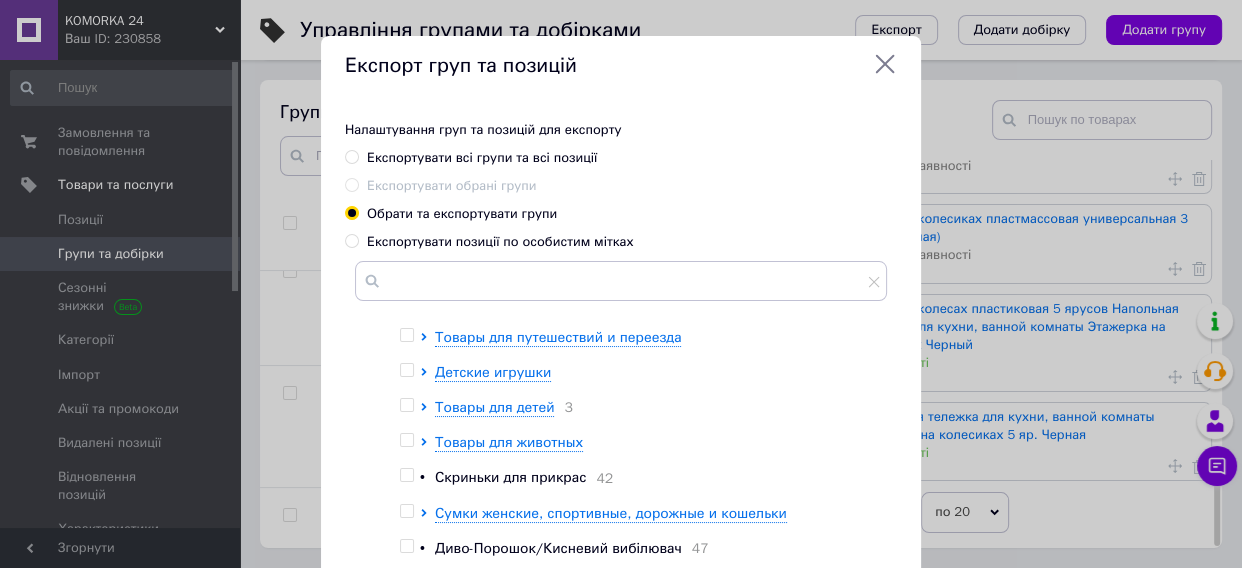 click at bounding box center [406, 370] 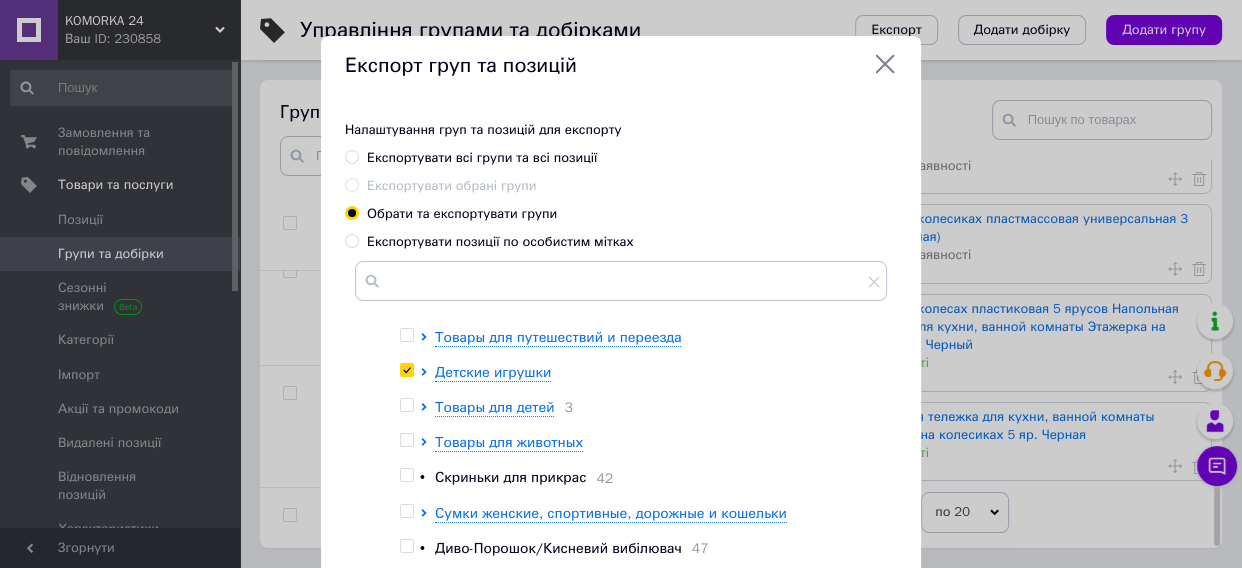 checkbox on "true" 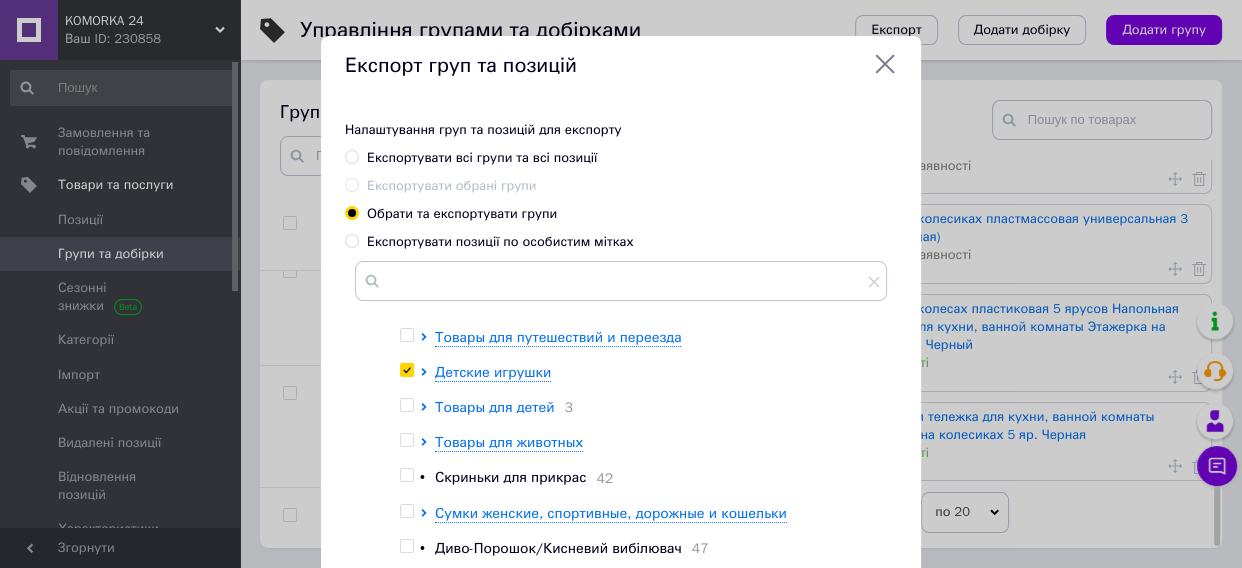 click on "Товары для детей" at bounding box center (494, 407) 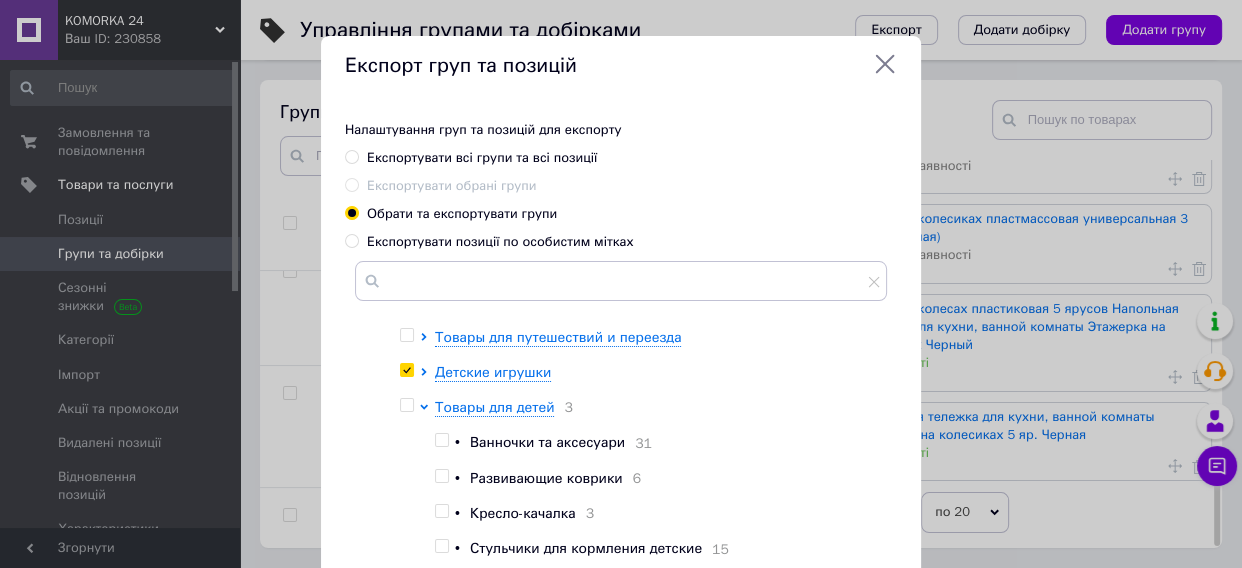 click on "Ванночки та аксесуари" at bounding box center (547, 442) 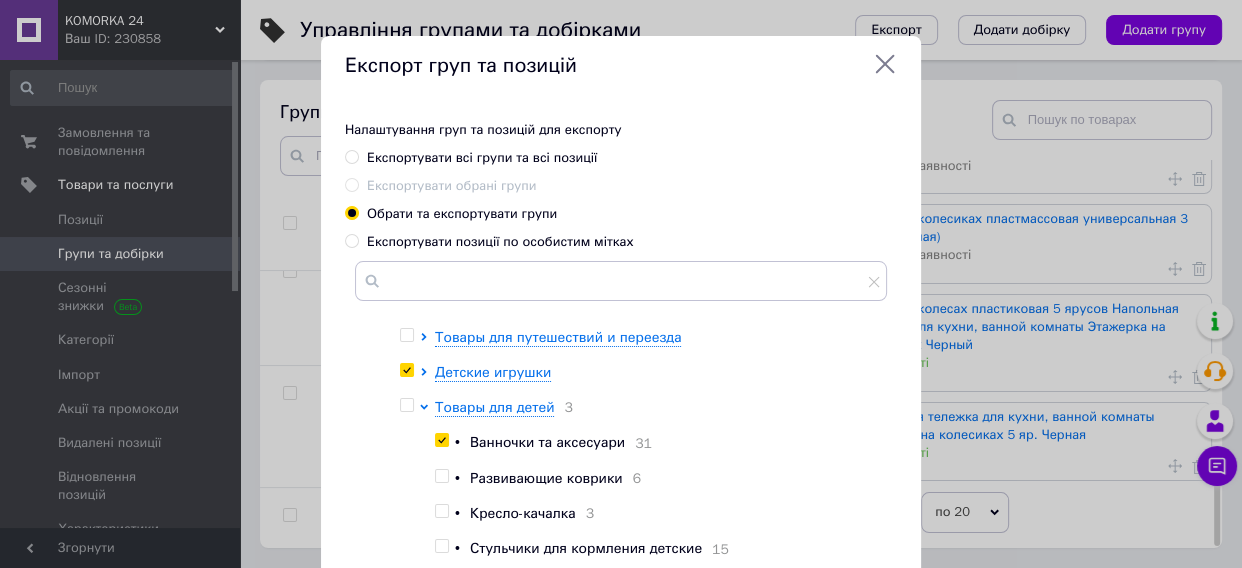 checkbox on "true" 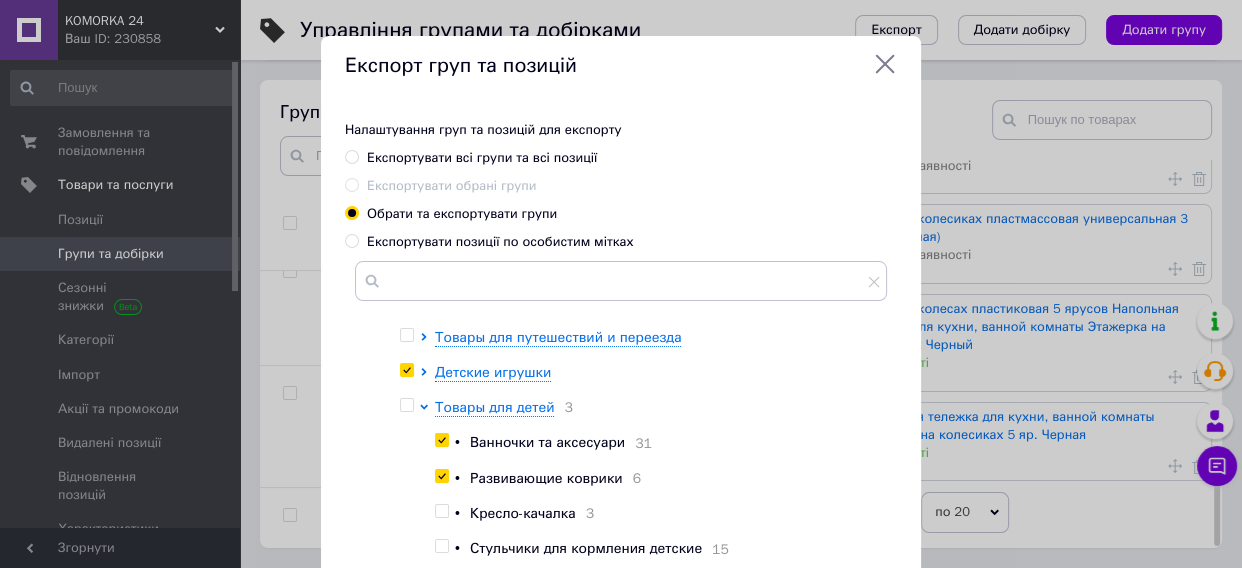 checkbox on "true" 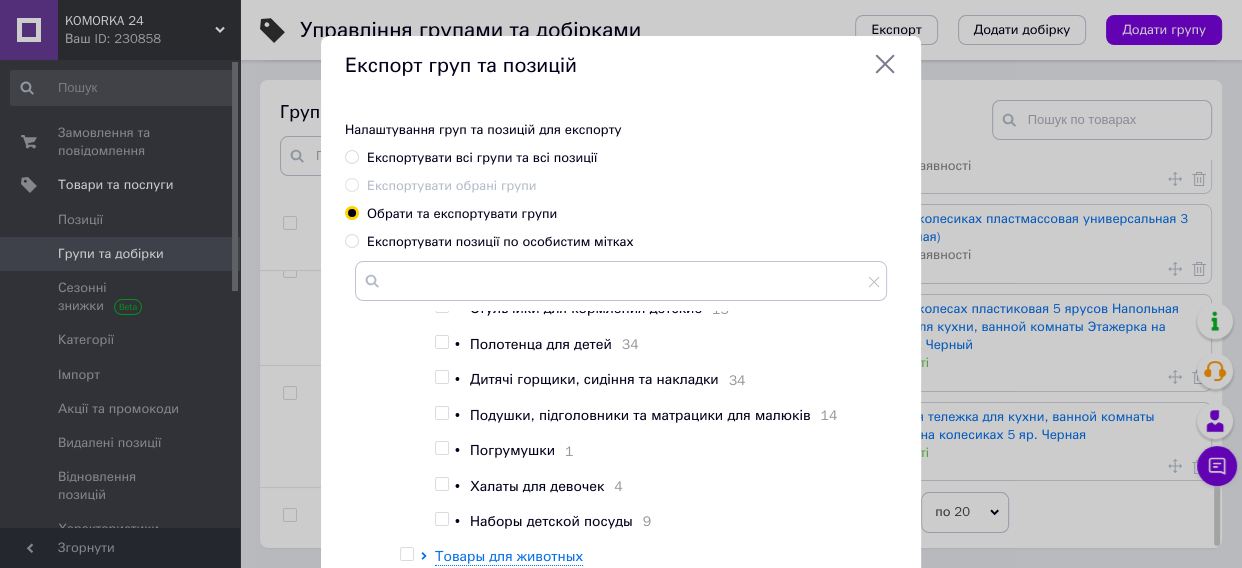 scroll, scrollTop: 1000, scrollLeft: 0, axis: vertical 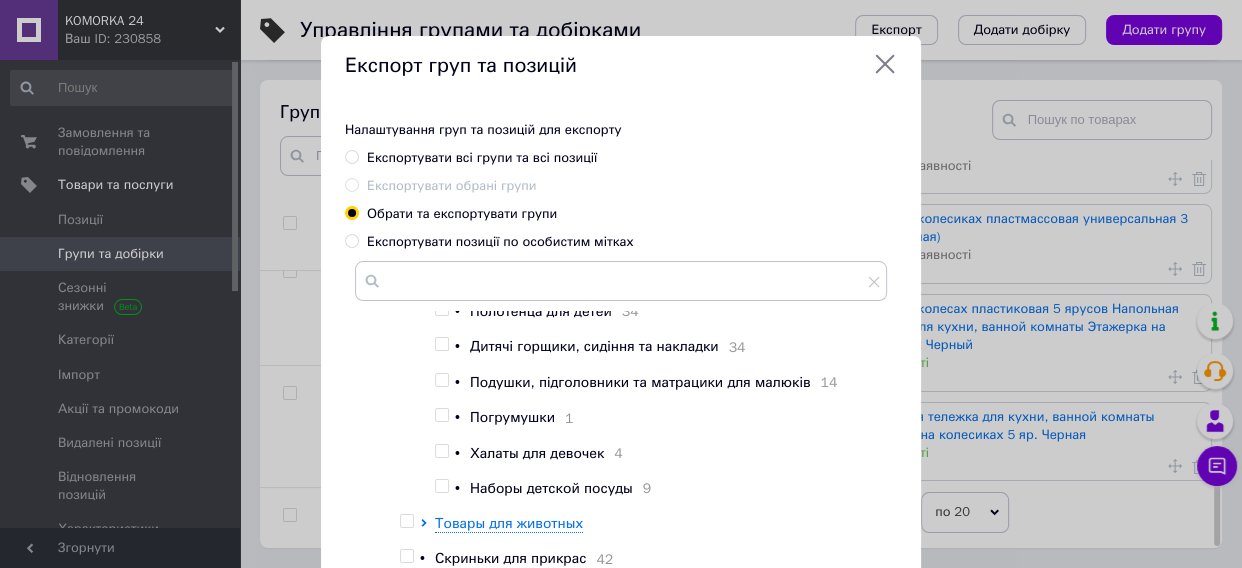 click on "Полотенца для детей" at bounding box center (541, 311) 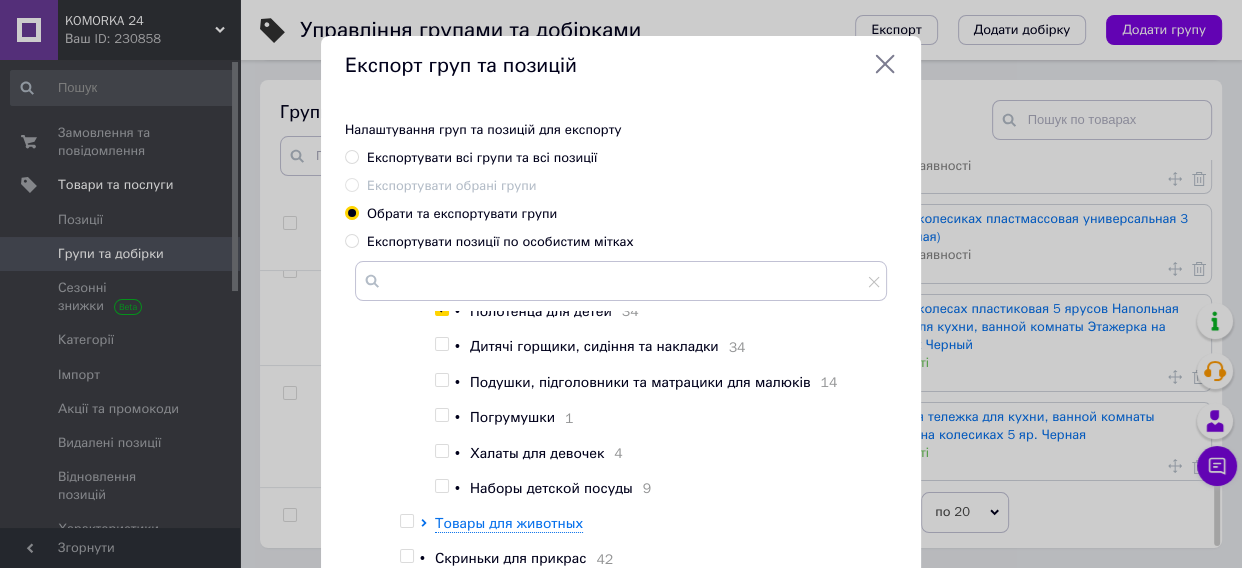 checkbox on "true" 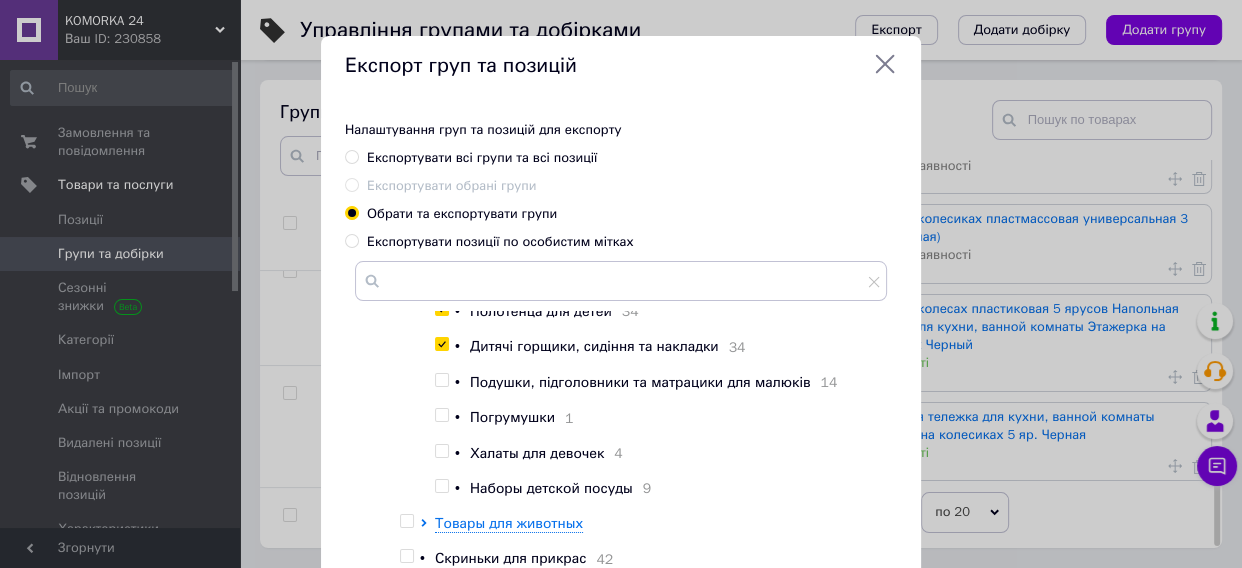 checkbox on "true" 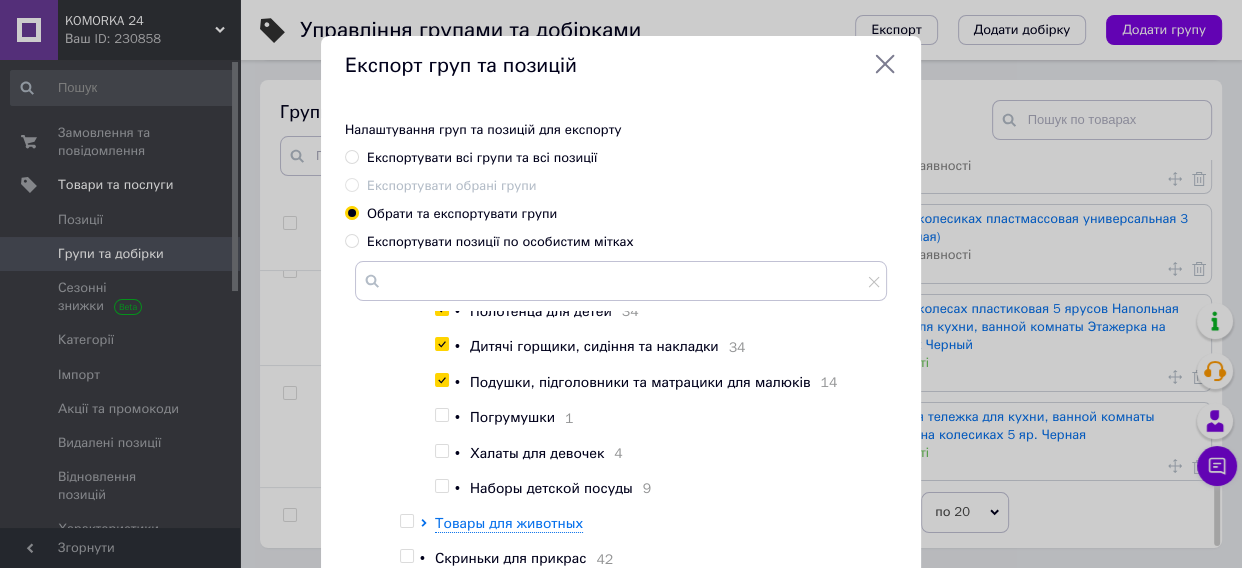 checkbox on "true" 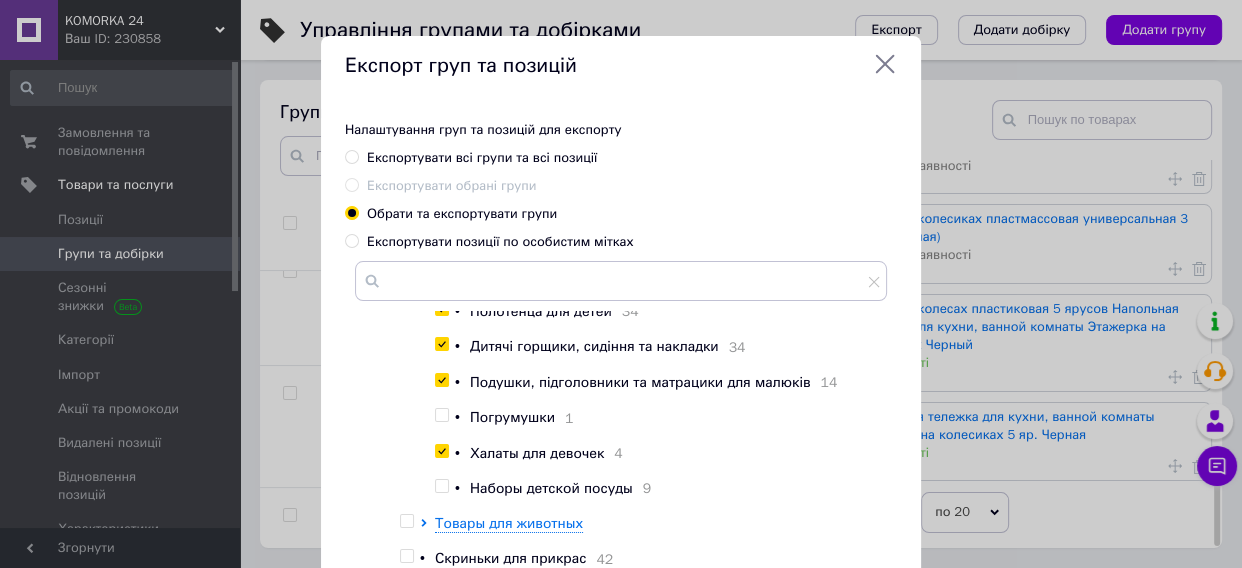 checkbox on "true" 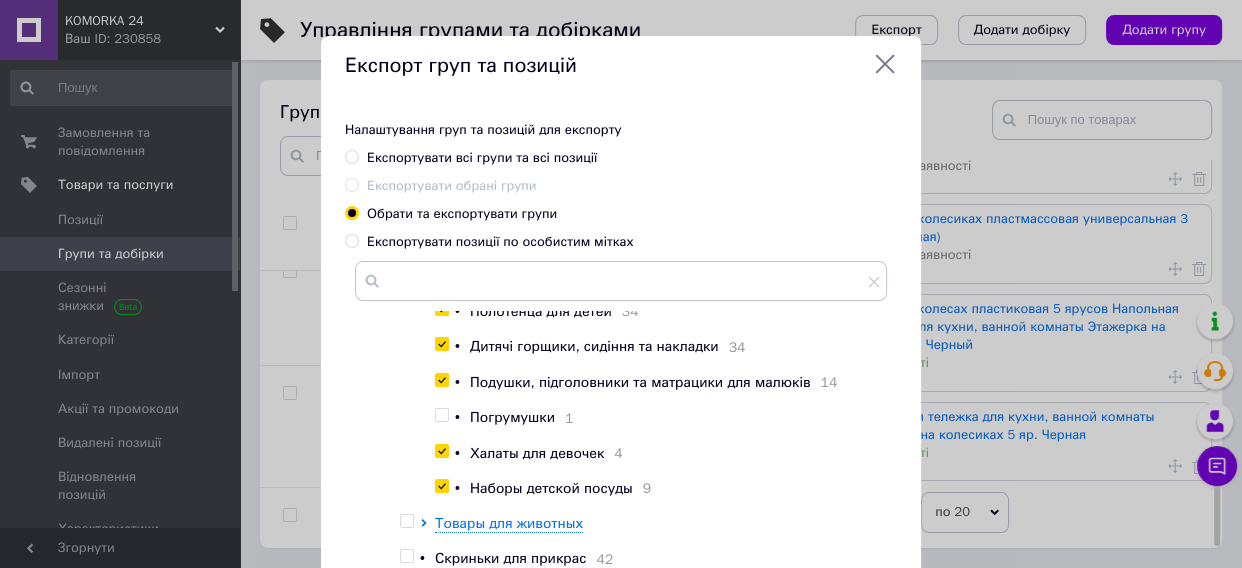 checkbox on "true" 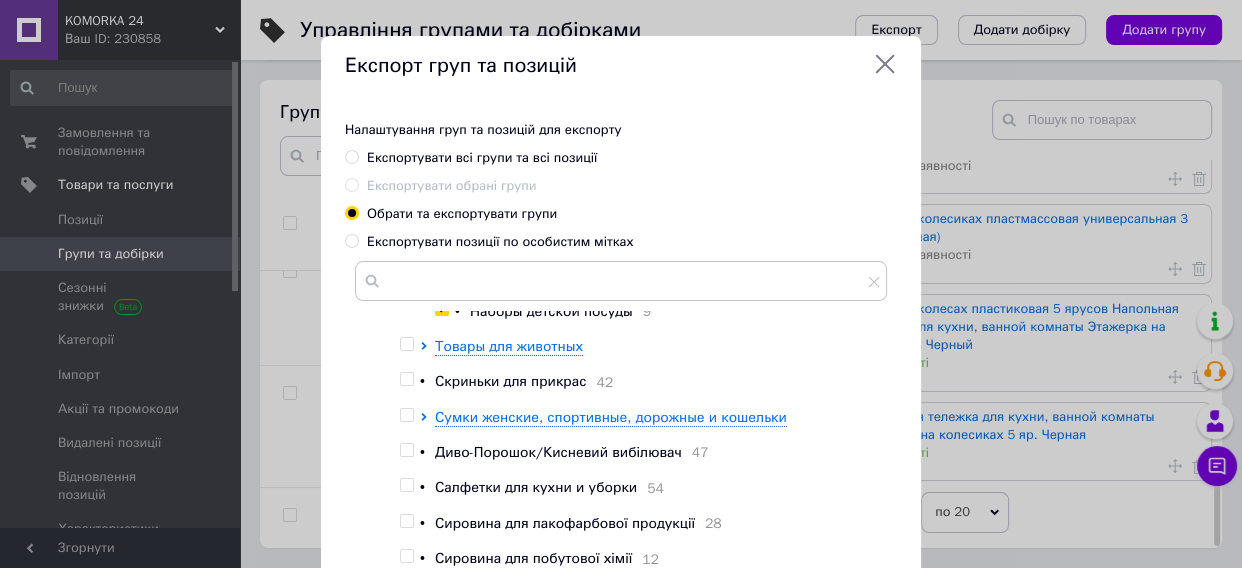 scroll, scrollTop: 1181, scrollLeft: 0, axis: vertical 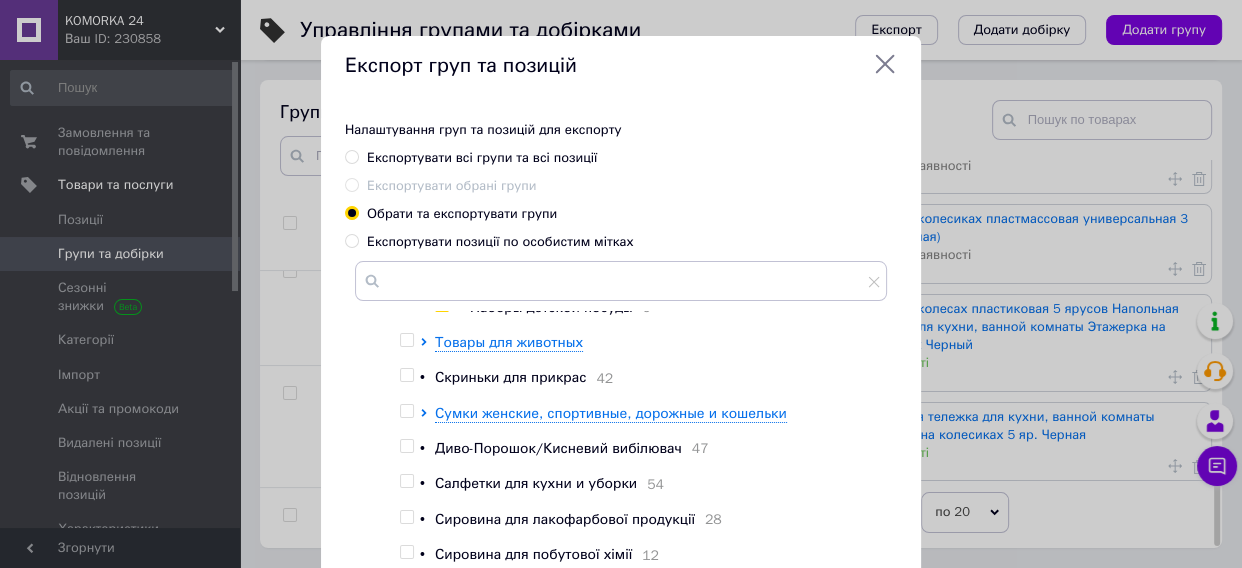 click on "Скриньки для прикрас" at bounding box center [510, 377] 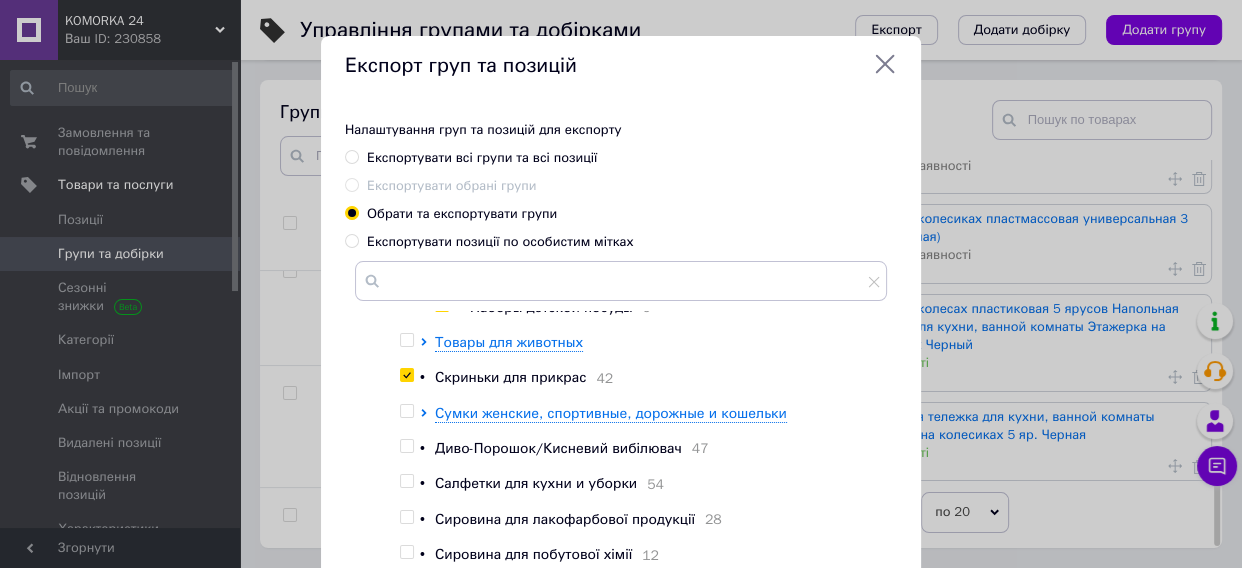 checkbox on "true" 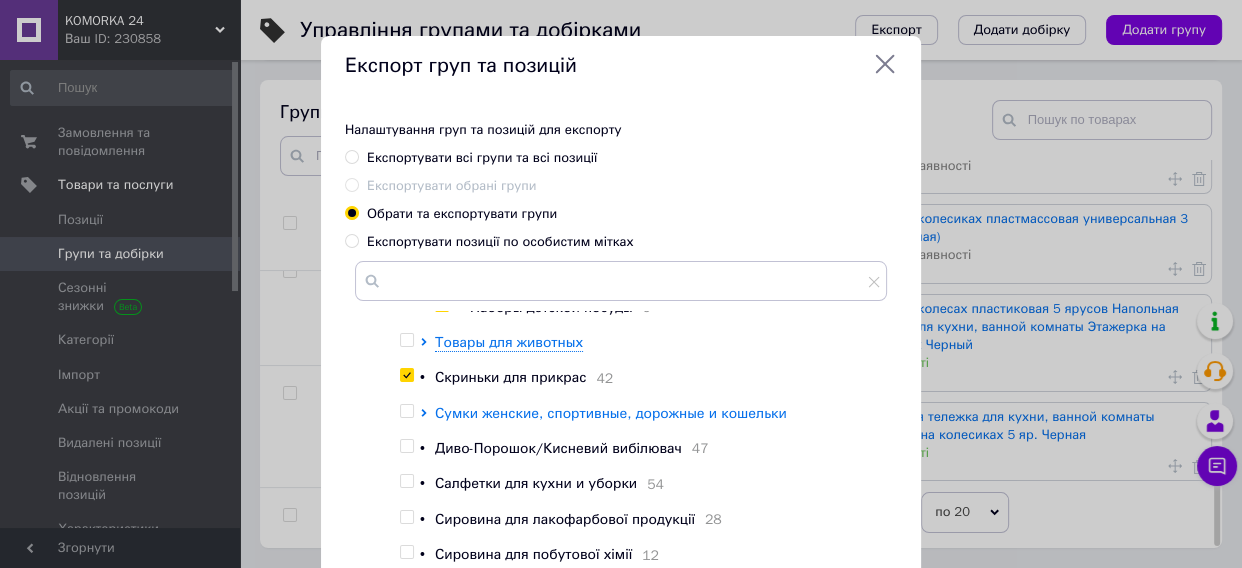 click on "Сумки женские, спортивные, дорожные и кошельки" at bounding box center (611, 413) 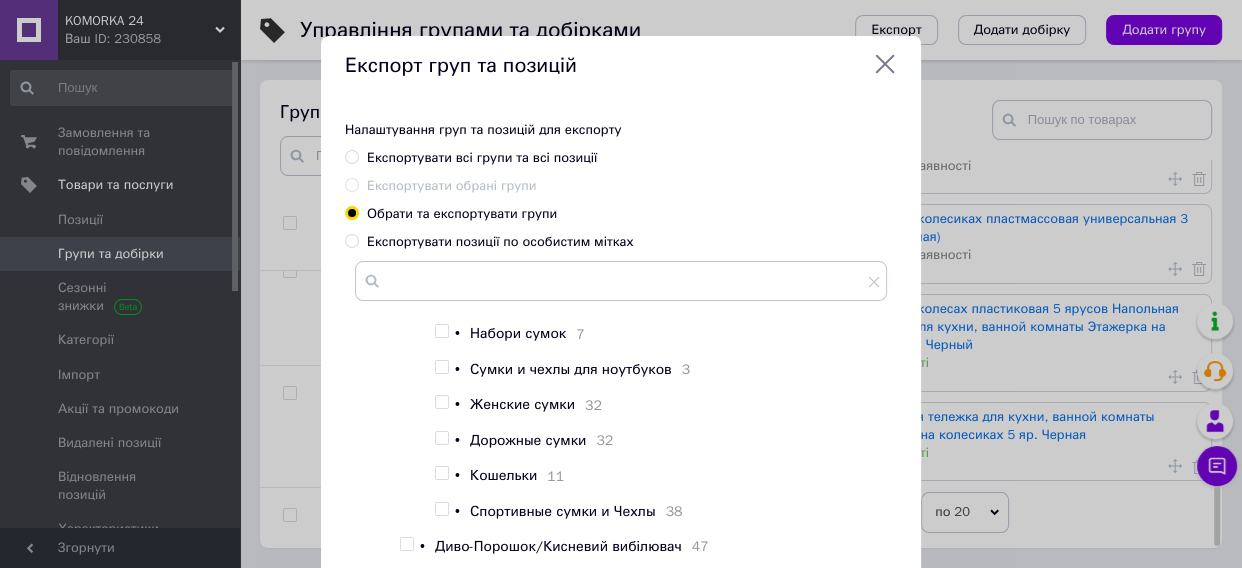 scroll, scrollTop: 1545, scrollLeft: 0, axis: vertical 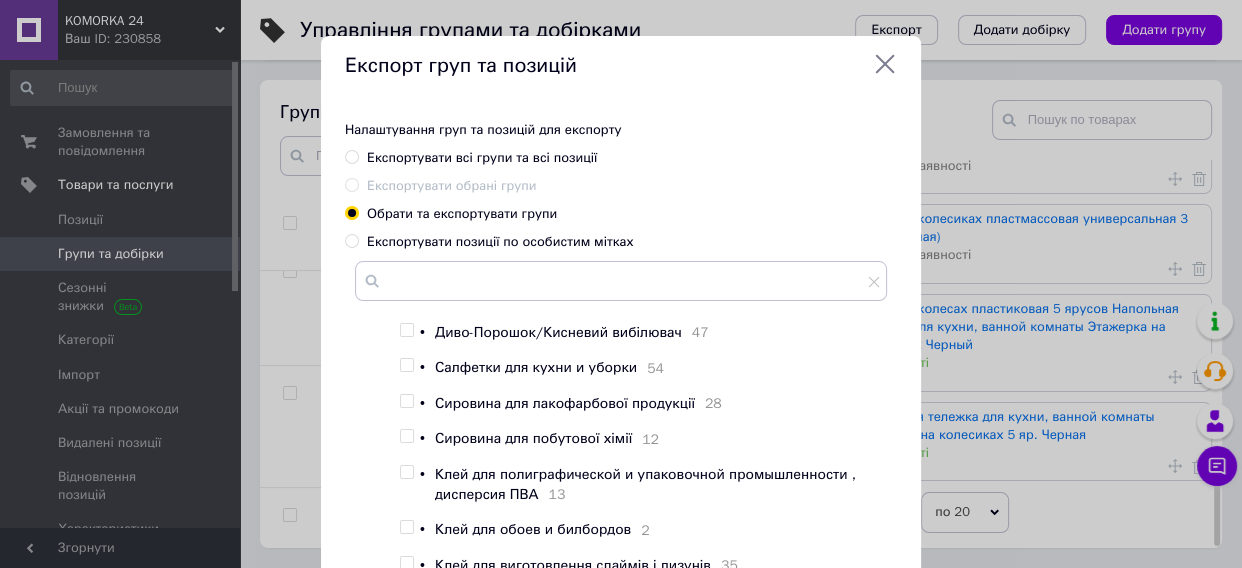 click on "Спортивные сумки и Чехлы" at bounding box center (563, 297) 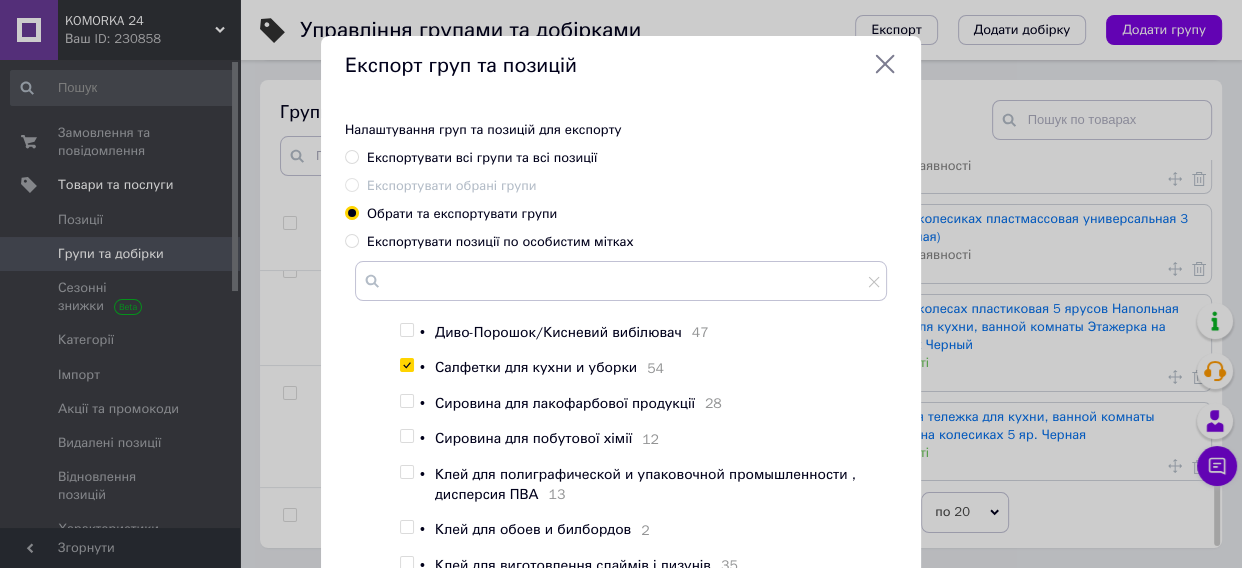 checkbox on "true" 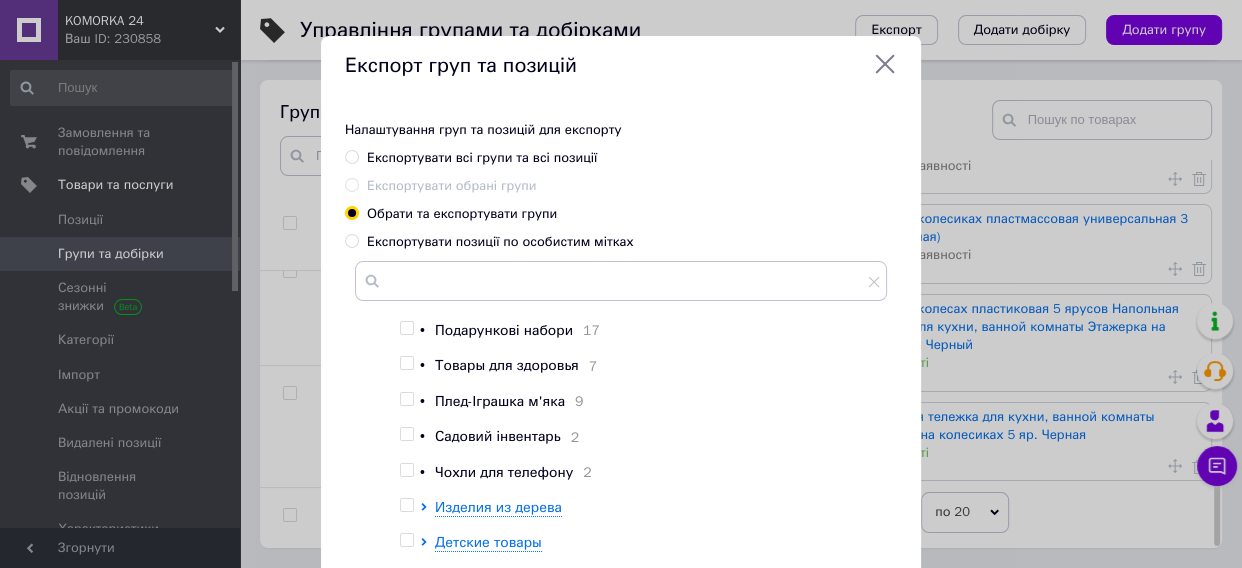 scroll, scrollTop: 2272, scrollLeft: 0, axis: vertical 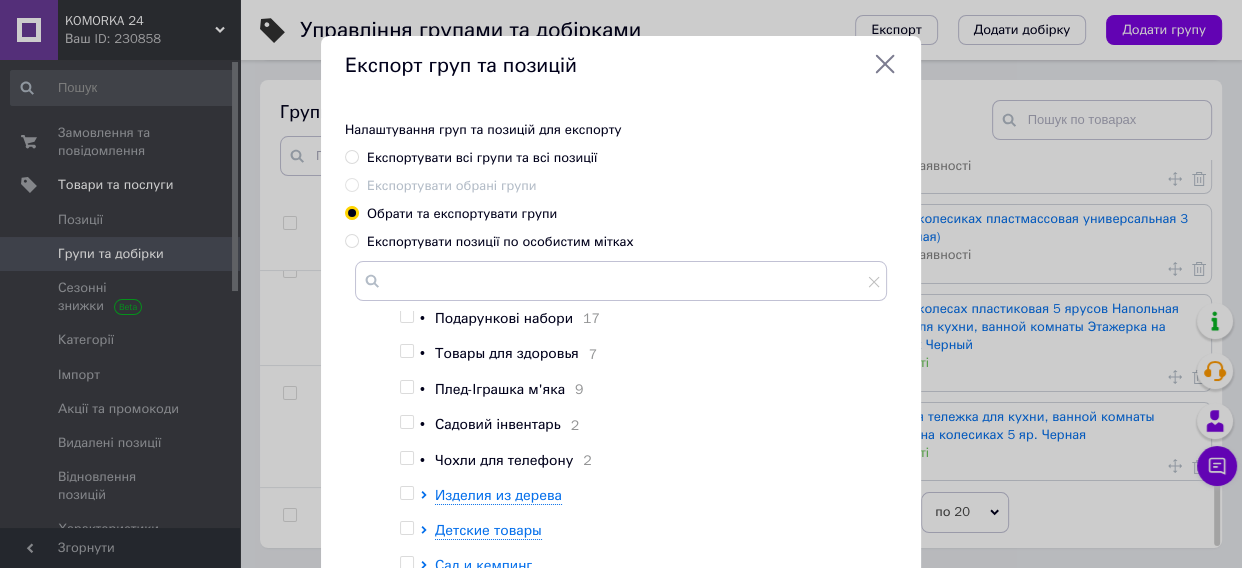 click on "Плед-Іграшка м'яка" at bounding box center (500, 389) 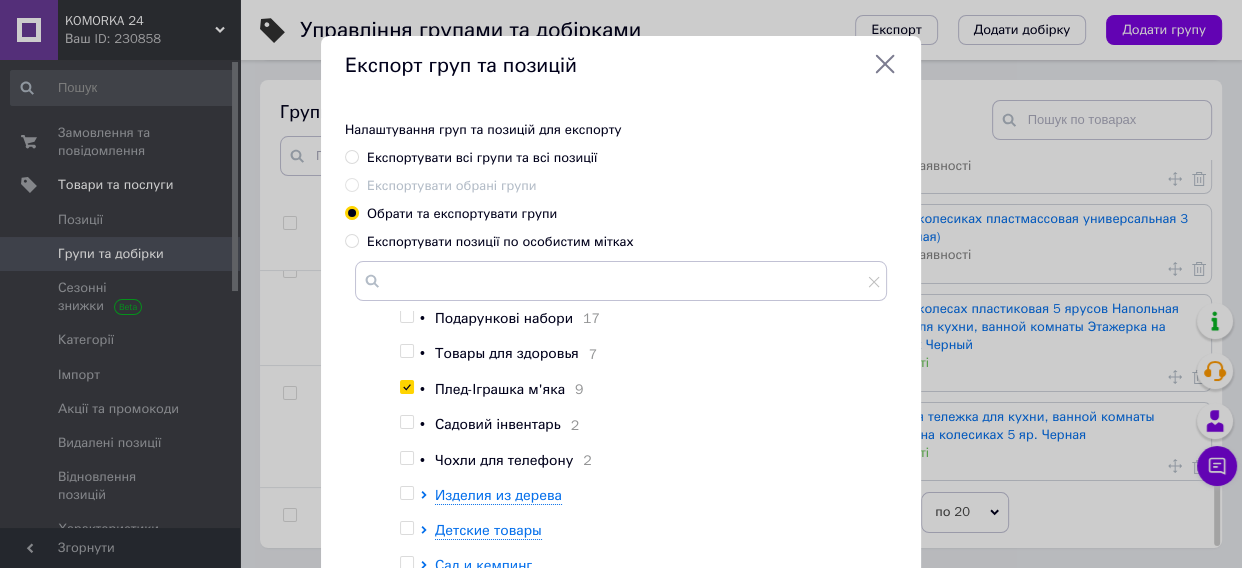 checkbox on "true" 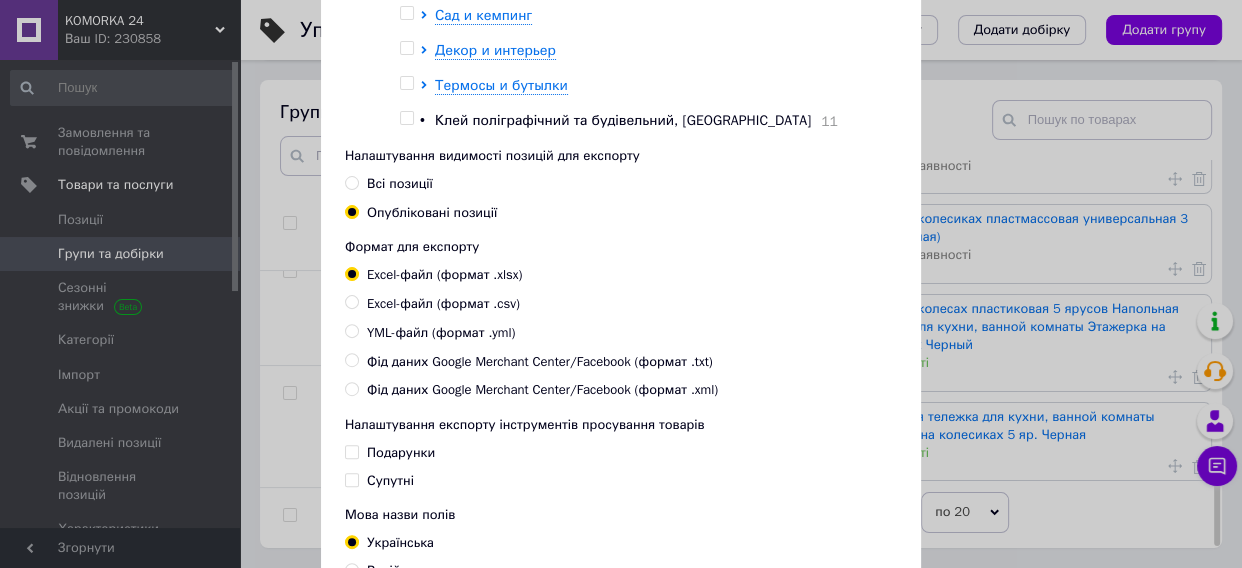 scroll, scrollTop: 636, scrollLeft: 0, axis: vertical 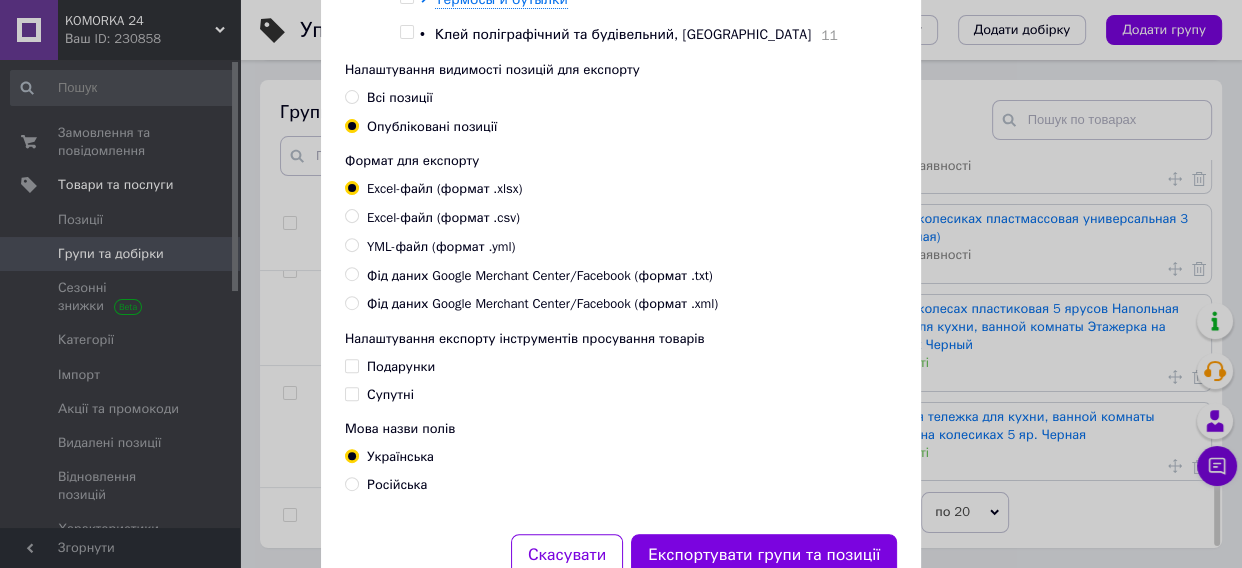 click on "Всі позиції" at bounding box center [400, 97] 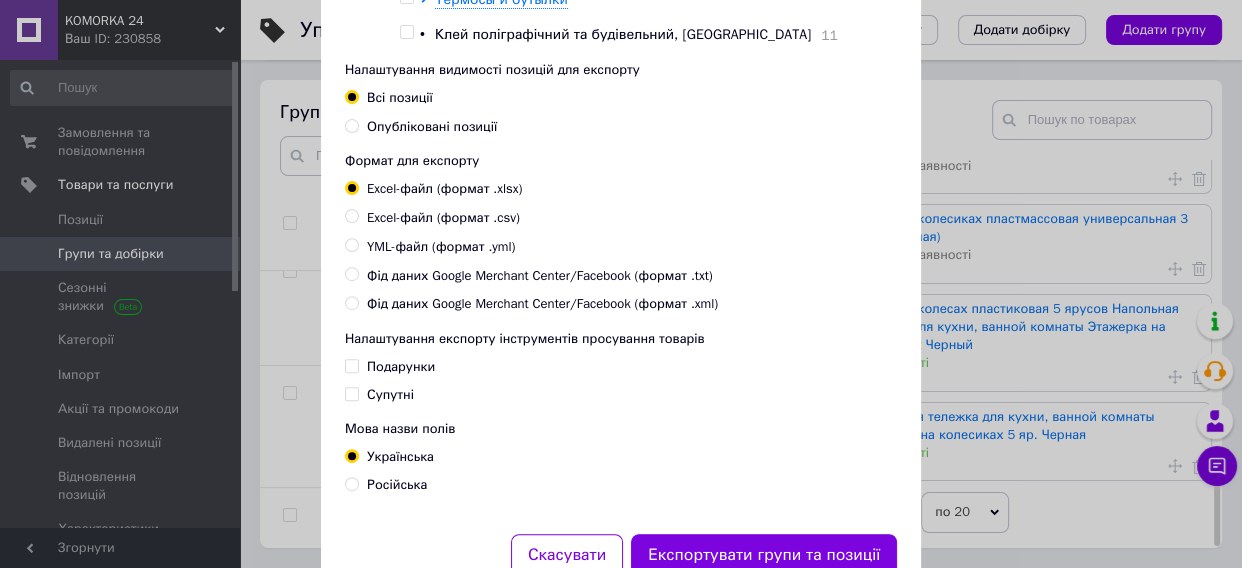 click on "YML-файл (формат .yml)" at bounding box center [441, 247] 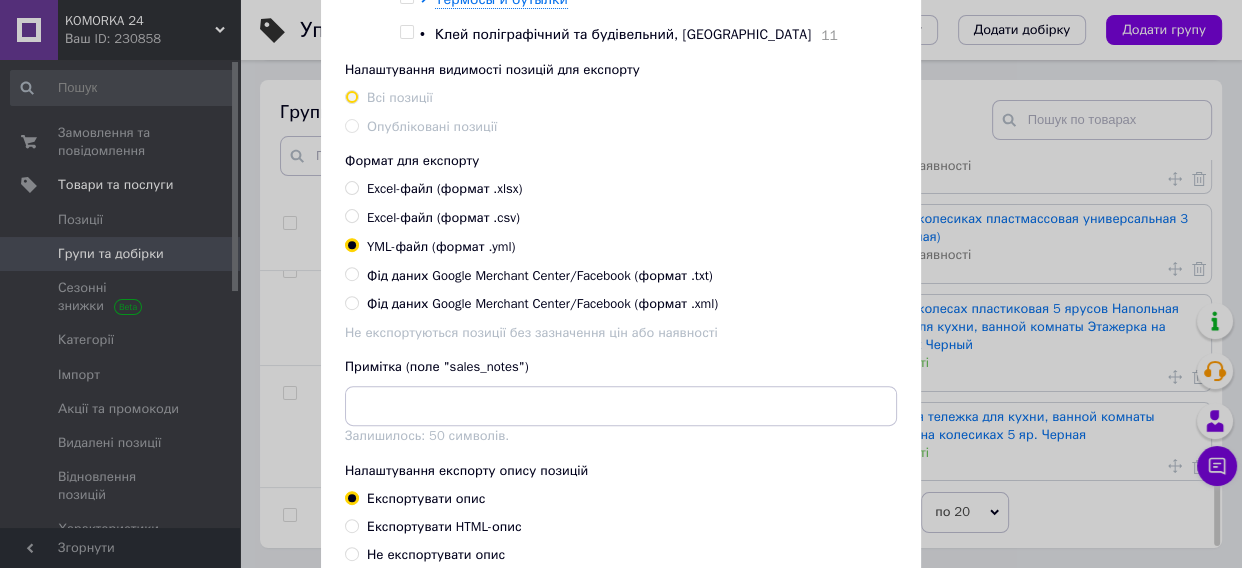 click on "Експортувати HTML-опис" at bounding box center [444, 527] 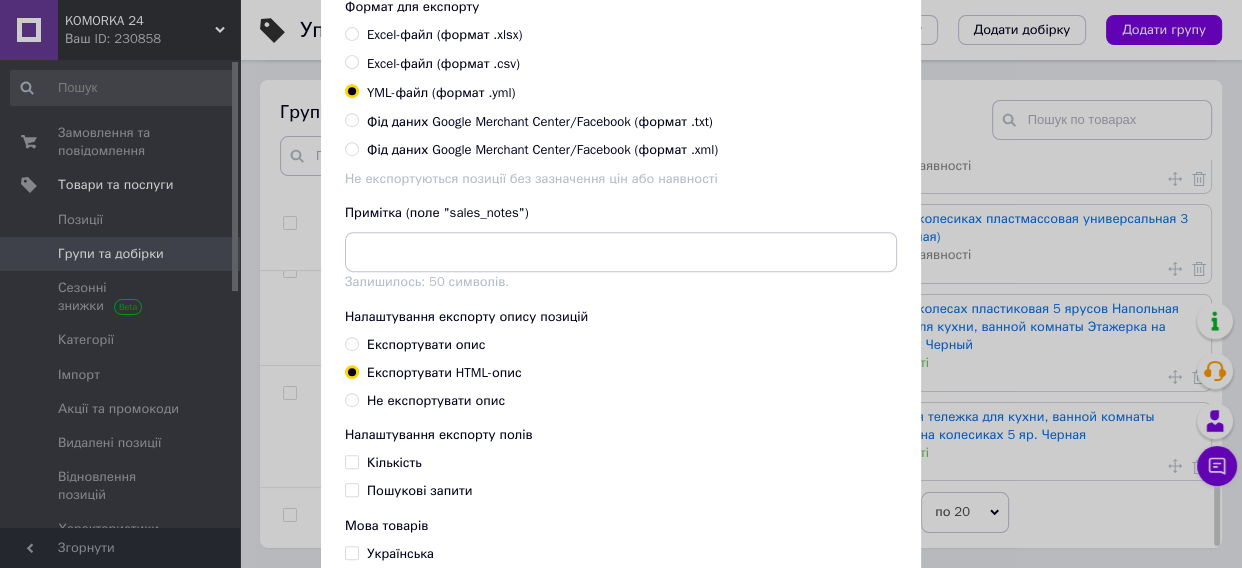 scroll, scrollTop: 952, scrollLeft: 0, axis: vertical 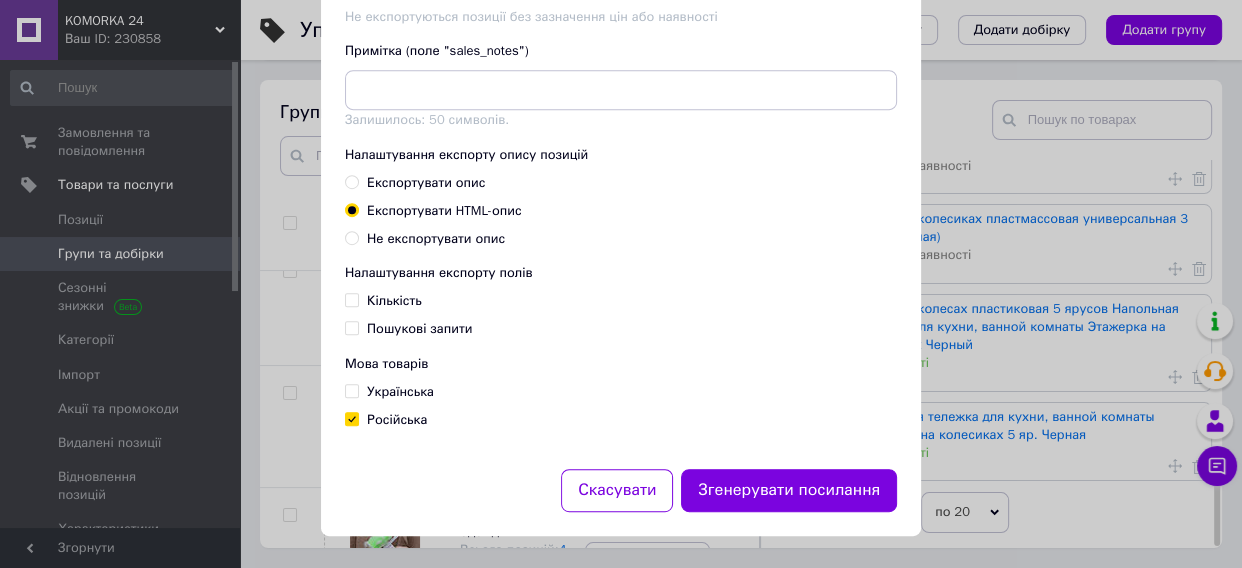 click on "Кількість" at bounding box center (394, 300) 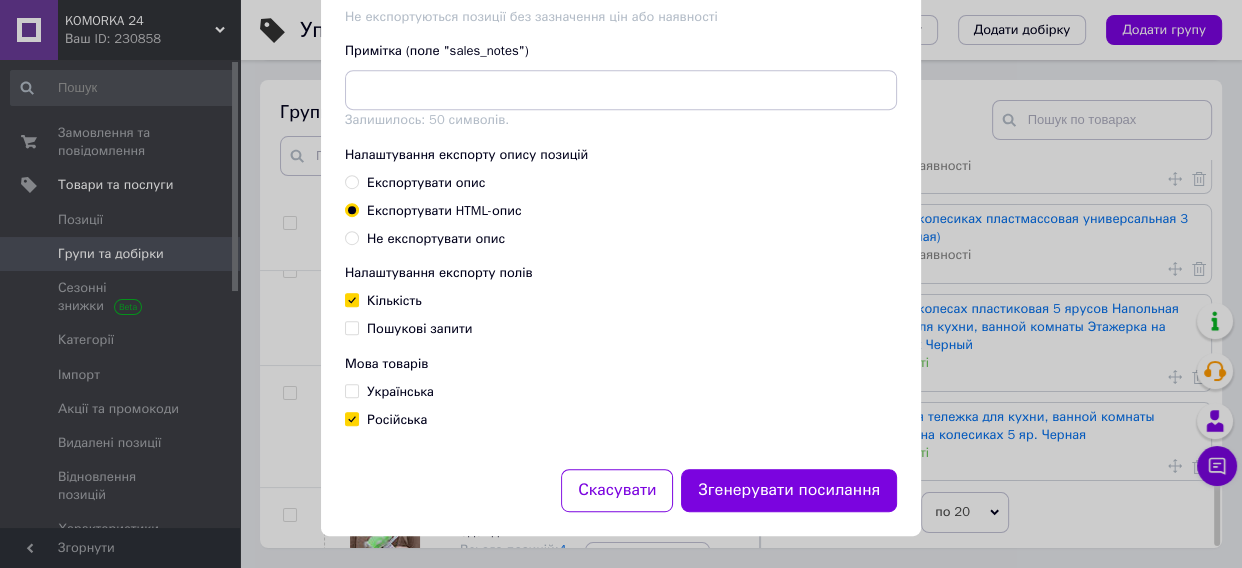 checkbox on "true" 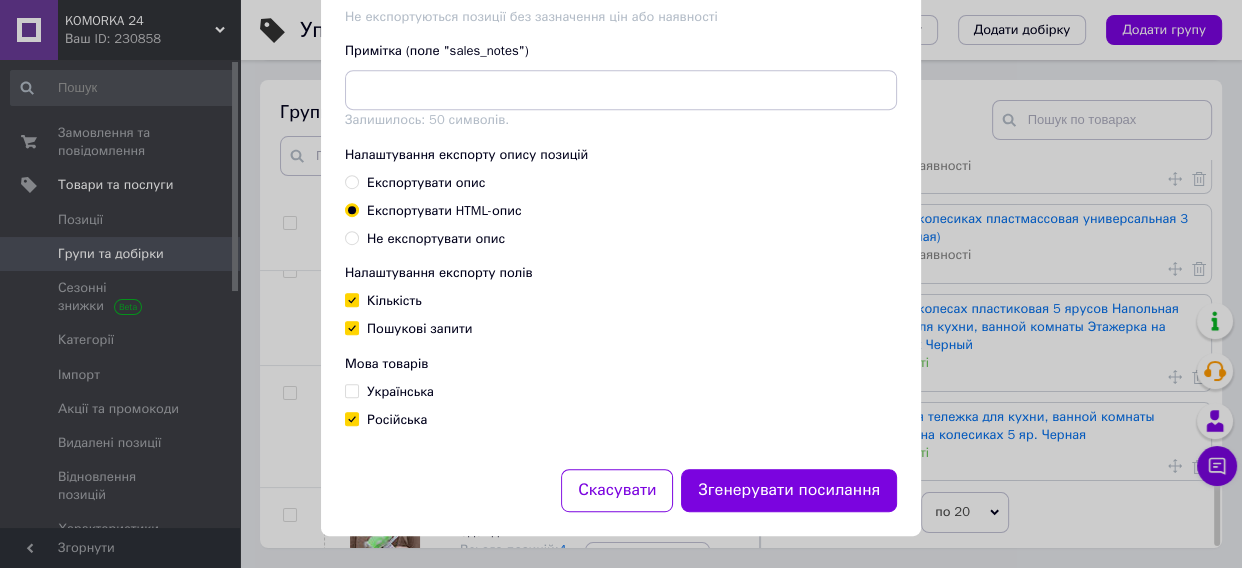 checkbox on "true" 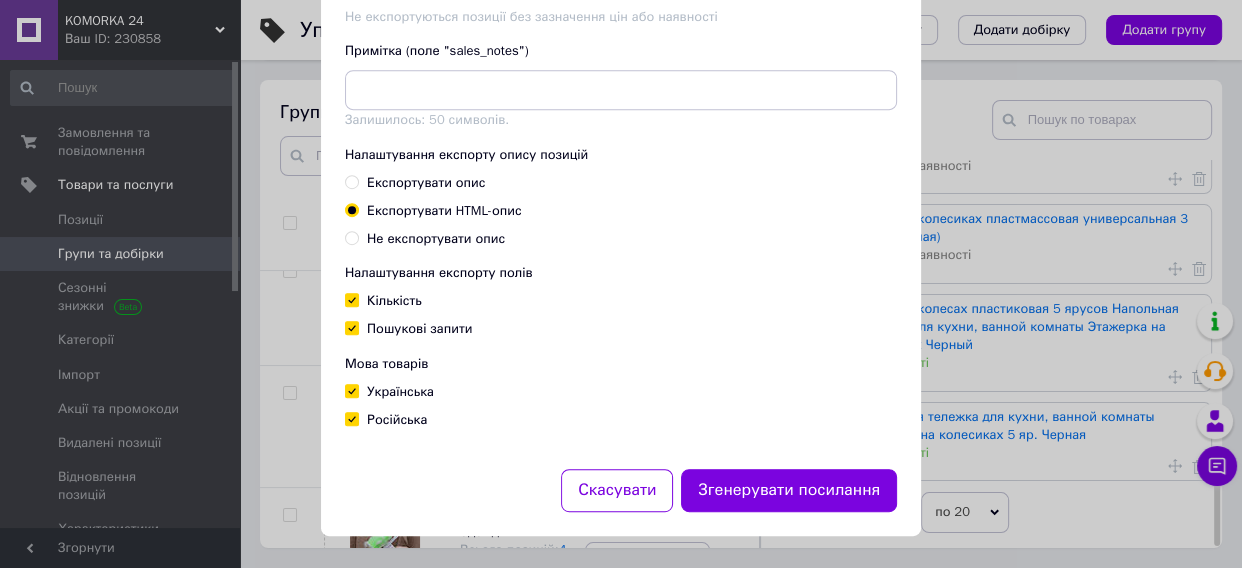 checkbox on "true" 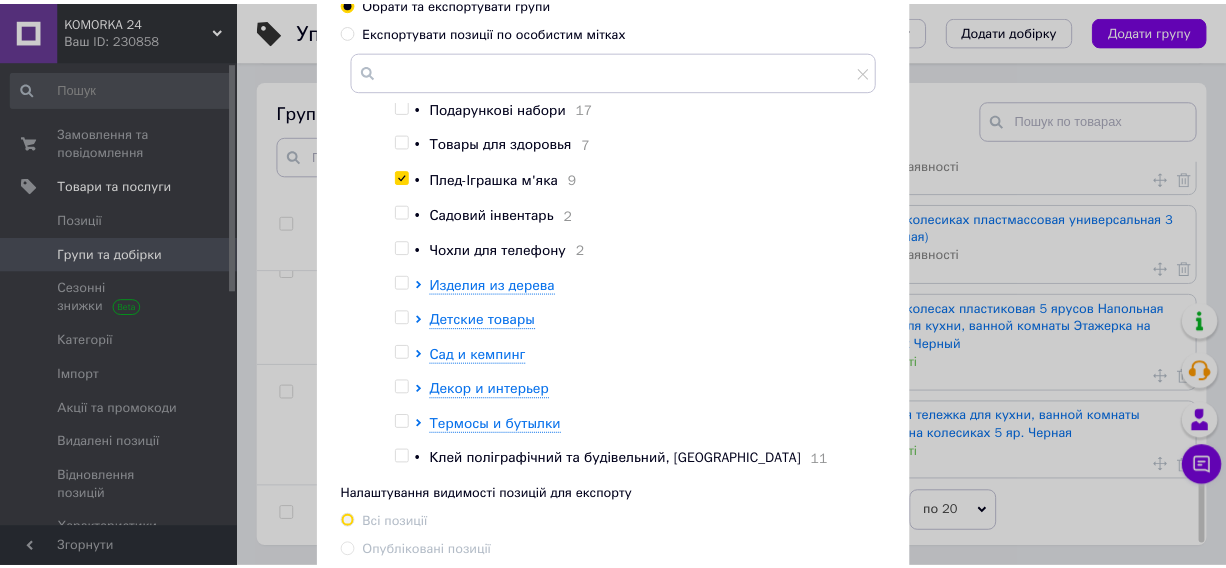 scroll, scrollTop: 0, scrollLeft: 0, axis: both 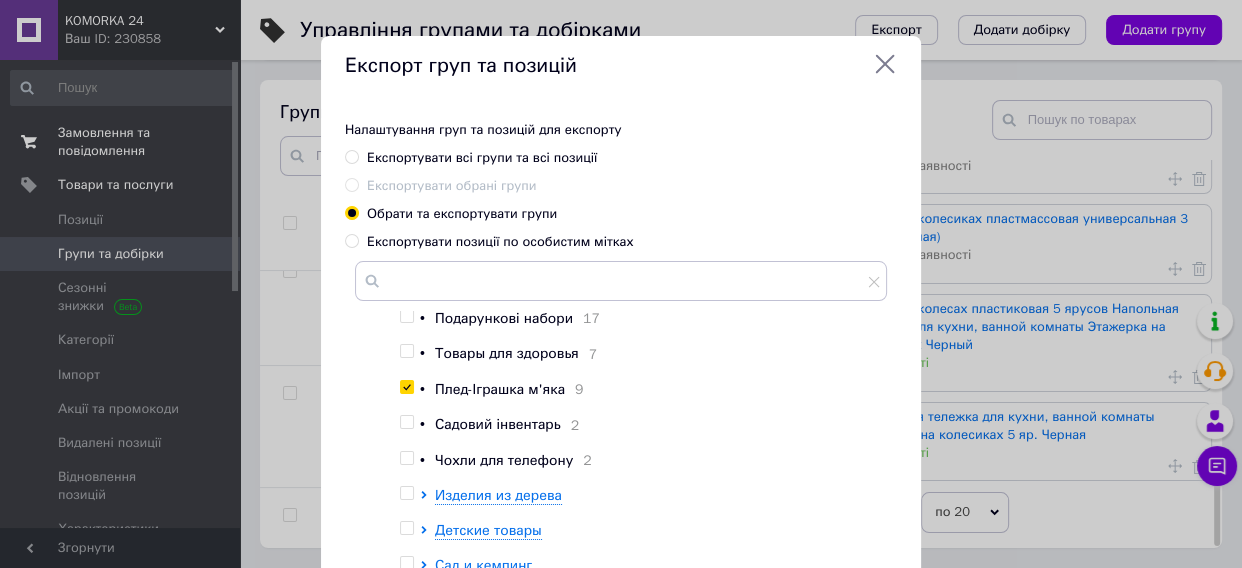 click 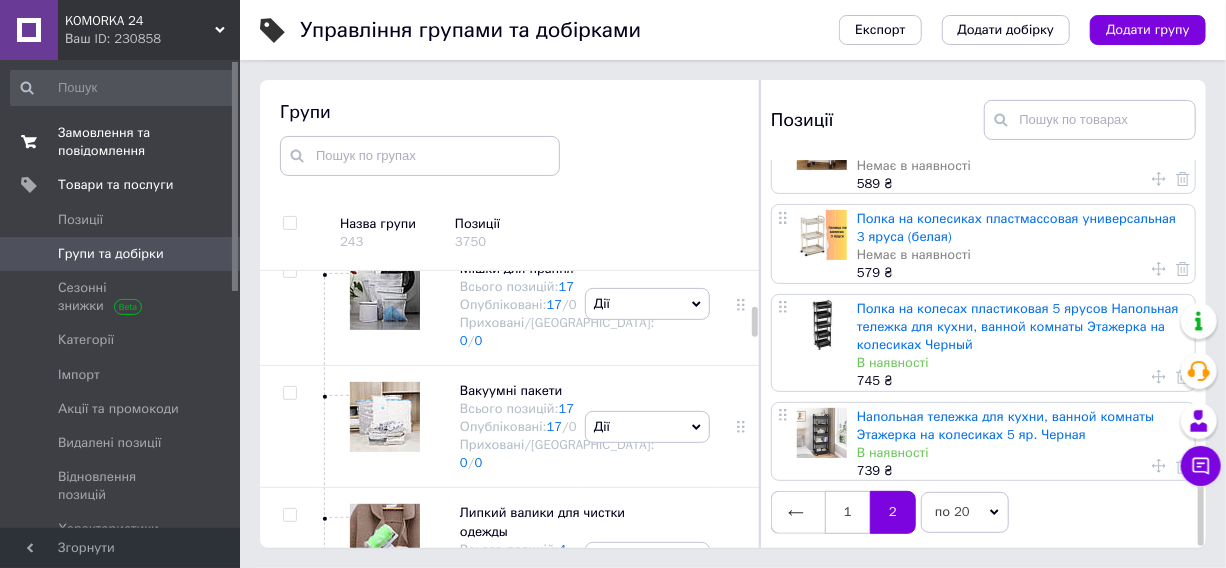 click on "Замовлення та повідомлення" at bounding box center (121, 142) 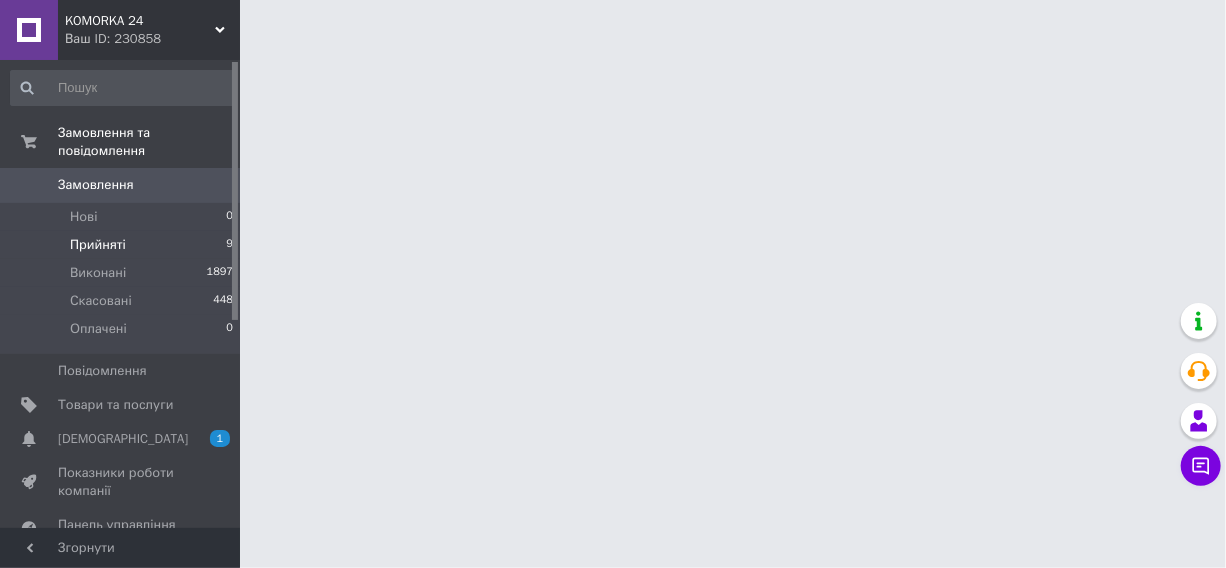 scroll, scrollTop: 0, scrollLeft: 0, axis: both 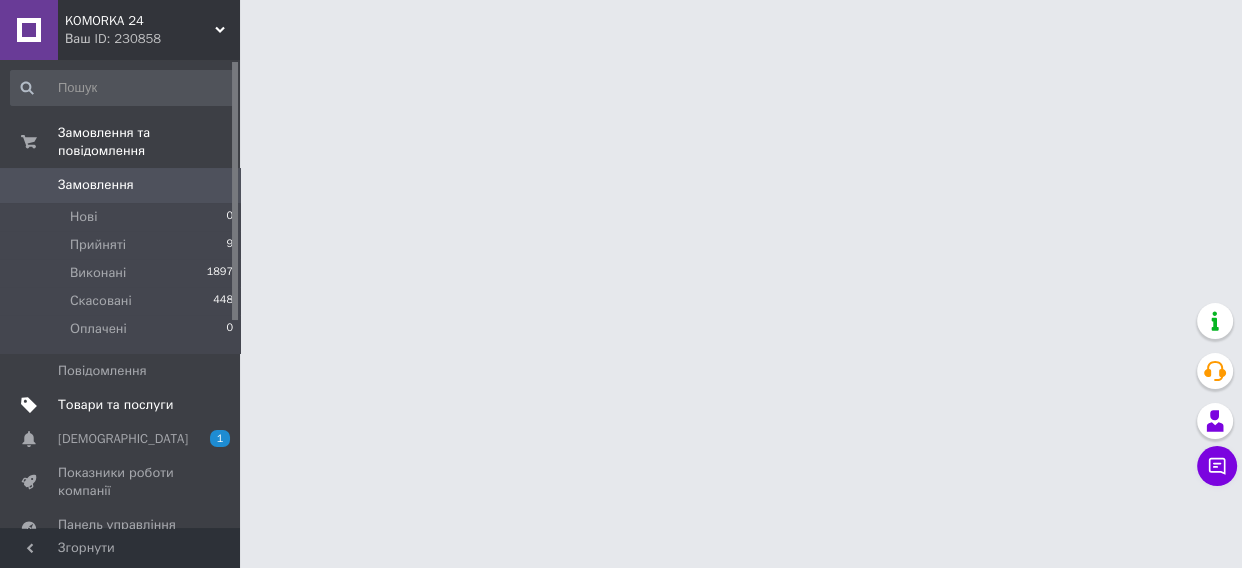 click on "Товари та послуги" at bounding box center (115, 405) 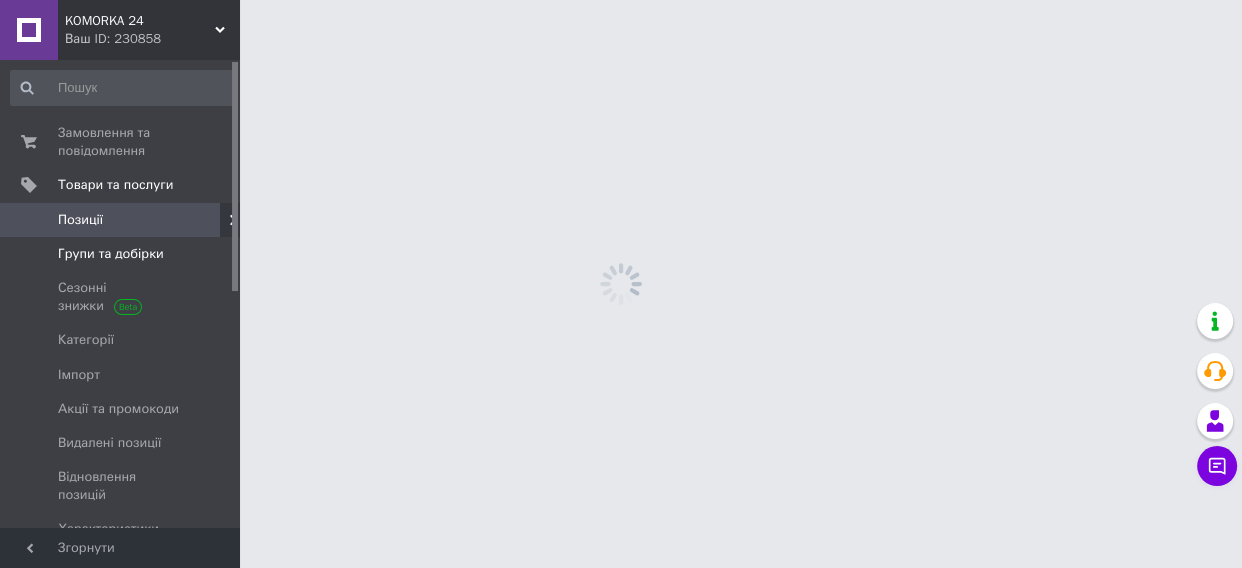 click on "Групи та добірки" at bounding box center [111, 254] 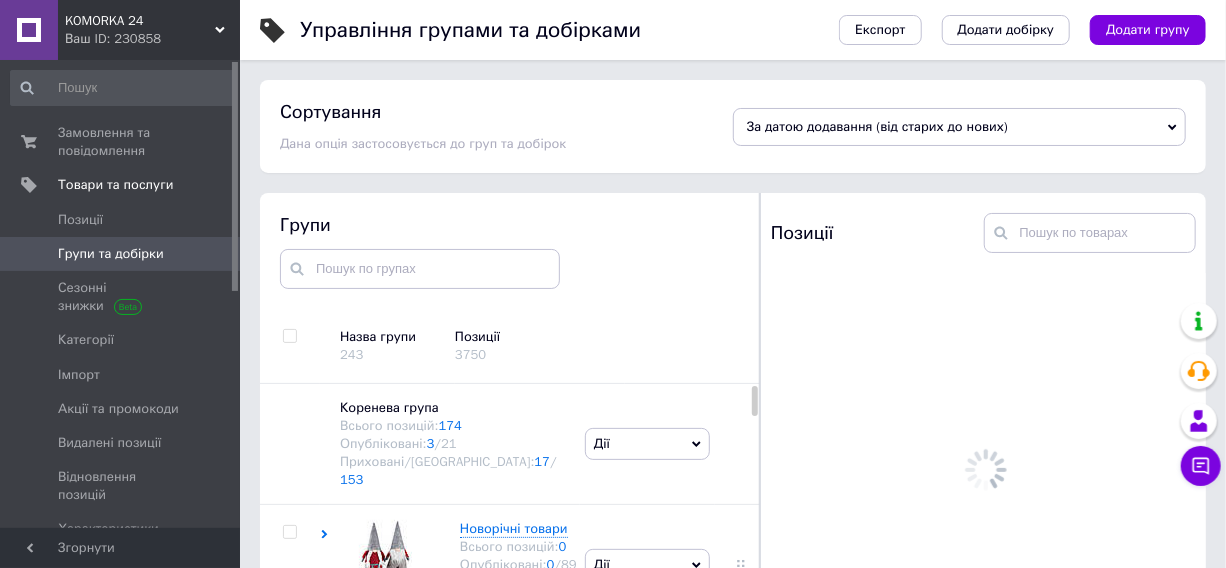 scroll, scrollTop: 113, scrollLeft: 0, axis: vertical 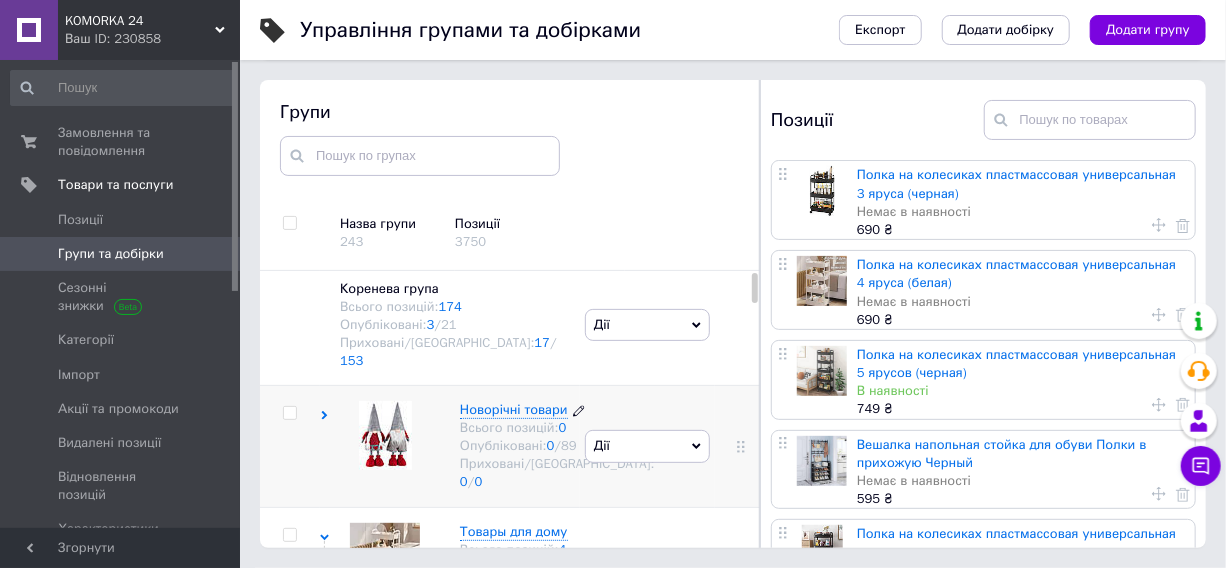 click on "Новорічні товари Всього позицій:  0 Опубліковані:  0  /  89 Приховані/Видалені:  0  /  0" at bounding box center [547, 446] 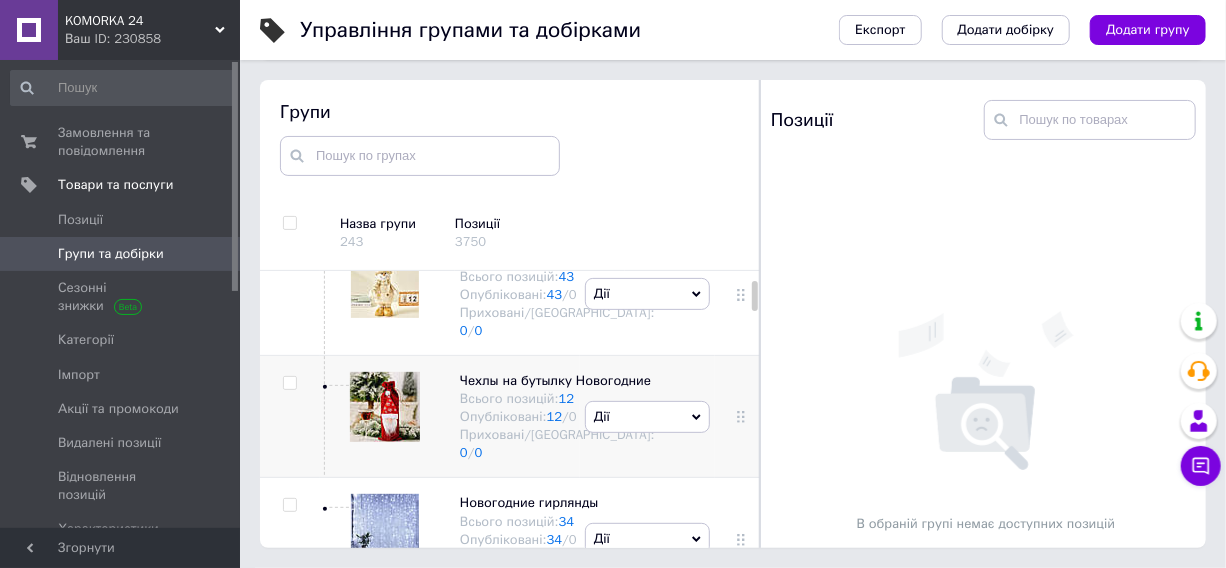 scroll, scrollTop: 279, scrollLeft: 0, axis: vertical 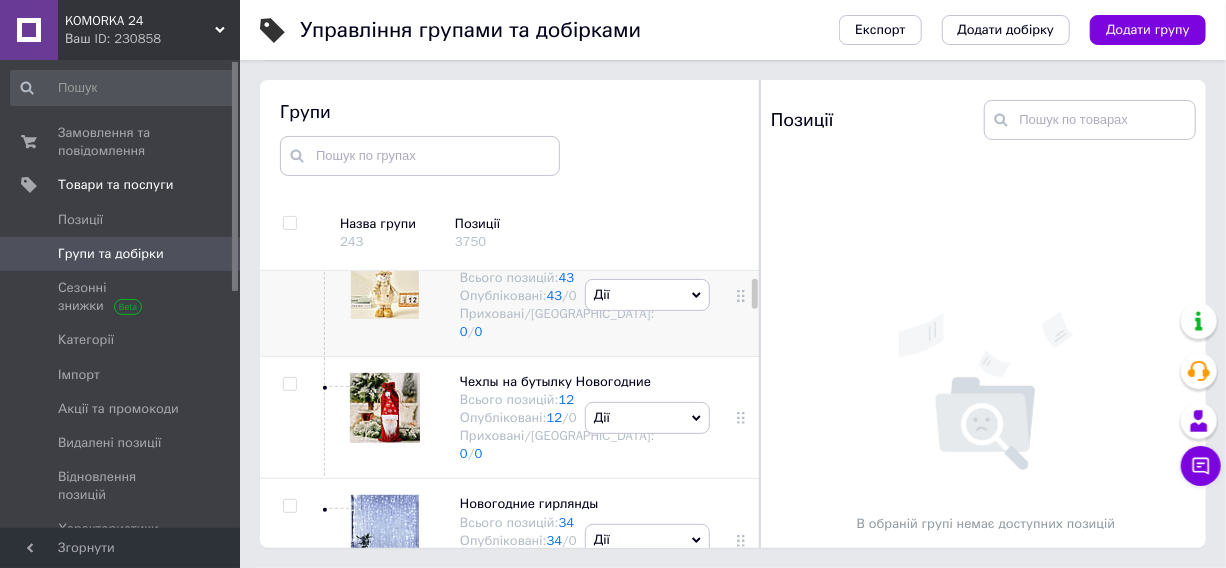 click on "Новогодние фигуры" at bounding box center (523, 259) 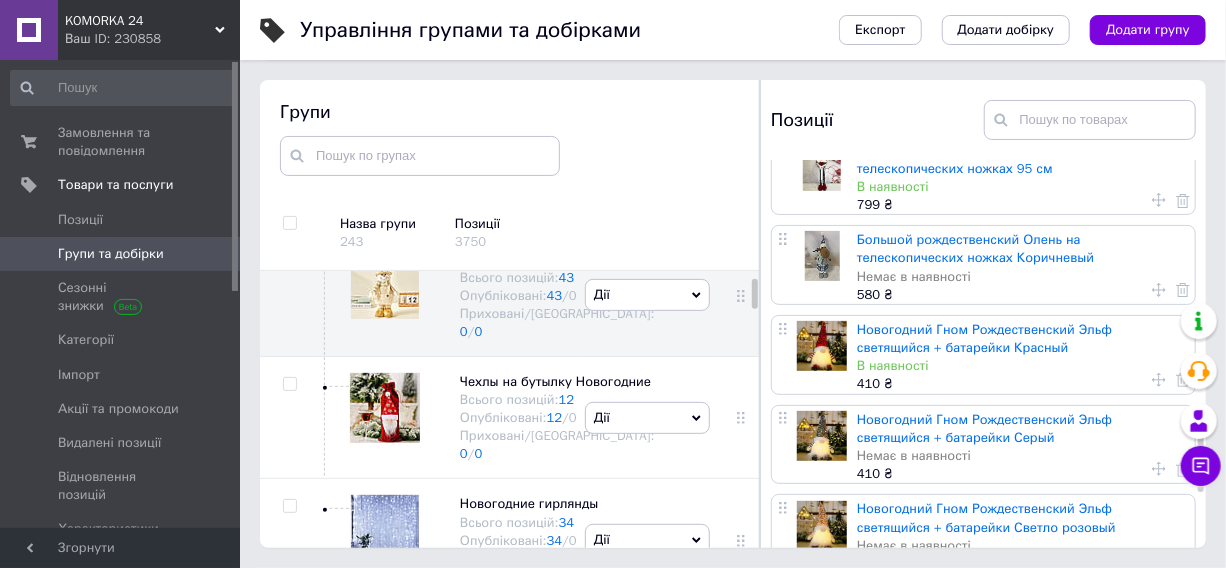 scroll, scrollTop: 1451, scrollLeft: 0, axis: vertical 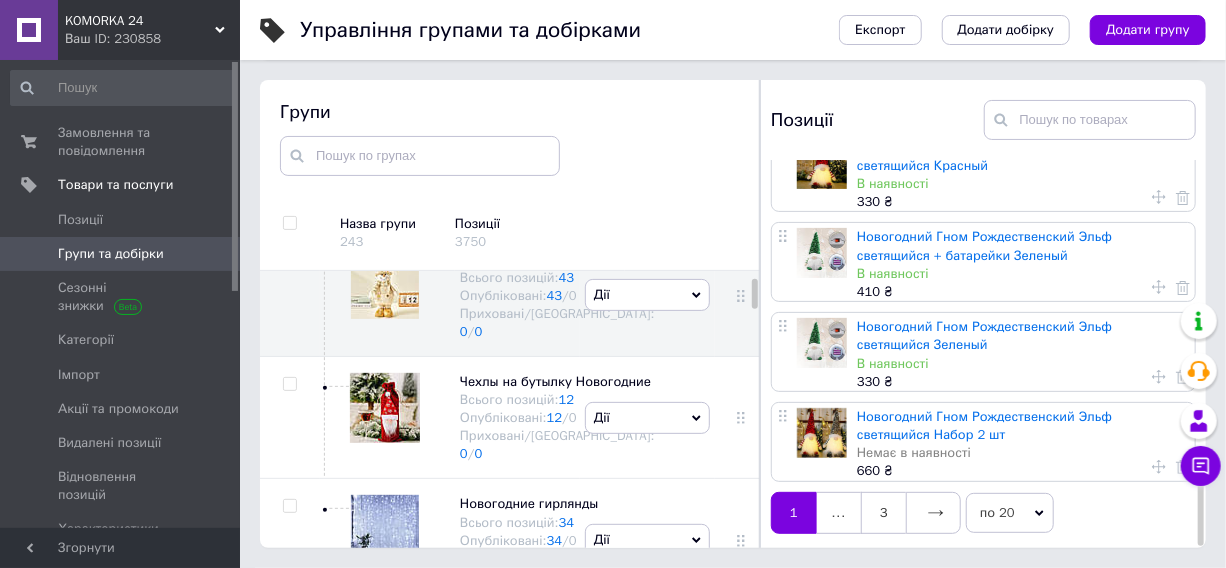 click 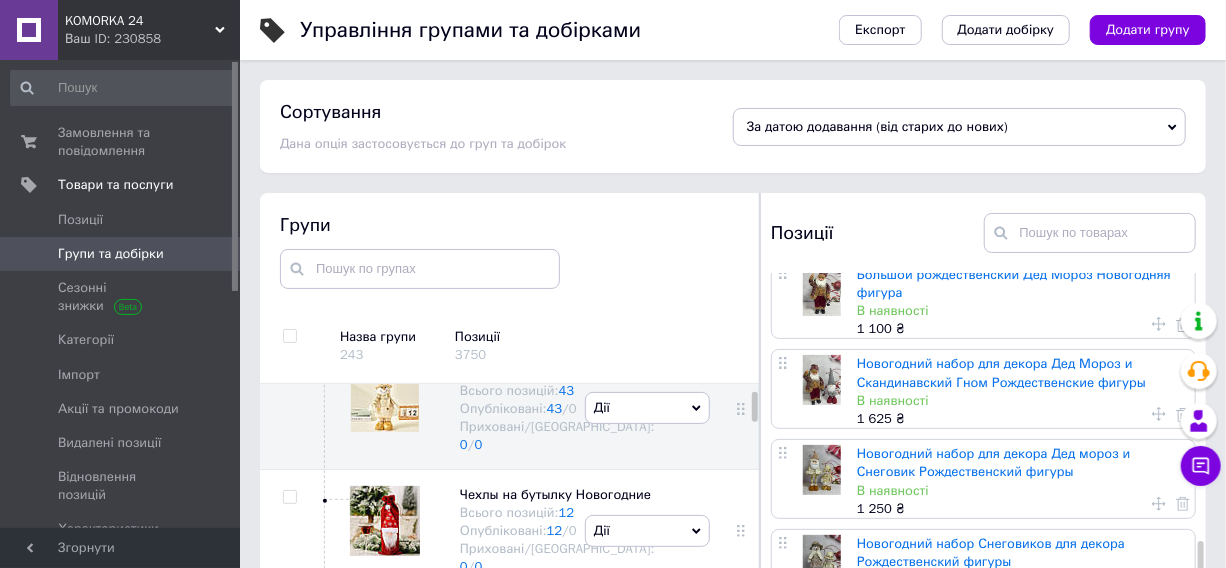 scroll, scrollTop: 1466, scrollLeft: 0, axis: vertical 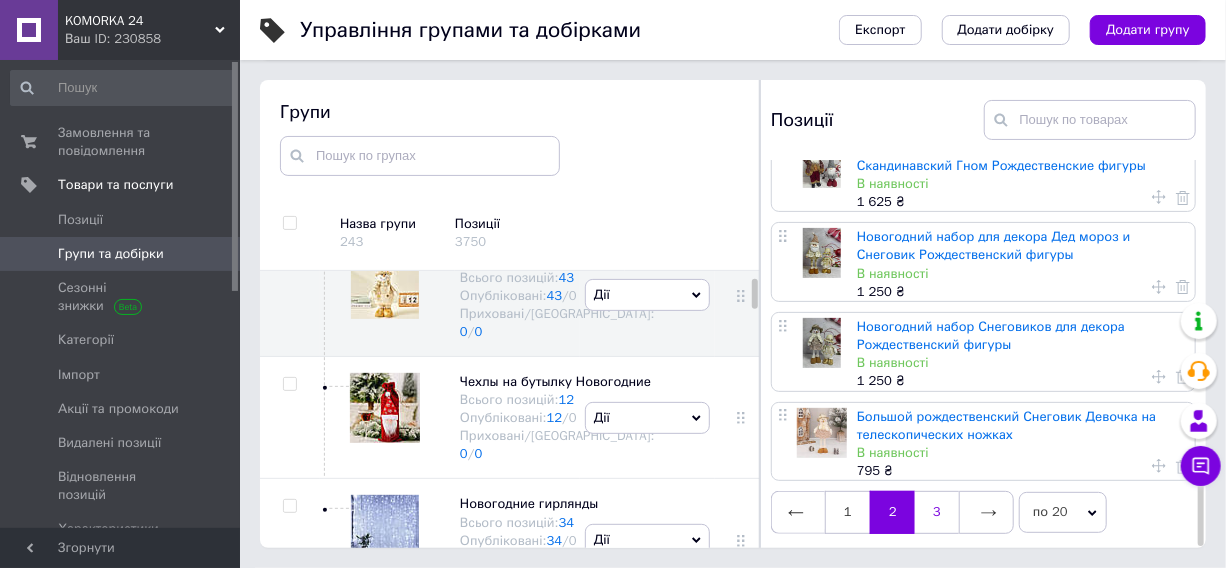 click on "3" at bounding box center (937, 512) 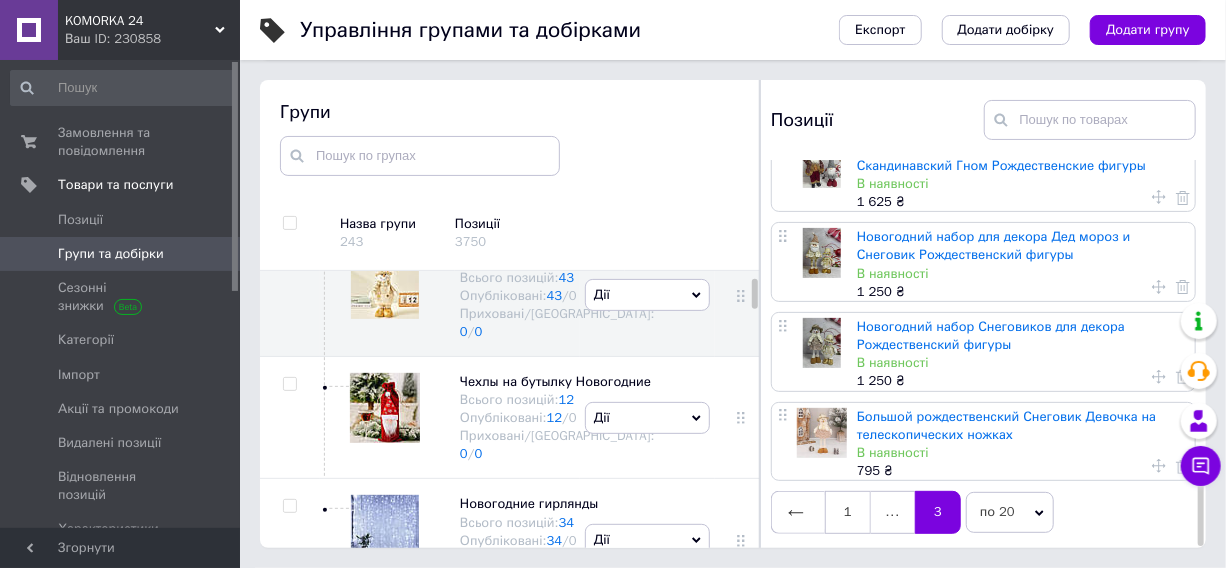 scroll, scrollTop: 0, scrollLeft: 0, axis: both 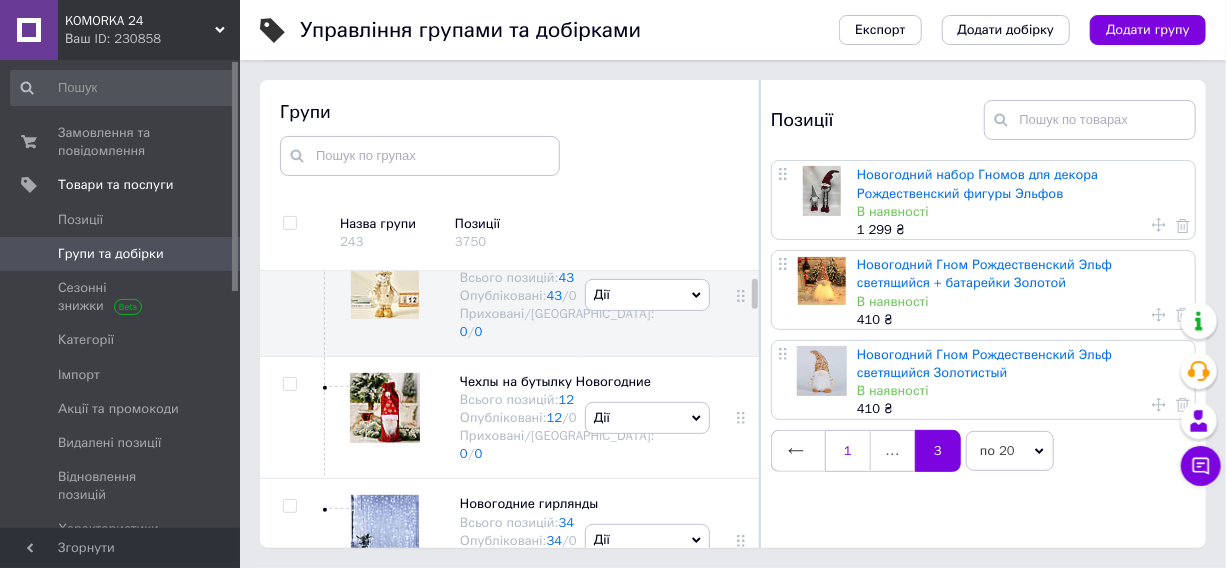 click on "1" at bounding box center (848, 451) 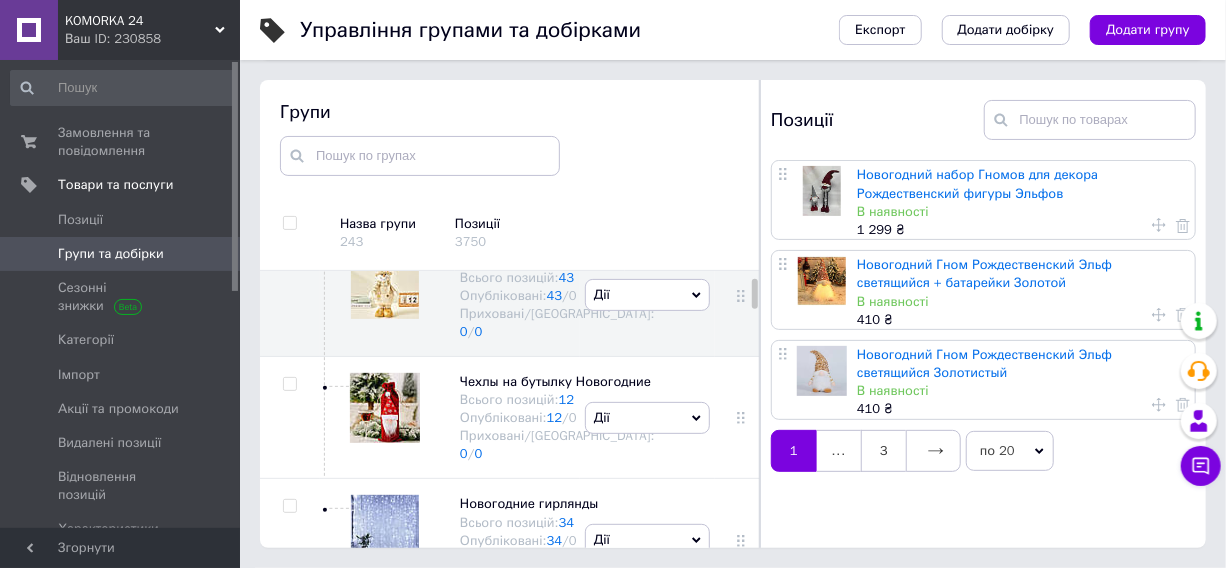 scroll, scrollTop: 0, scrollLeft: 0, axis: both 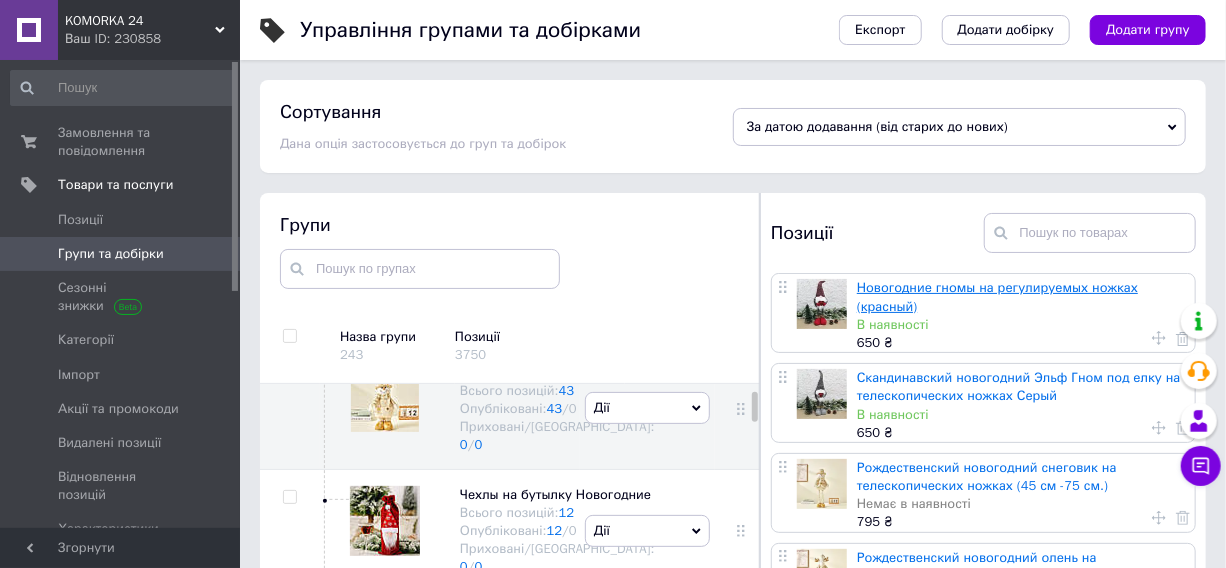 click on "Новогодние гномы на регулируемых ножках (красный)" at bounding box center [997, 296] 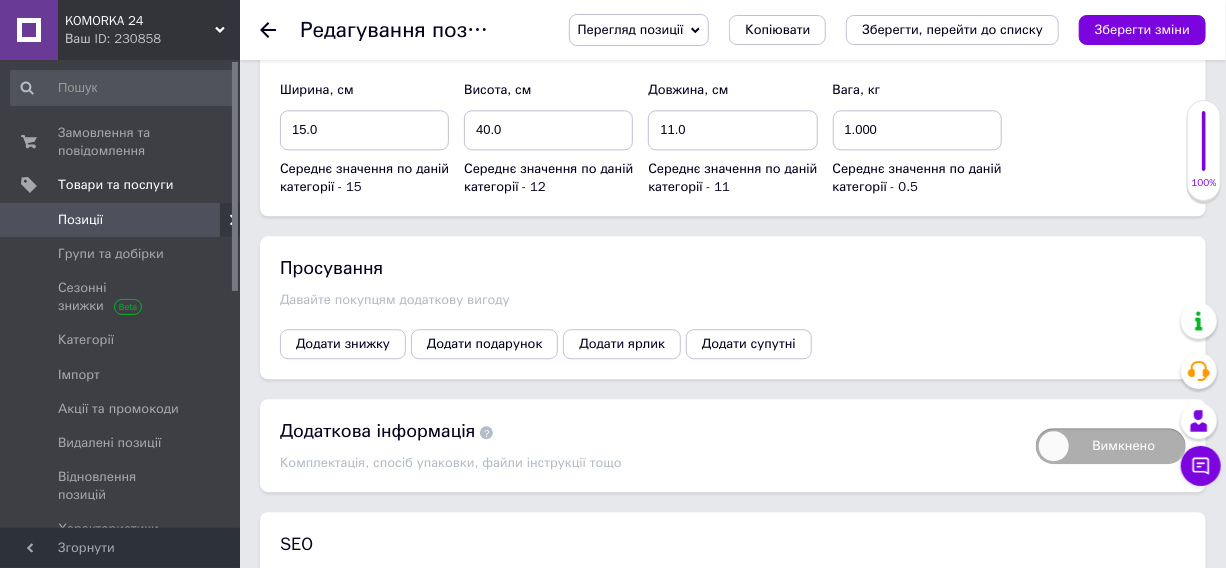 scroll, scrollTop: 2181, scrollLeft: 0, axis: vertical 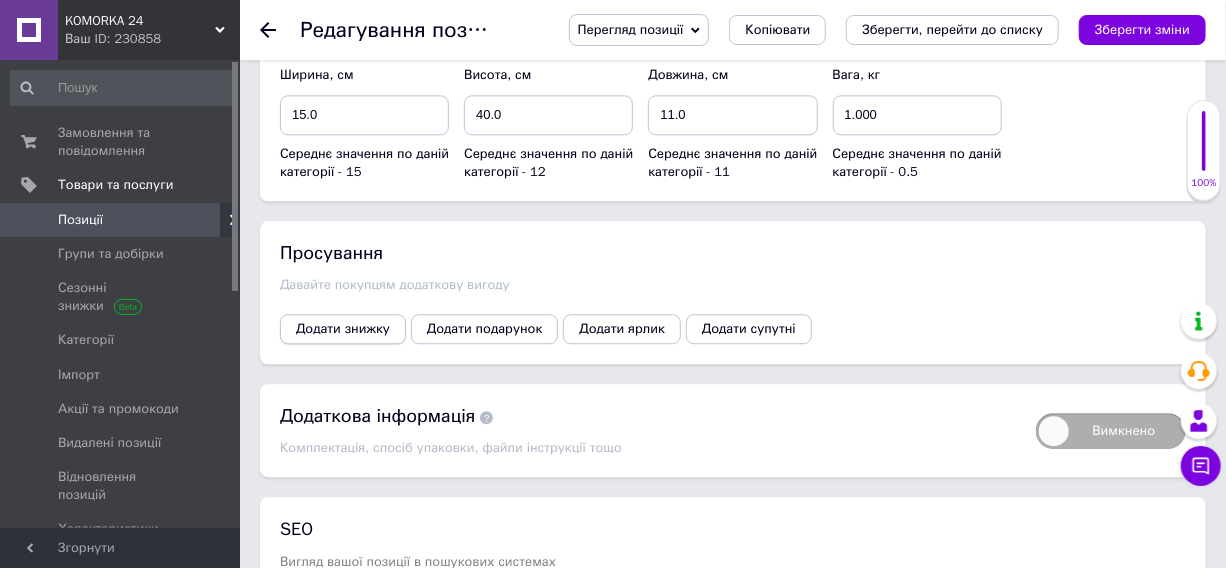 click on "Додати знижку" at bounding box center (343, 329) 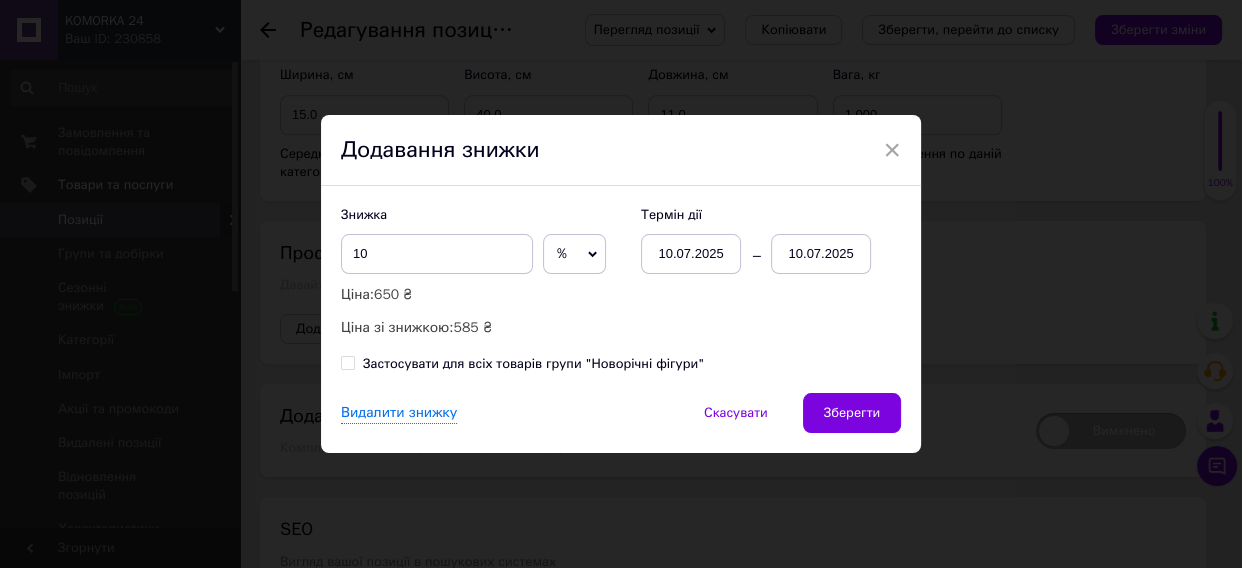 click on "10.07.2025" at bounding box center (821, 254) 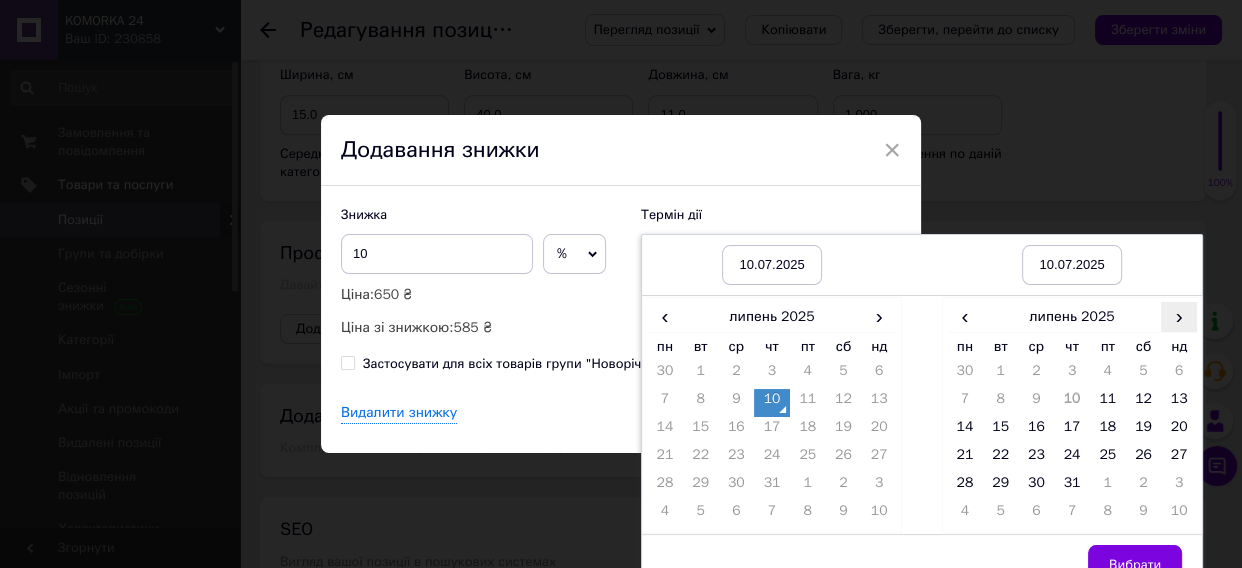 click on "›" at bounding box center [1179, 316] 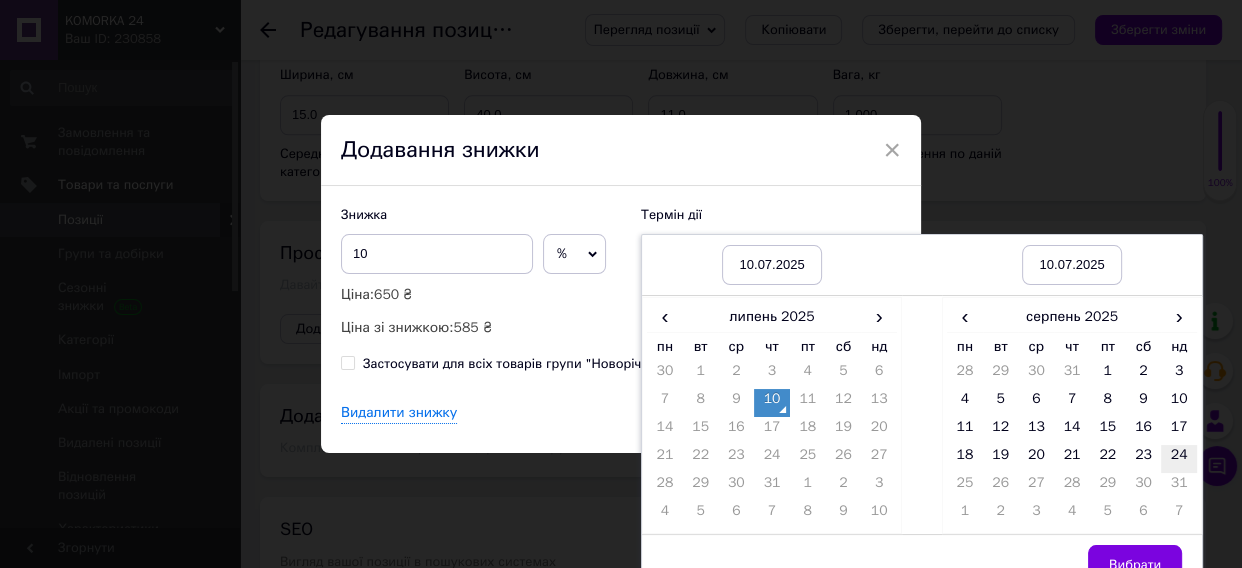 click on "24" at bounding box center (1179, 459) 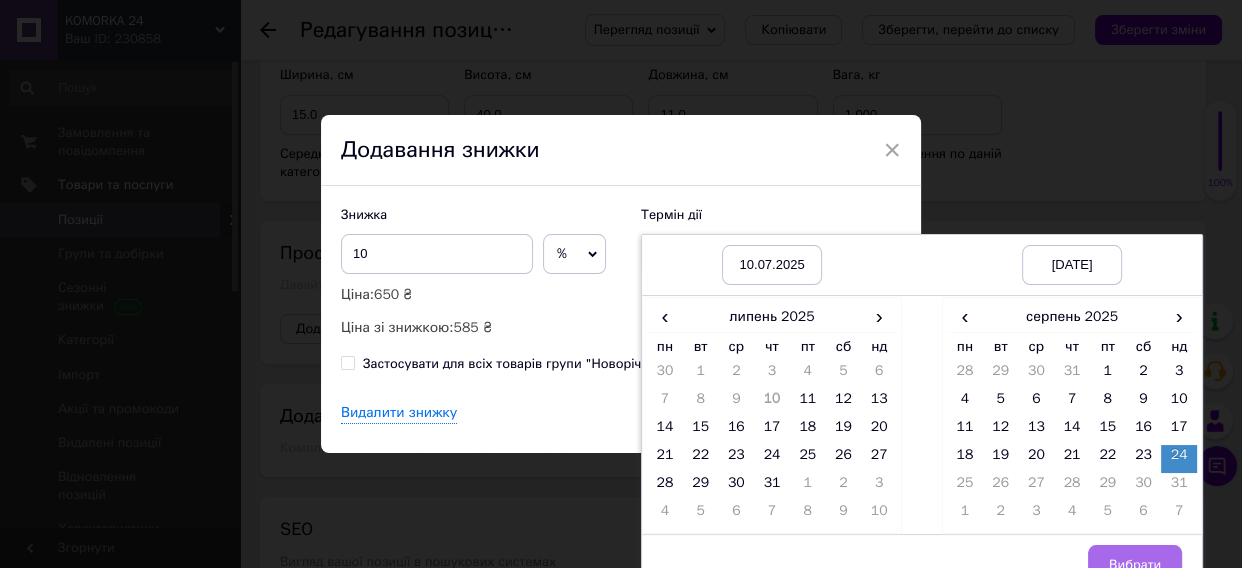 click on "Вибрати" at bounding box center (1135, 565) 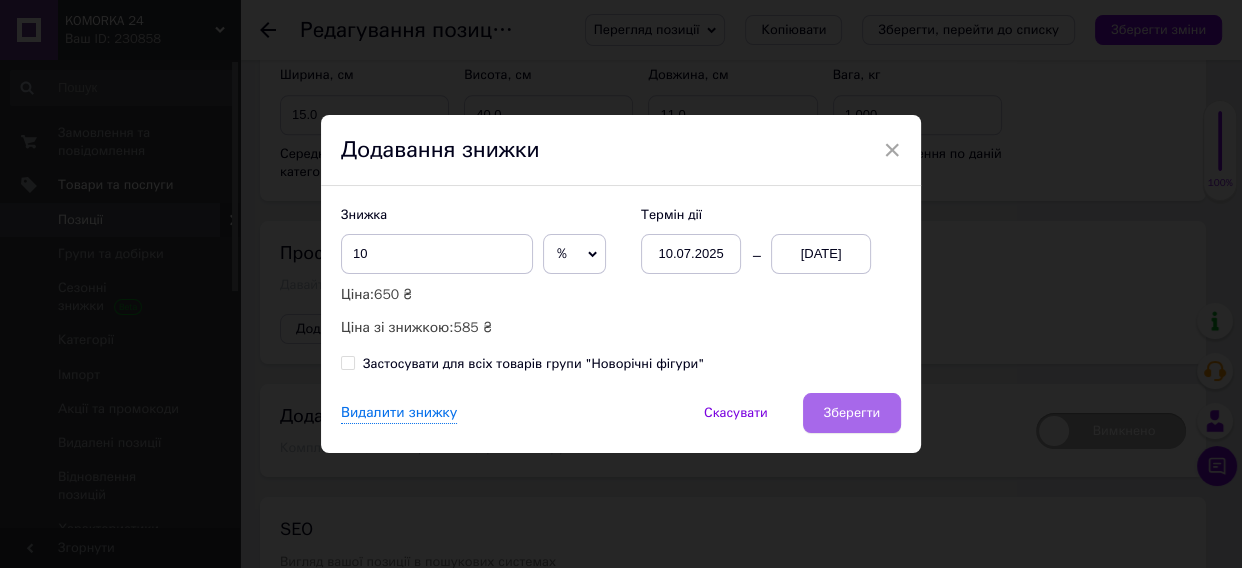 click on "Зберегти" at bounding box center (852, 413) 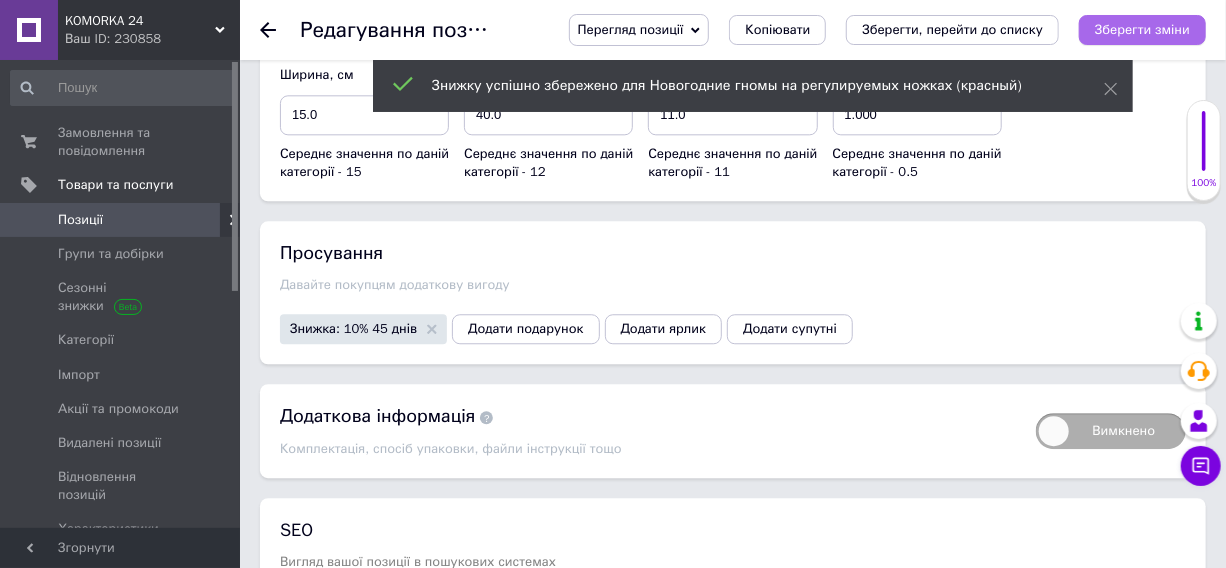 click on "Зберегти зміни" at bounding box center (1142, 29) 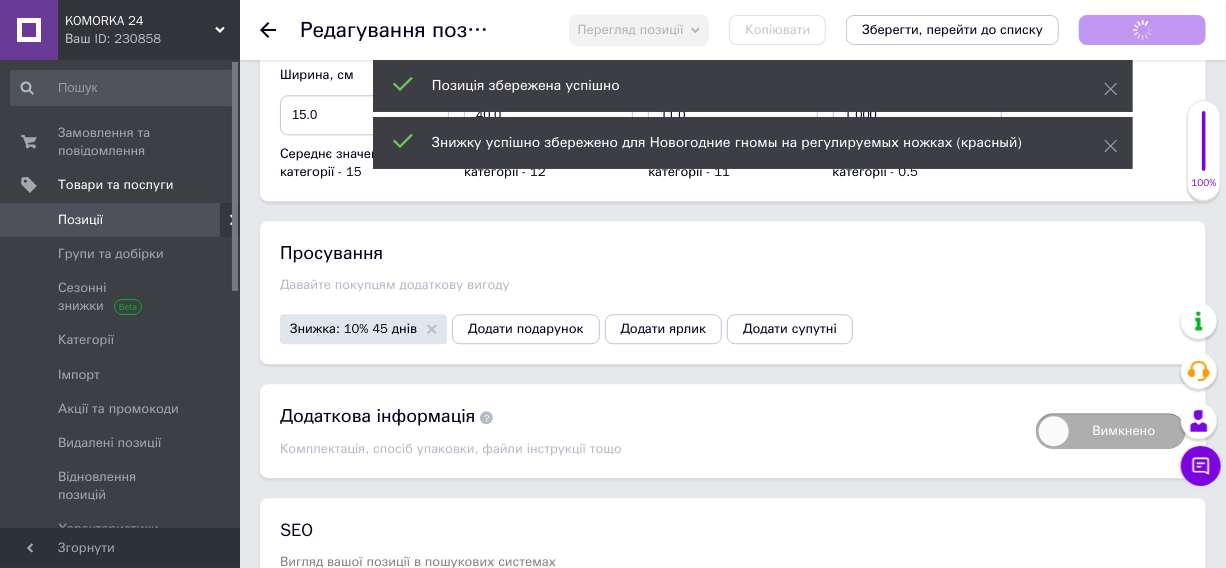 click at bounding box center [280, 30] 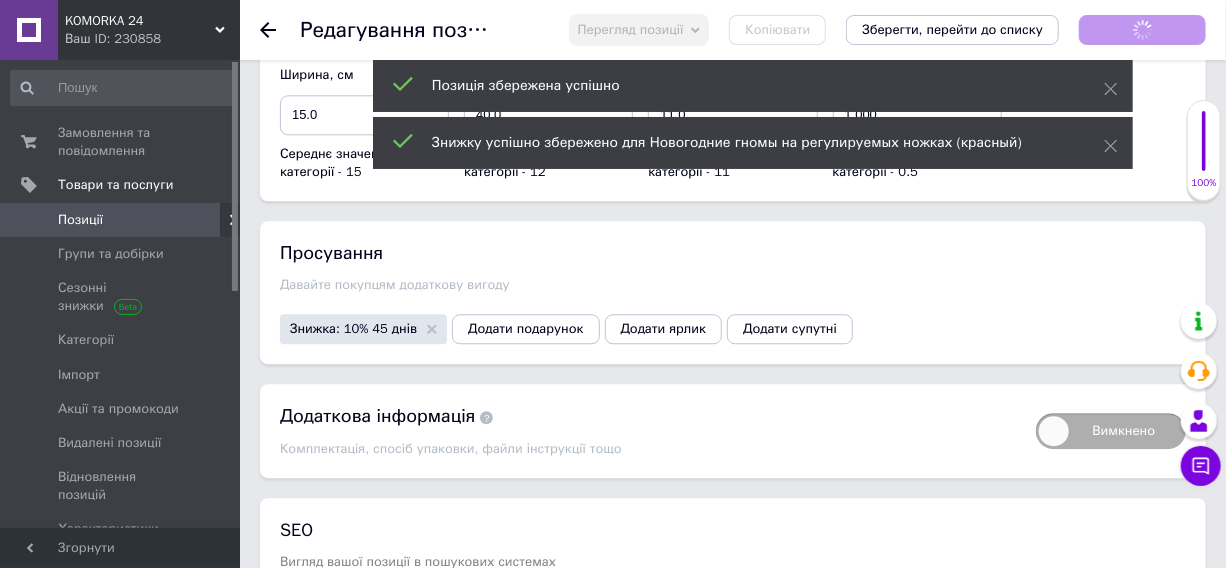 click on "Редагування позиції: Новогодние гномы на регулируемых ножках (красный) Перегляд позиції Зберегти та переглянути на сайті Зберегти та переглянути на маркетплейсі [DOMAIN_NAME] Копіювати Зберегти, перейти до списку Зберегти зміни" at bounding box center [733, 30] 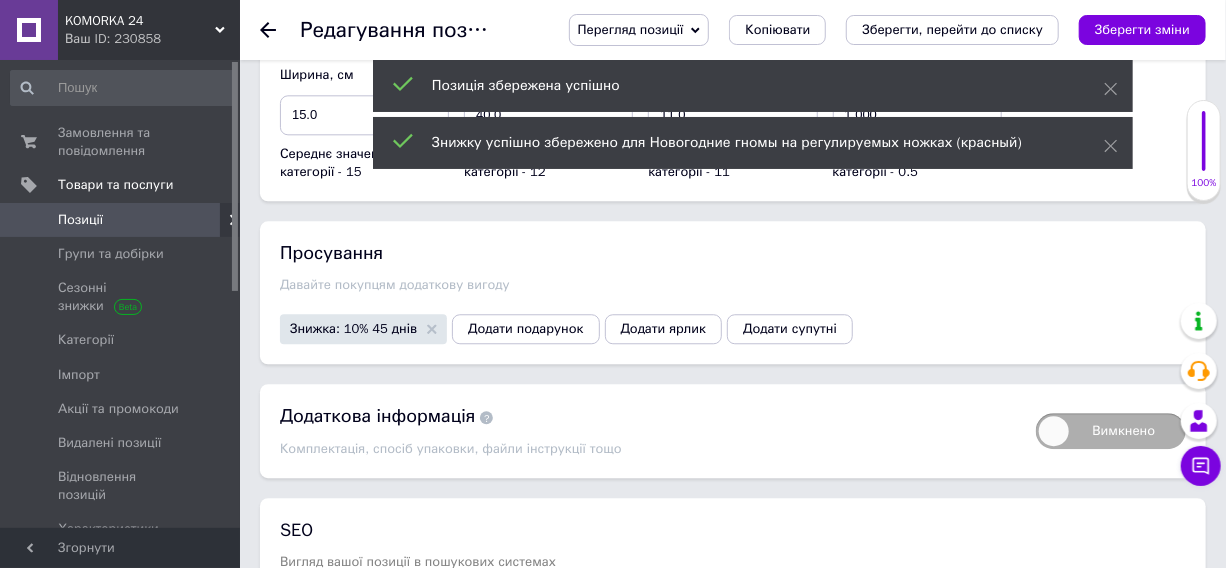 click 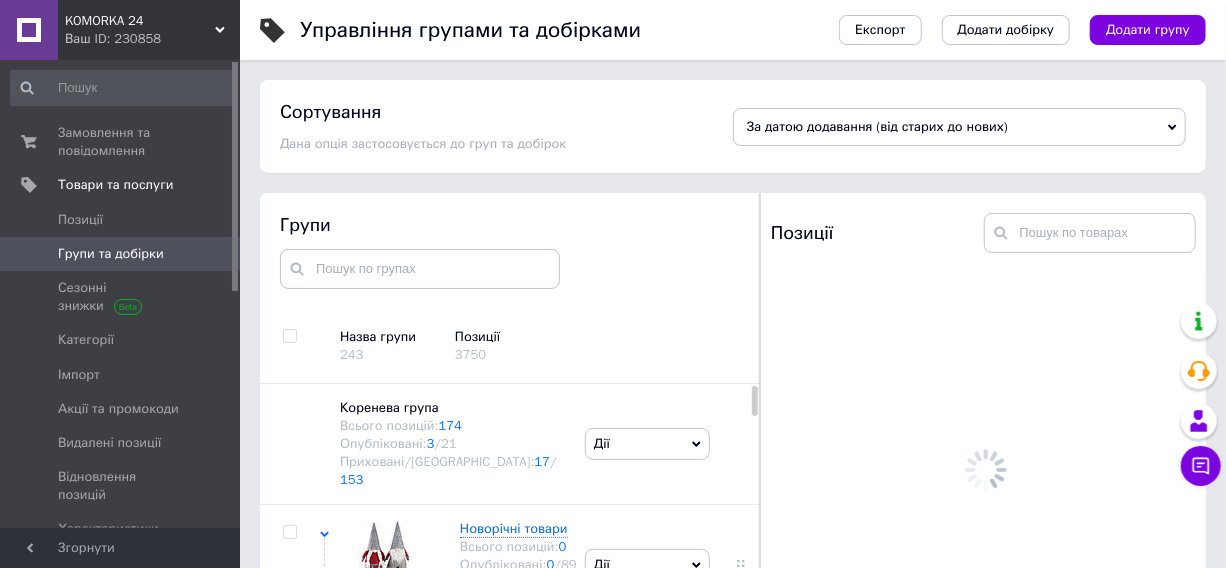 scroll, scrollTop: 113, scrollLeft: 0, axis: vertical 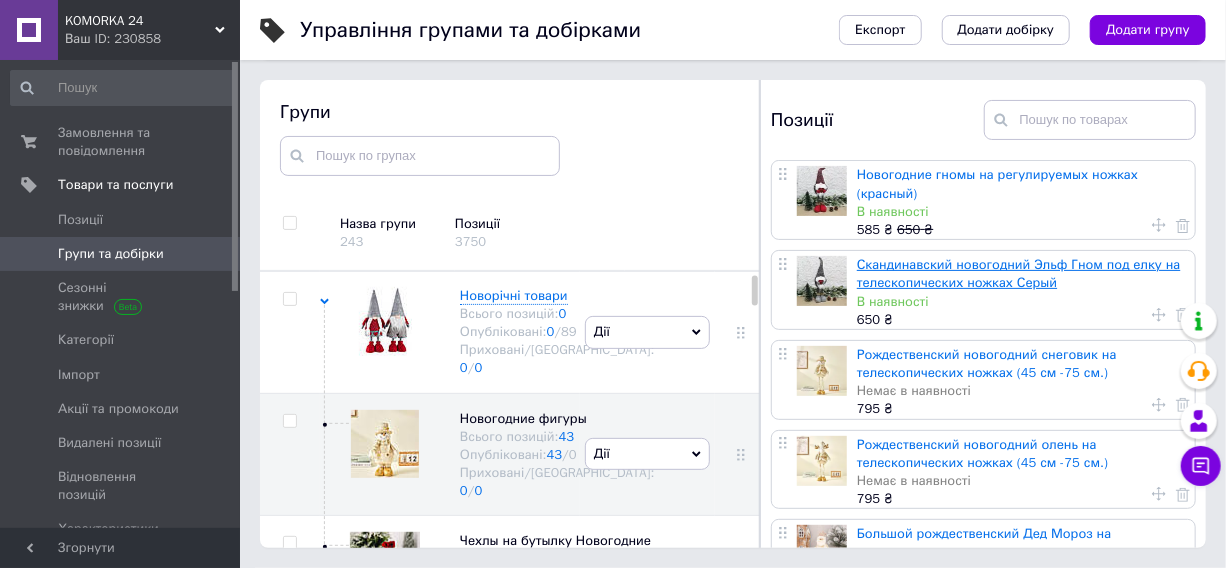 click on "Скандинавский новогодний Эльф Гном под елку на телескопических ножках Серый" at bounding box center (1019, 273) 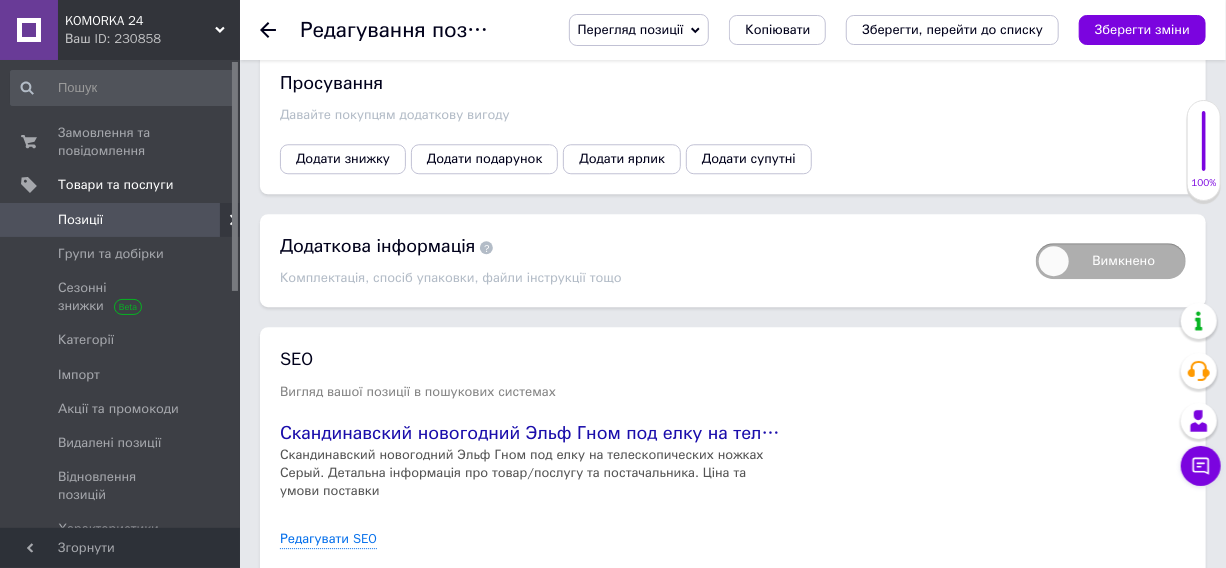 scroll, scrollTop: 2272, scrollLeft: 0, axis: vertical 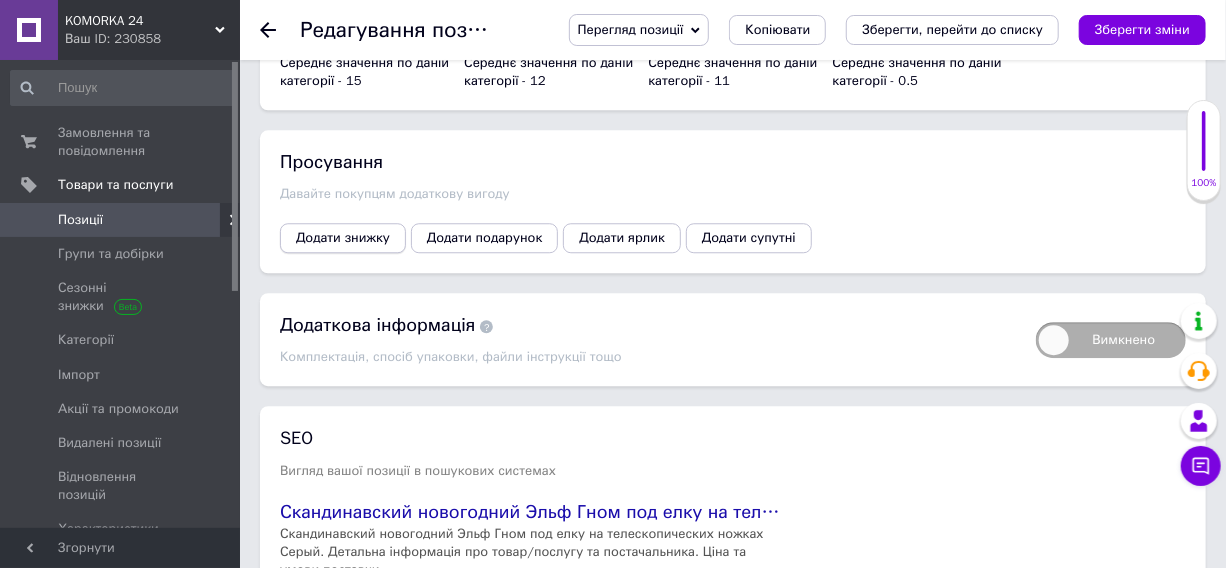 click on "Додати знижку" at bounding box center [343, 238] 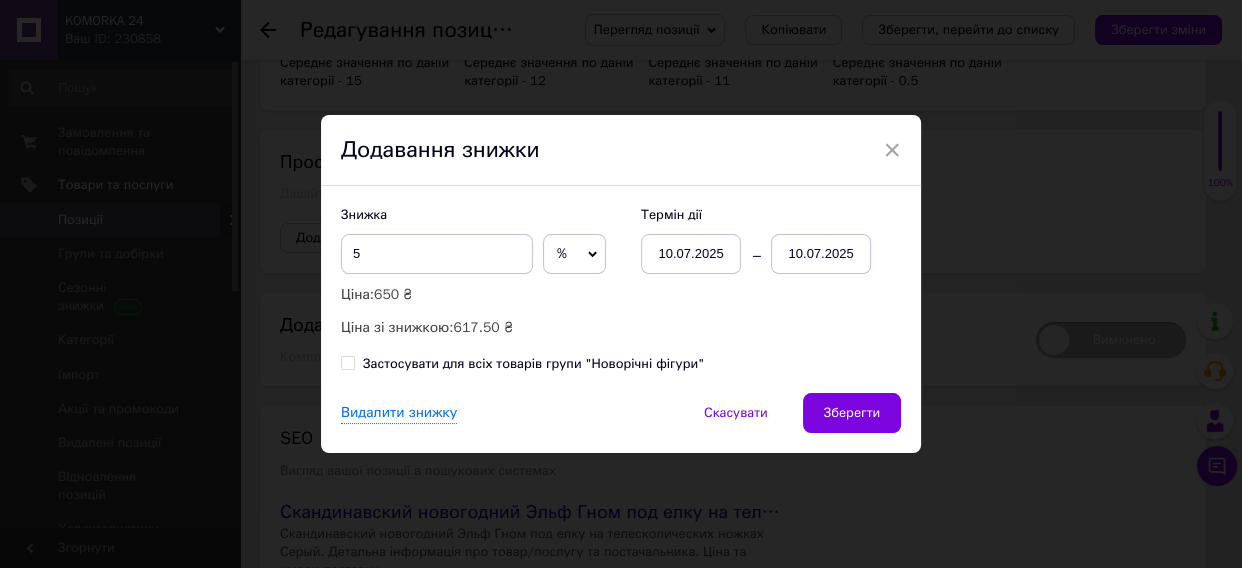 click on "10.07.2025" at bounding box center [821, 254] 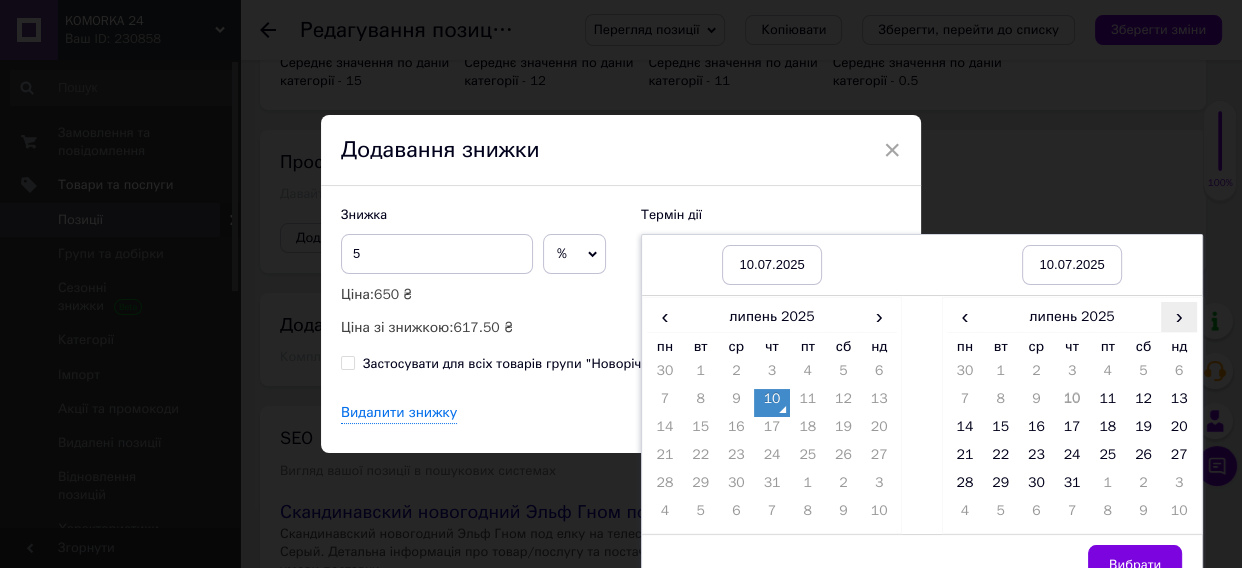 click on "›" at bounding box center (1179, 316) 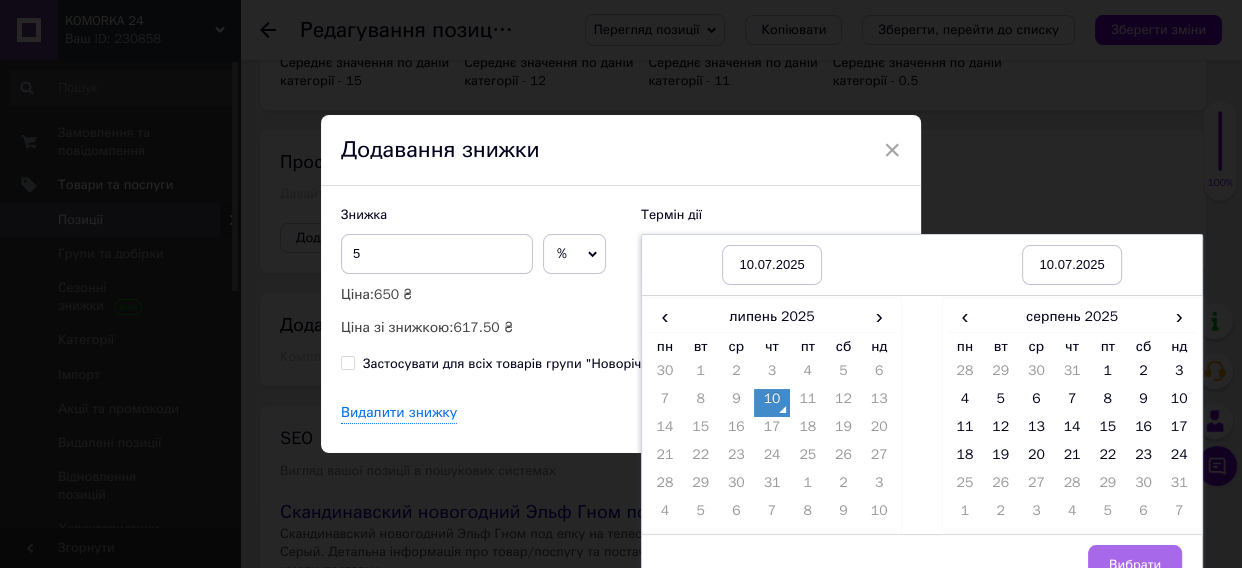 click on "24" at bounding box center [1179, 459] 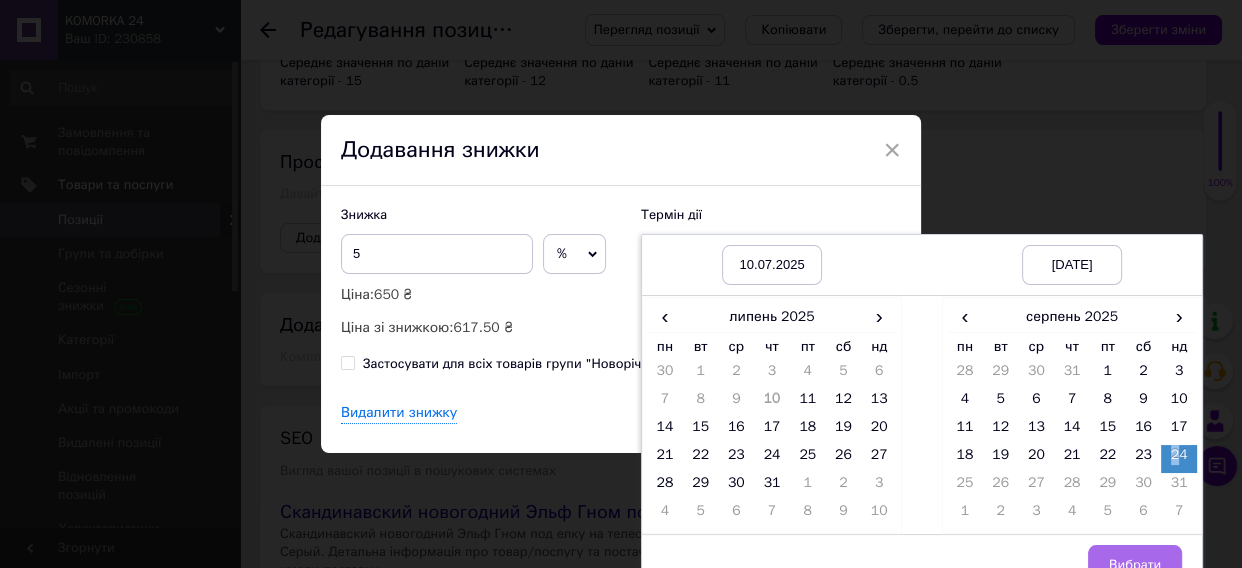 click on "Вибрати" at bounding box center (1135, 565) 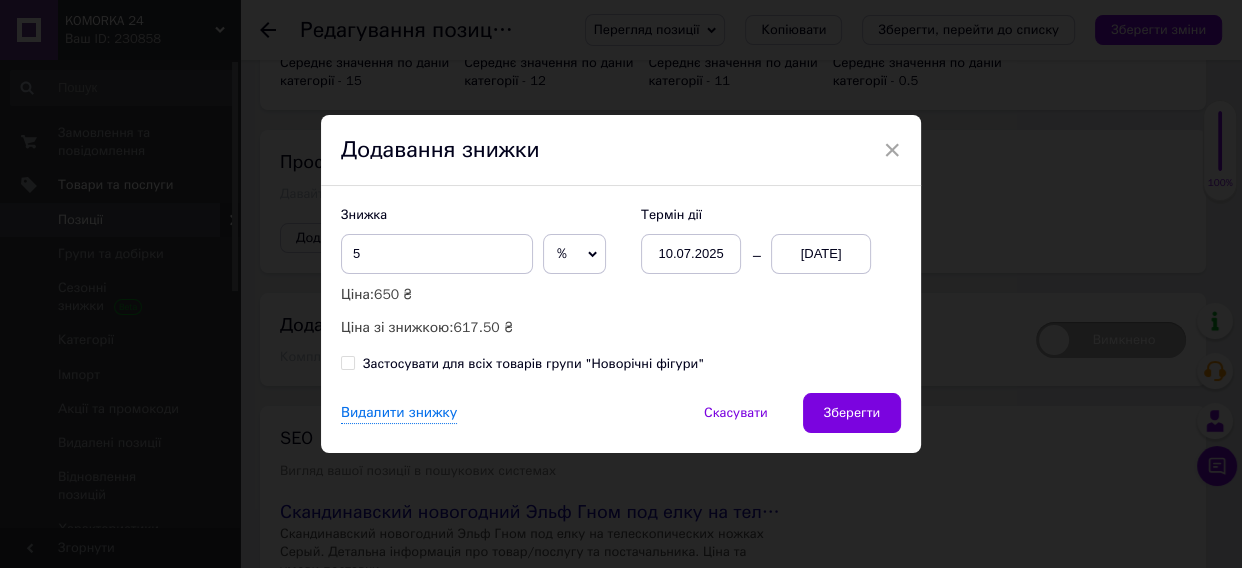 click on "%" at bounding box center [574, 254] 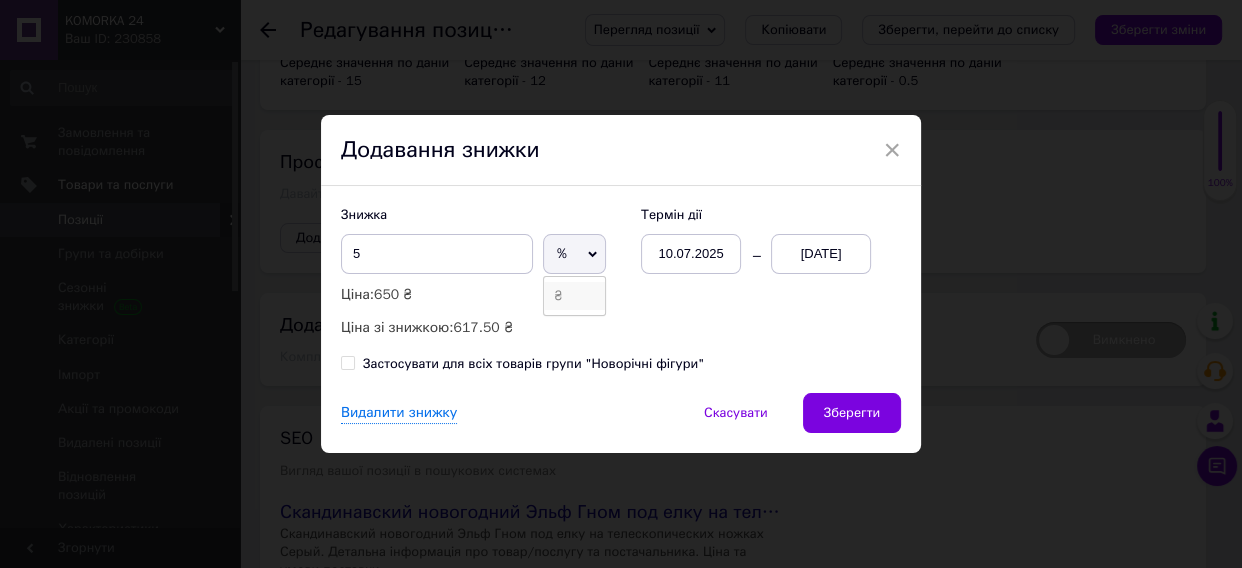 click on "₴" at bounding box center [574, 296] 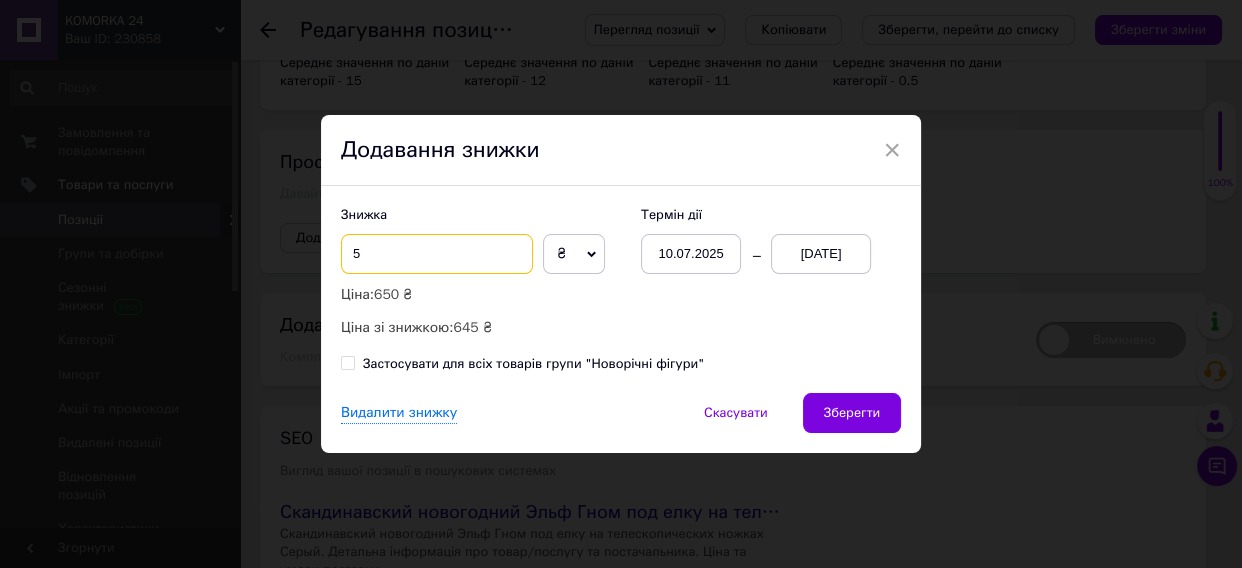 click on "5" at bounding box center (437, 254) 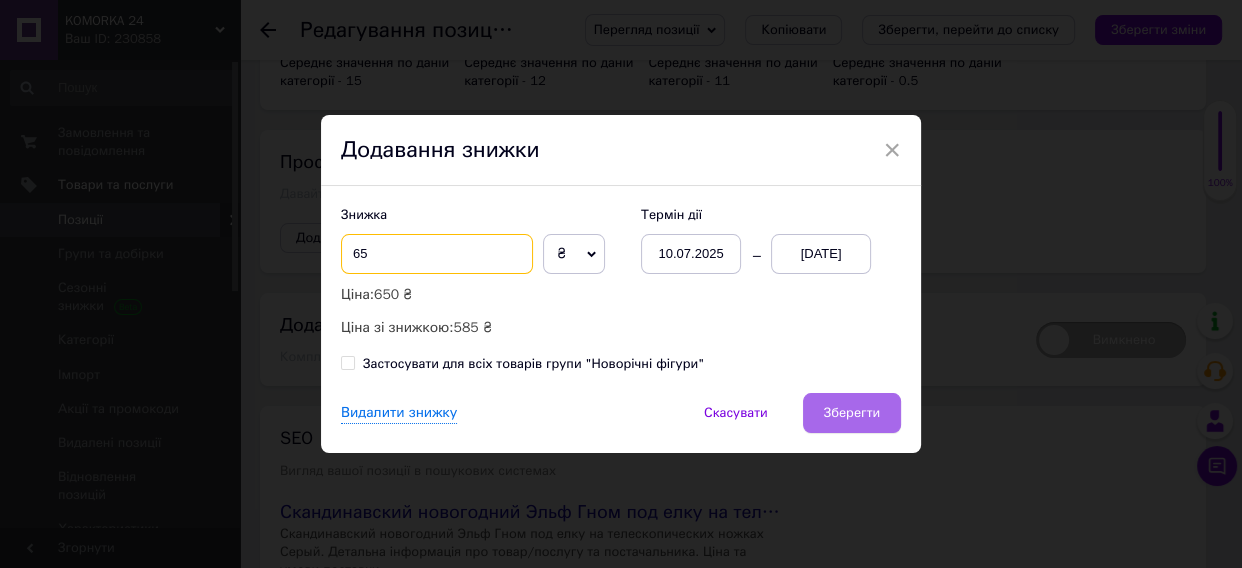 type on "65" 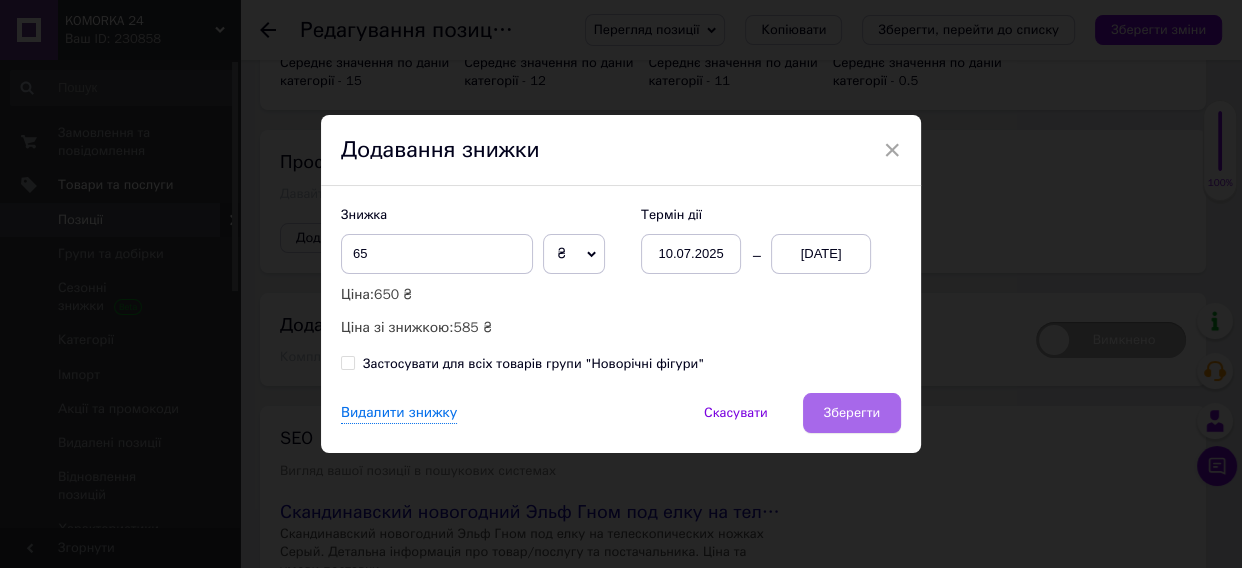 click on "Зберегти" at bounding box center [852, 413] 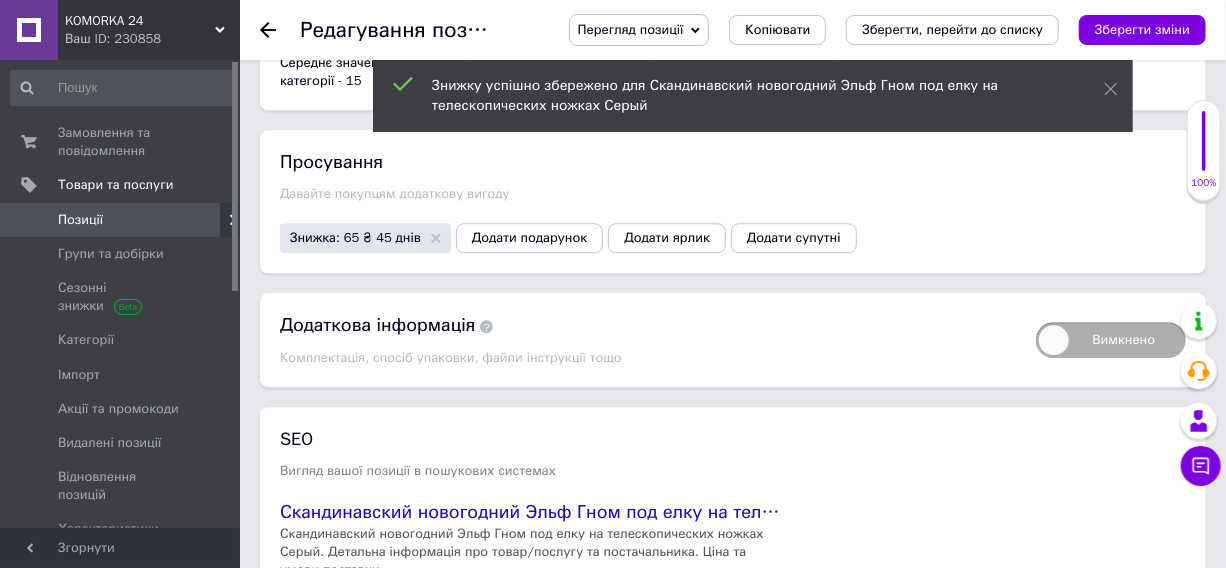 click on "Зберегти зміни" at bounding box center [1142, 29] 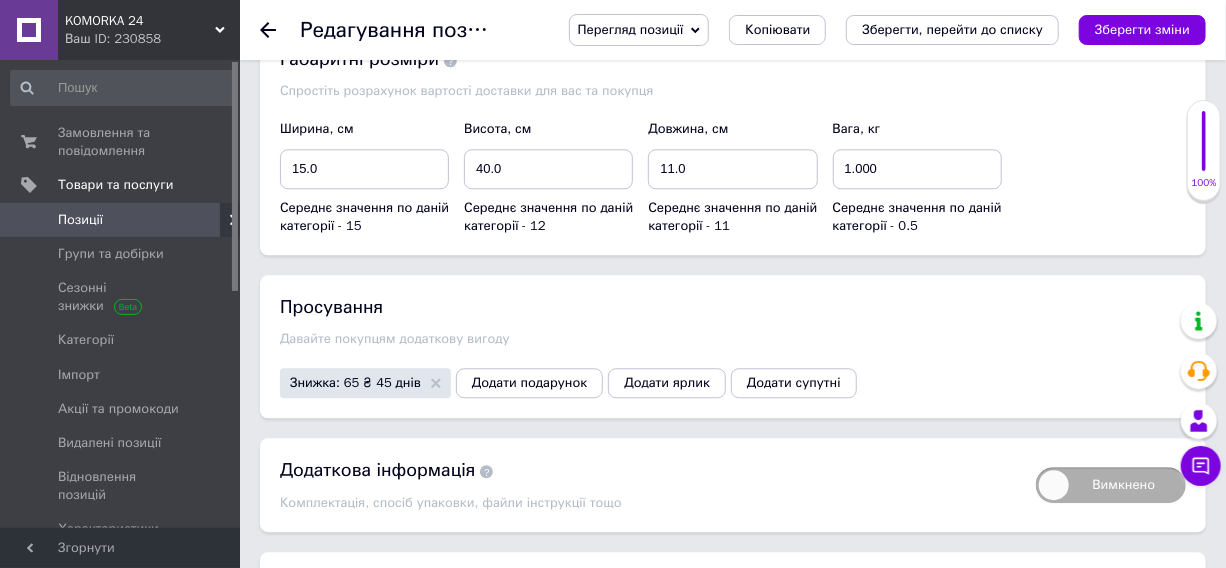 scroll, scrollTop: 1818, scrollLeft: 0, axis: vertical 